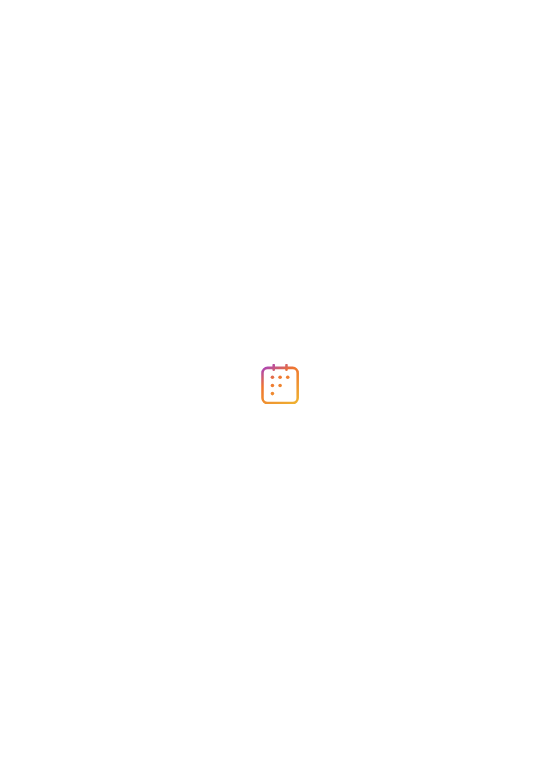 scroll, scrollTop: 0, scrollLeft: 0, axis: both 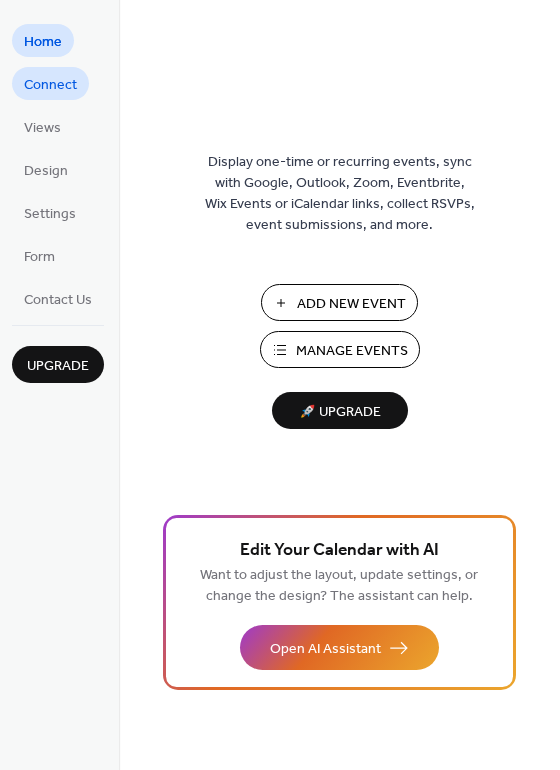 click on "Connect" at bounding box center (50, 85) 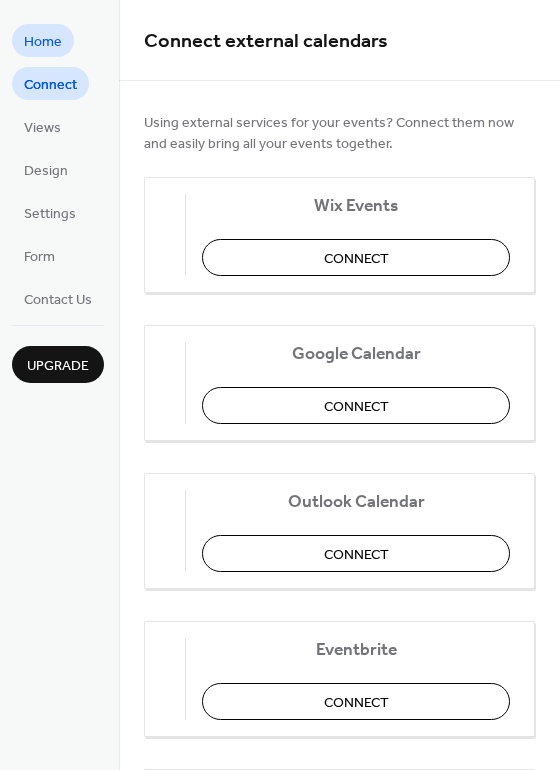 click on "Home" at bounding box center (43, 42) 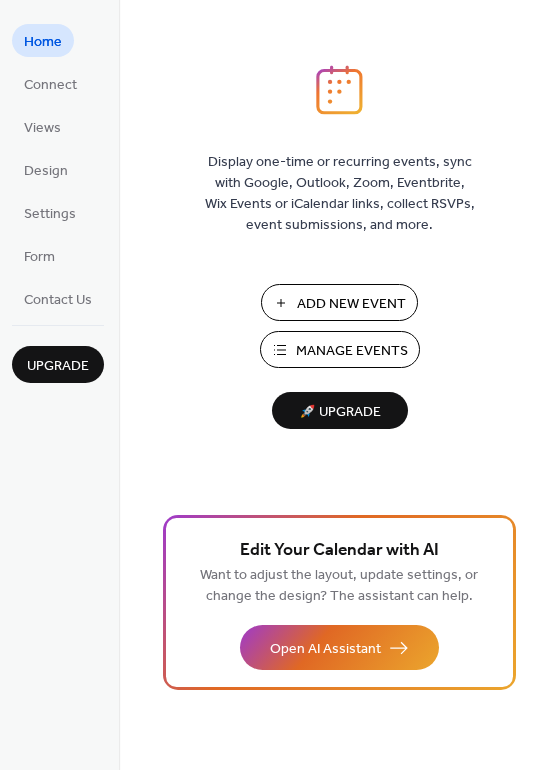 click on "Add New Event" at bounding box center (339, 302) 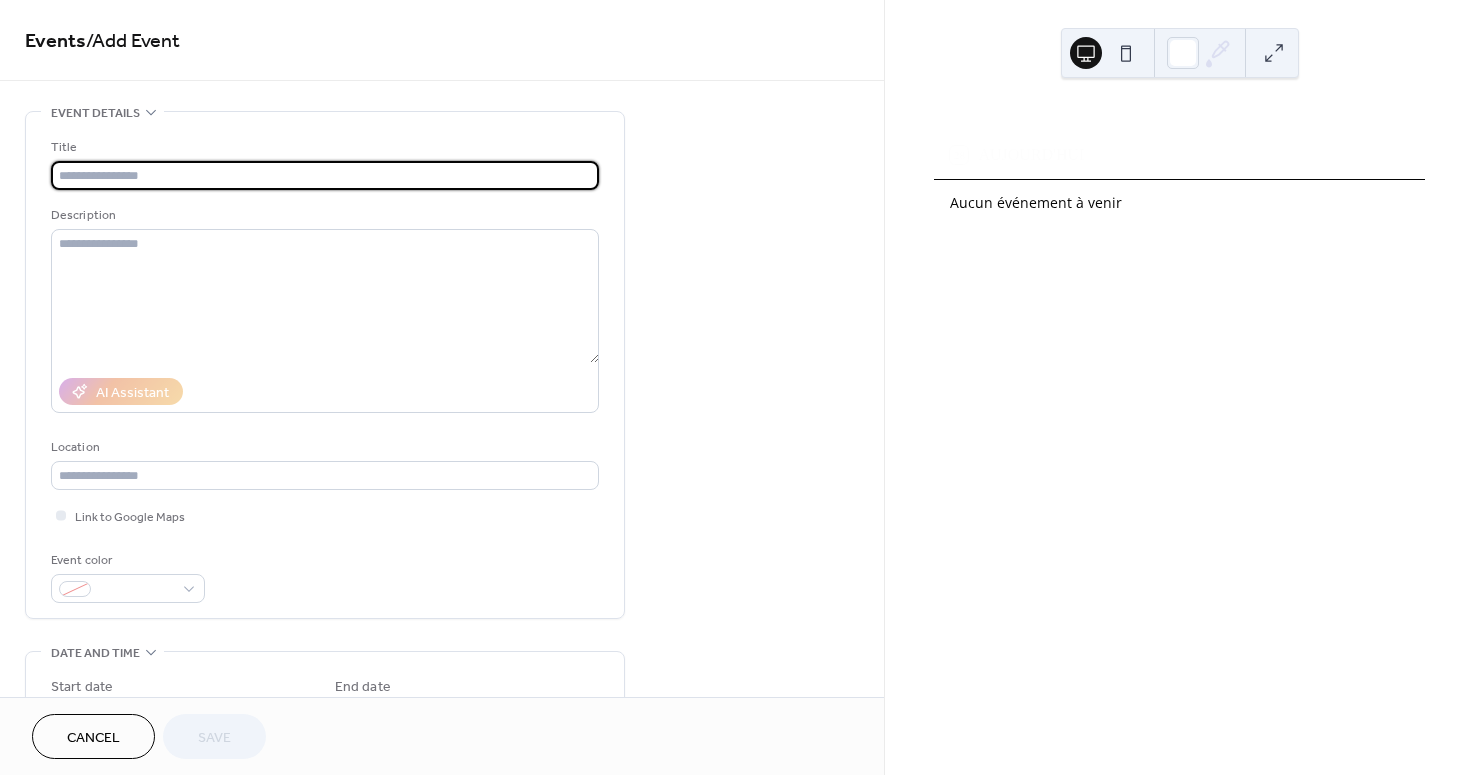 scroll, scrollTop: 0, scrollLeft: 0, axis: both 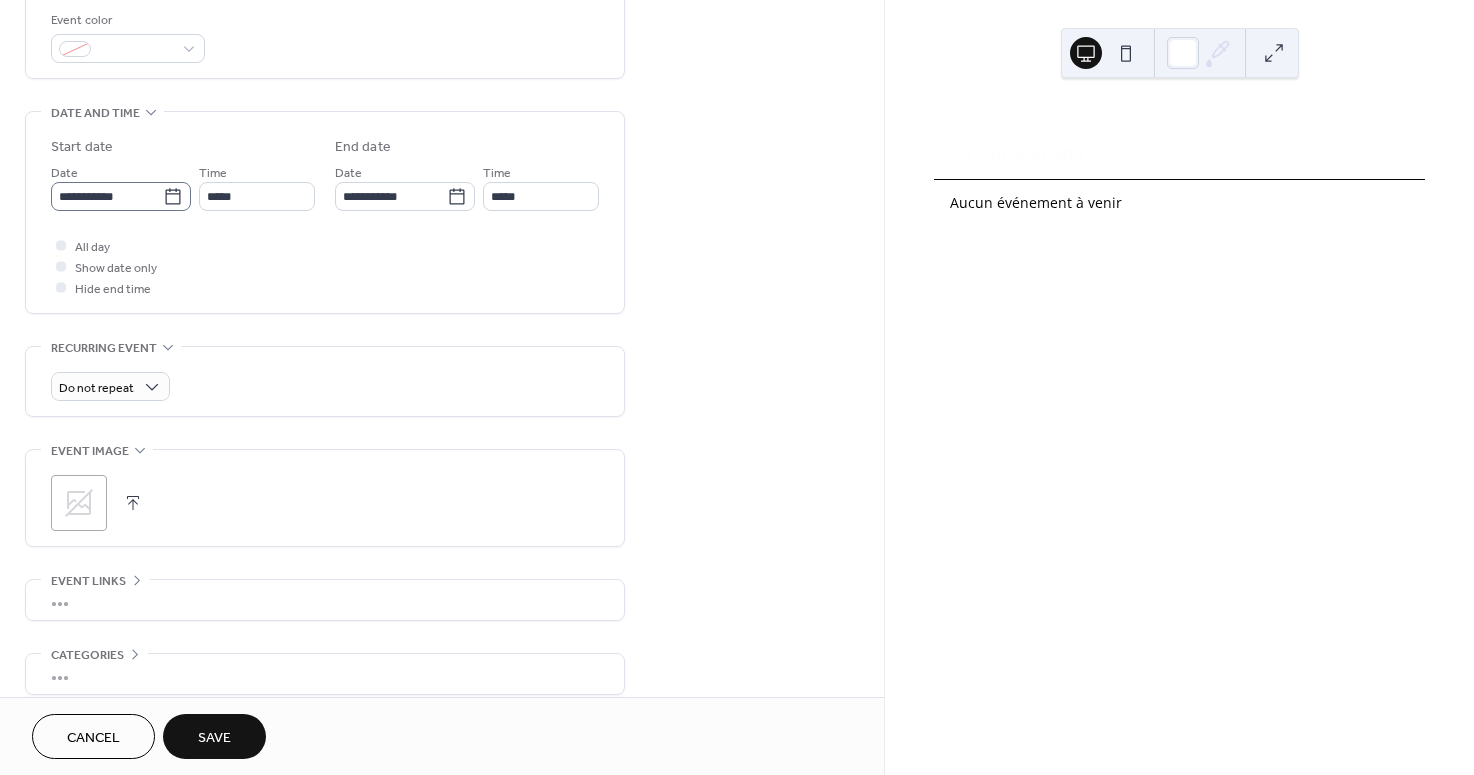 type on "**********" 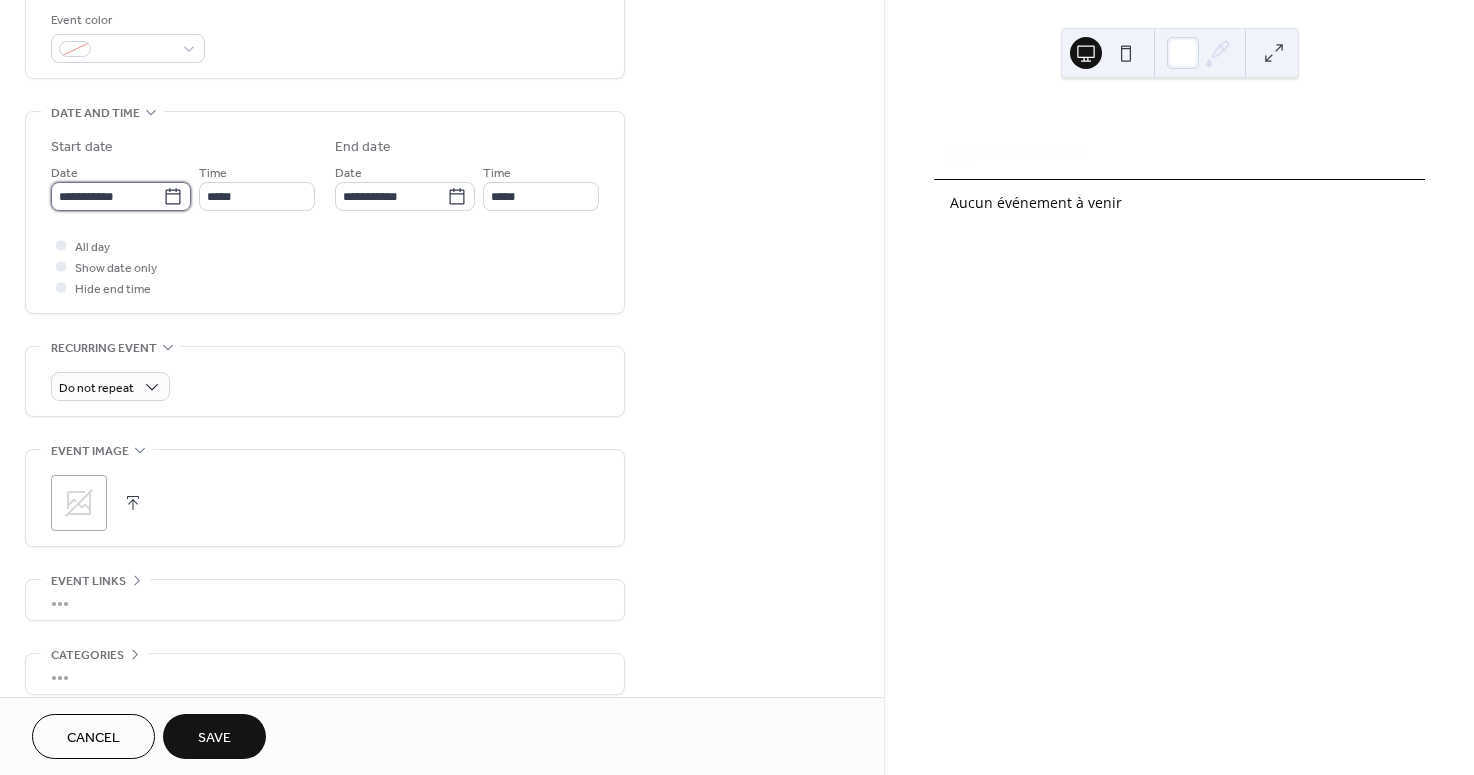 click on "**********" at bounding box center [107, 196] 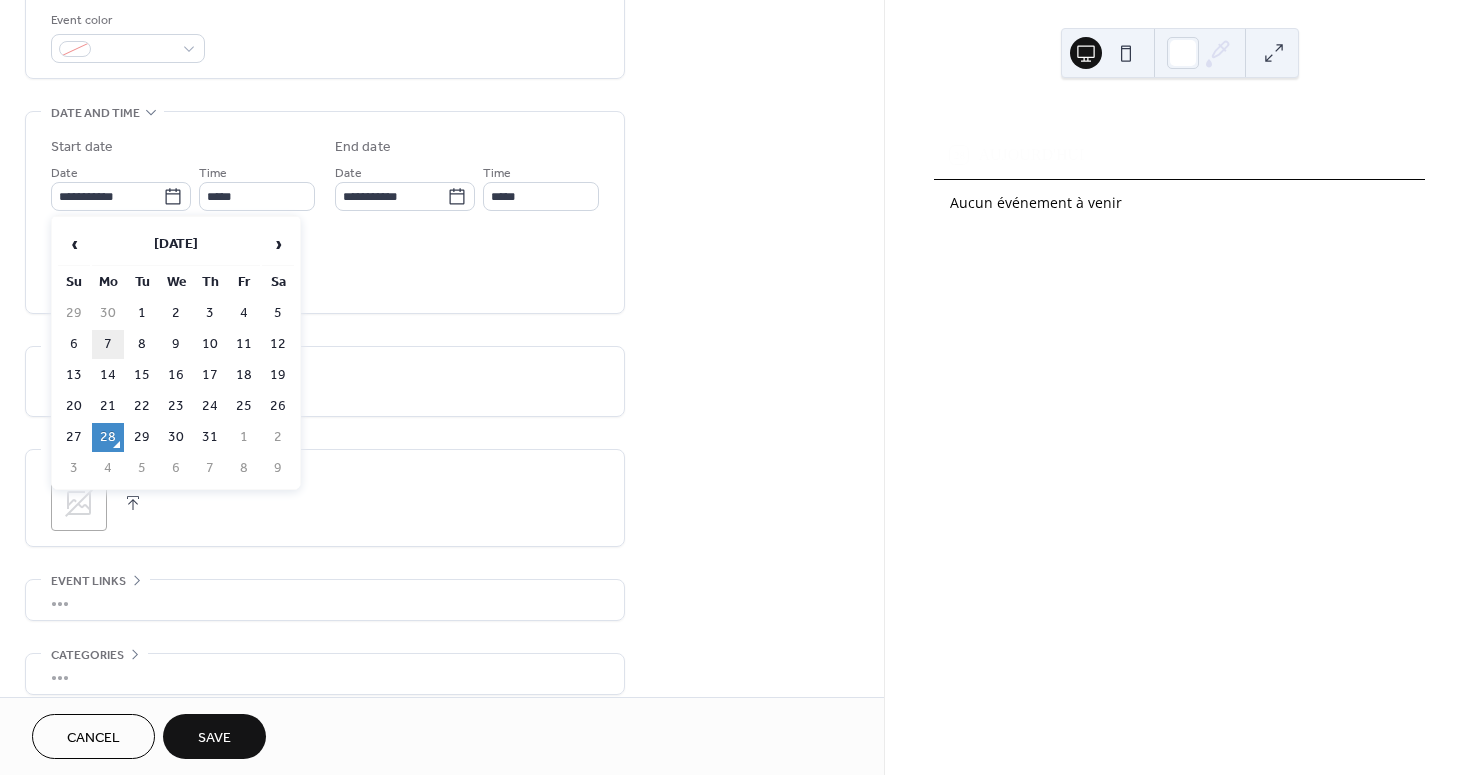click on "7" at bounding box center [108, 344] 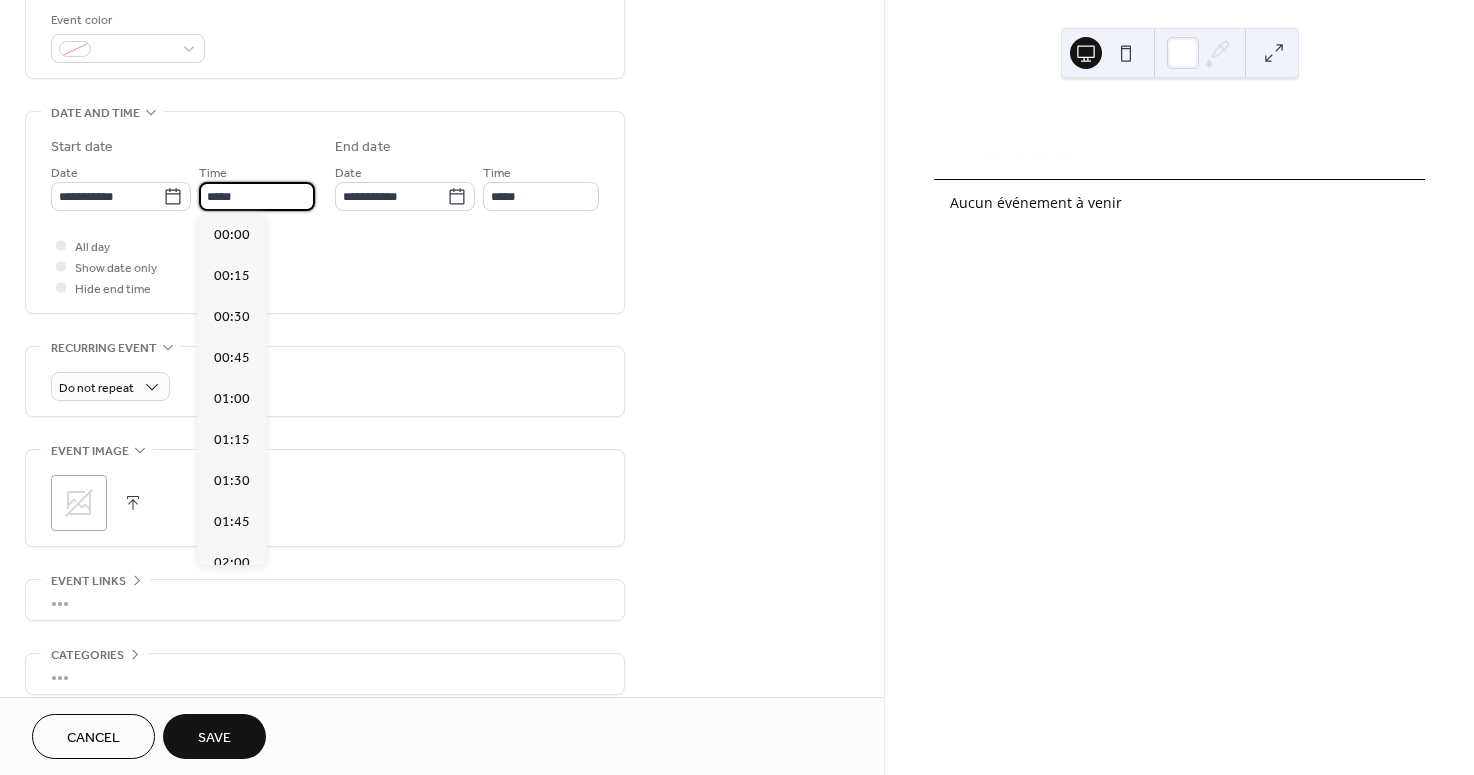 click on "*****" at bounding box center (257, 196) 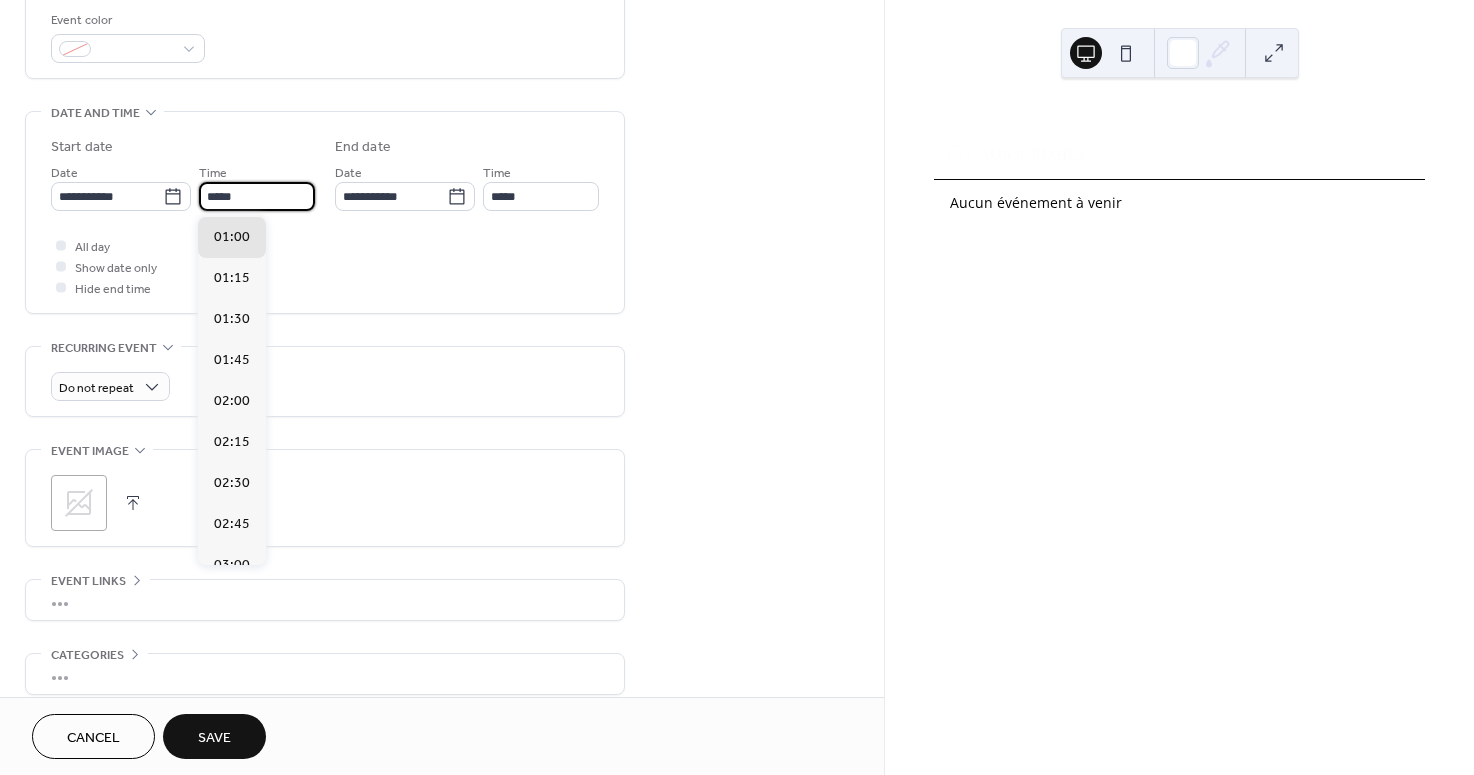 scroll, scrollTop: 1620, scrollLeft: 0, axis: vertical 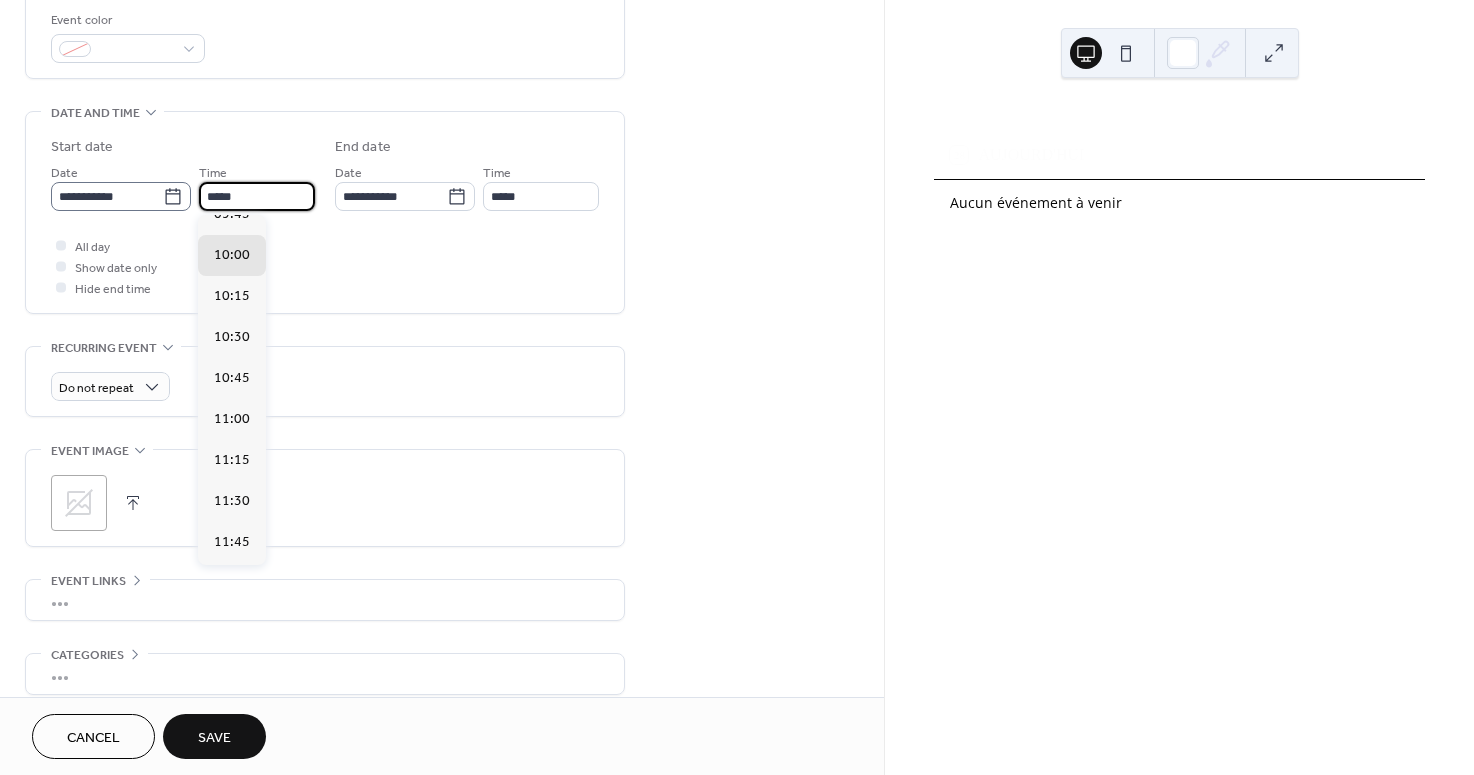 type on "*****" 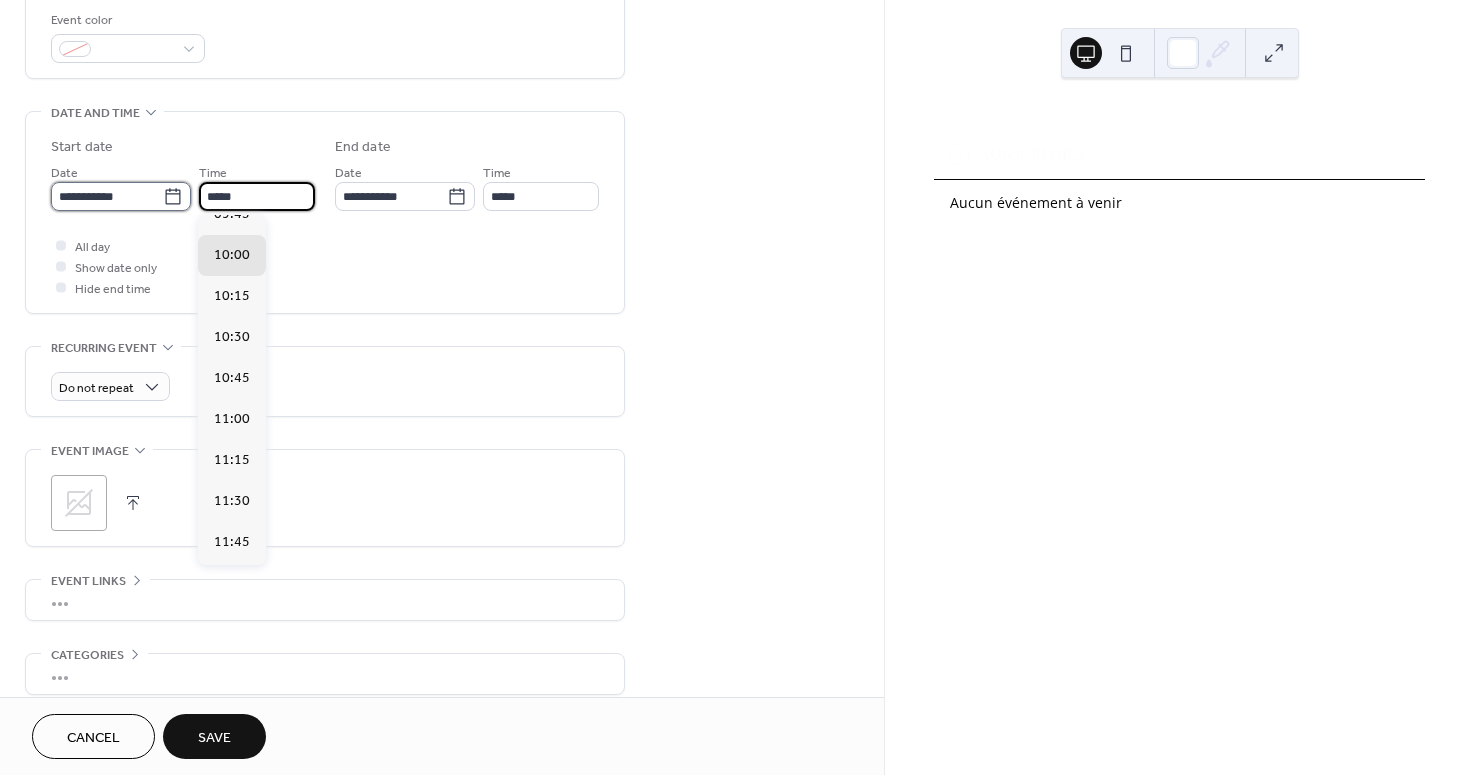 click on "**********" at bounding box center (107, 196) 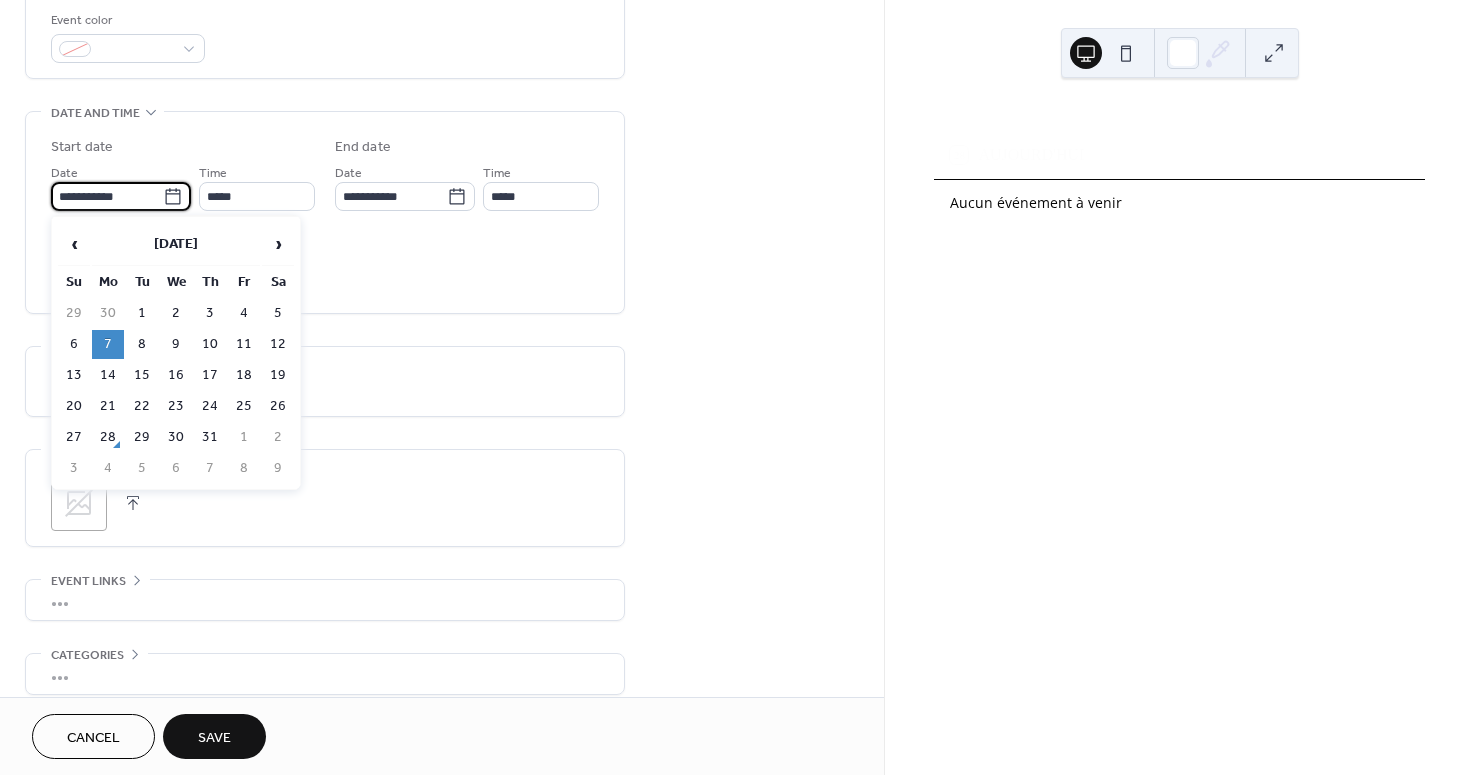 drag, startPoint x: 125, startPoint y: 194, endPoint x: 29, endPoint y: 194, distance: 96 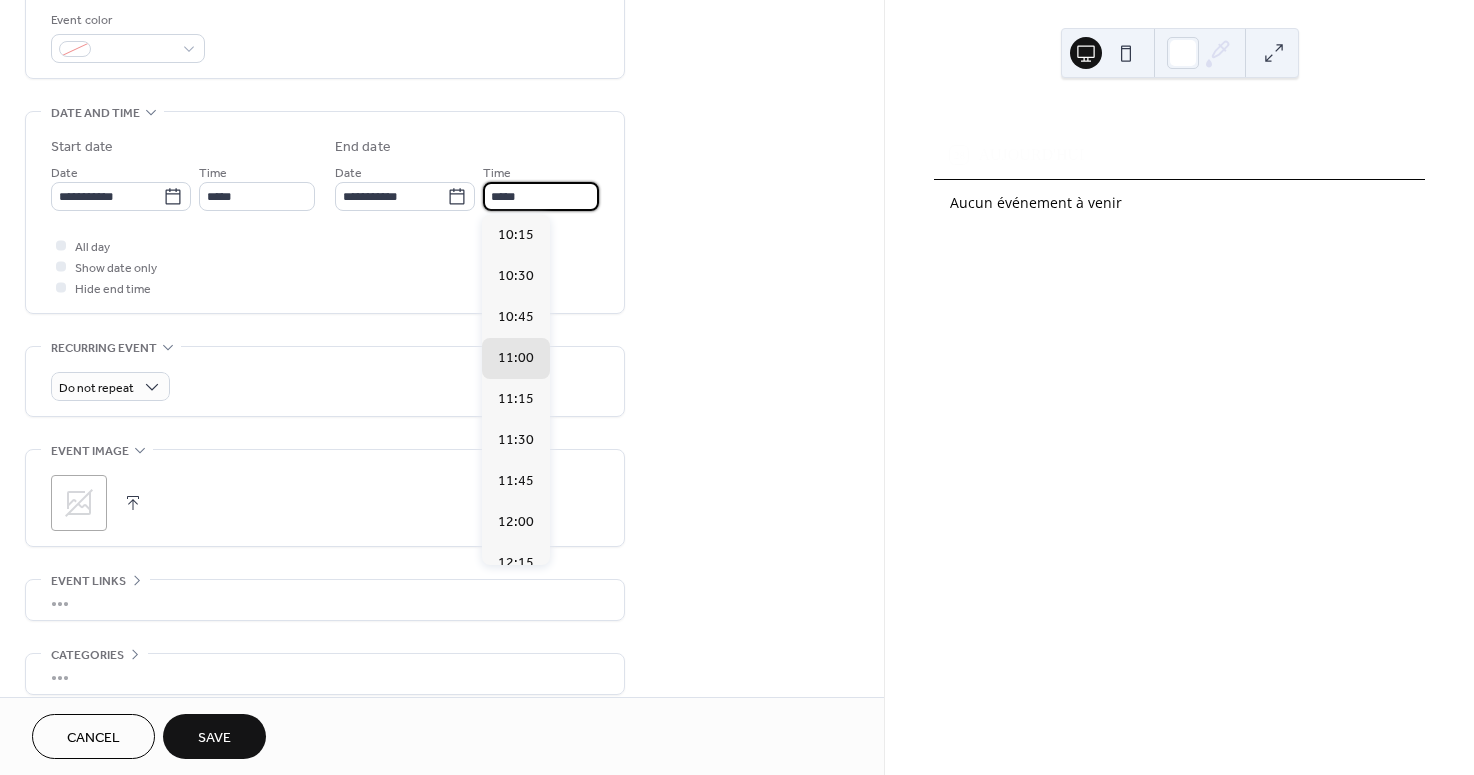 click on "*****" at bounding box center (541, 196) 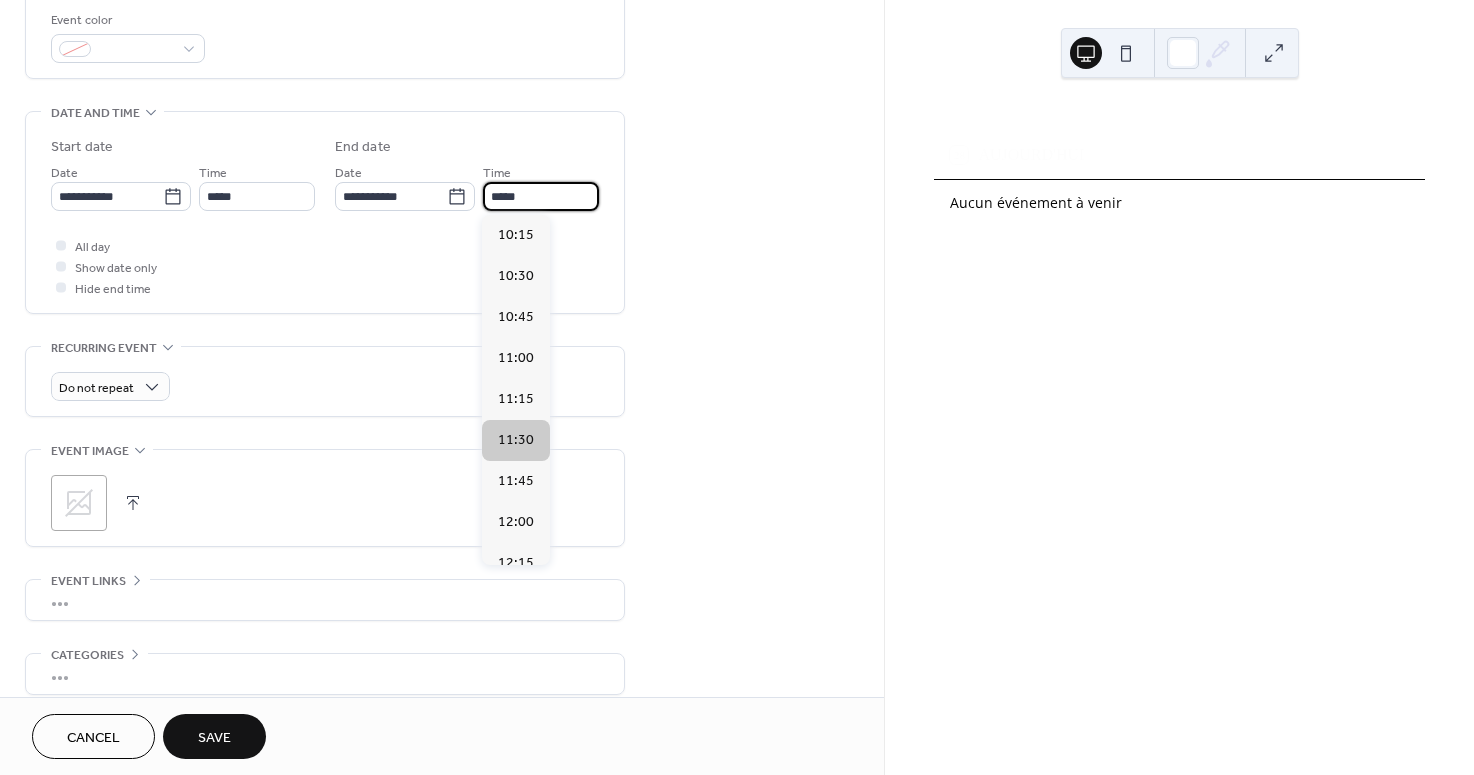 type on "*****" 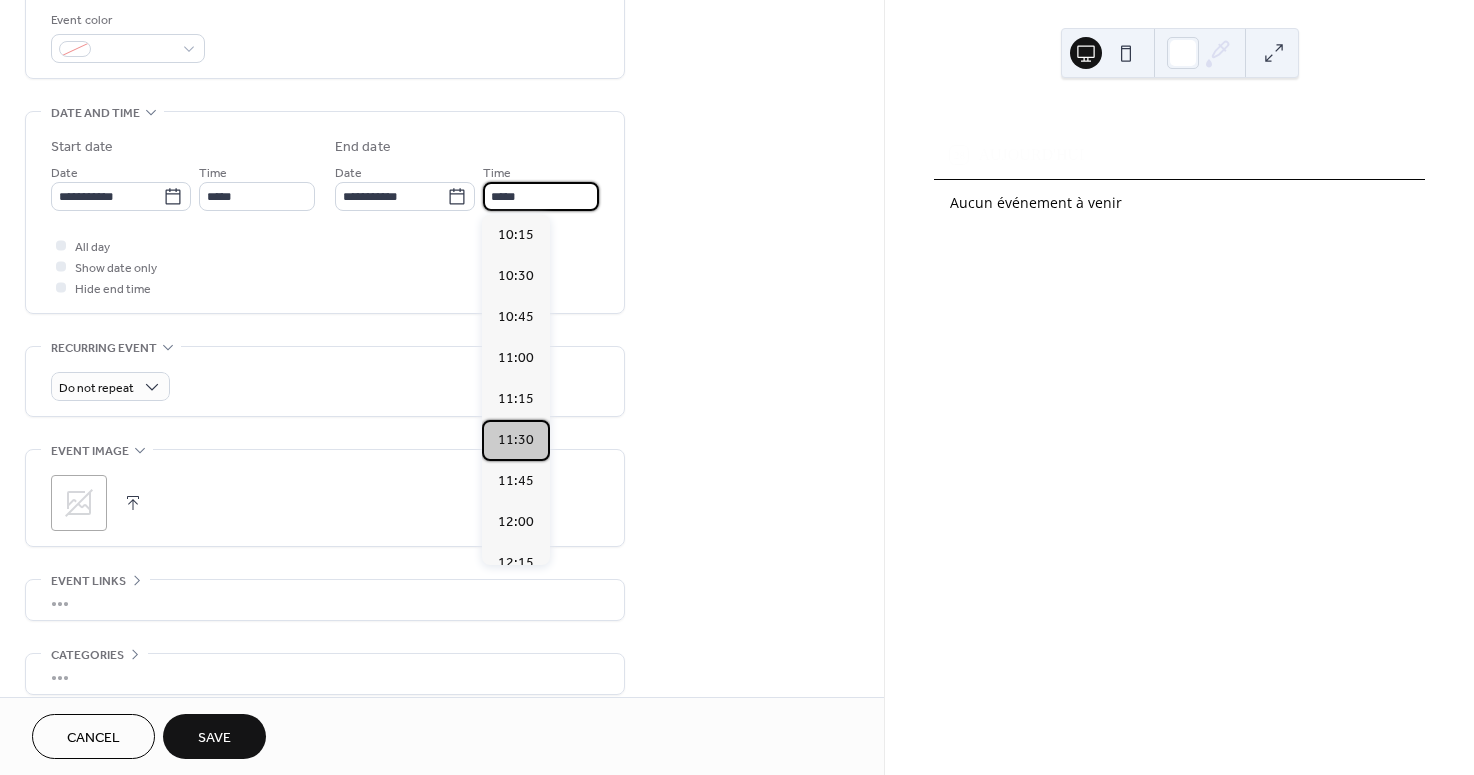 click on "11:30" at bounding box center [516, 440] 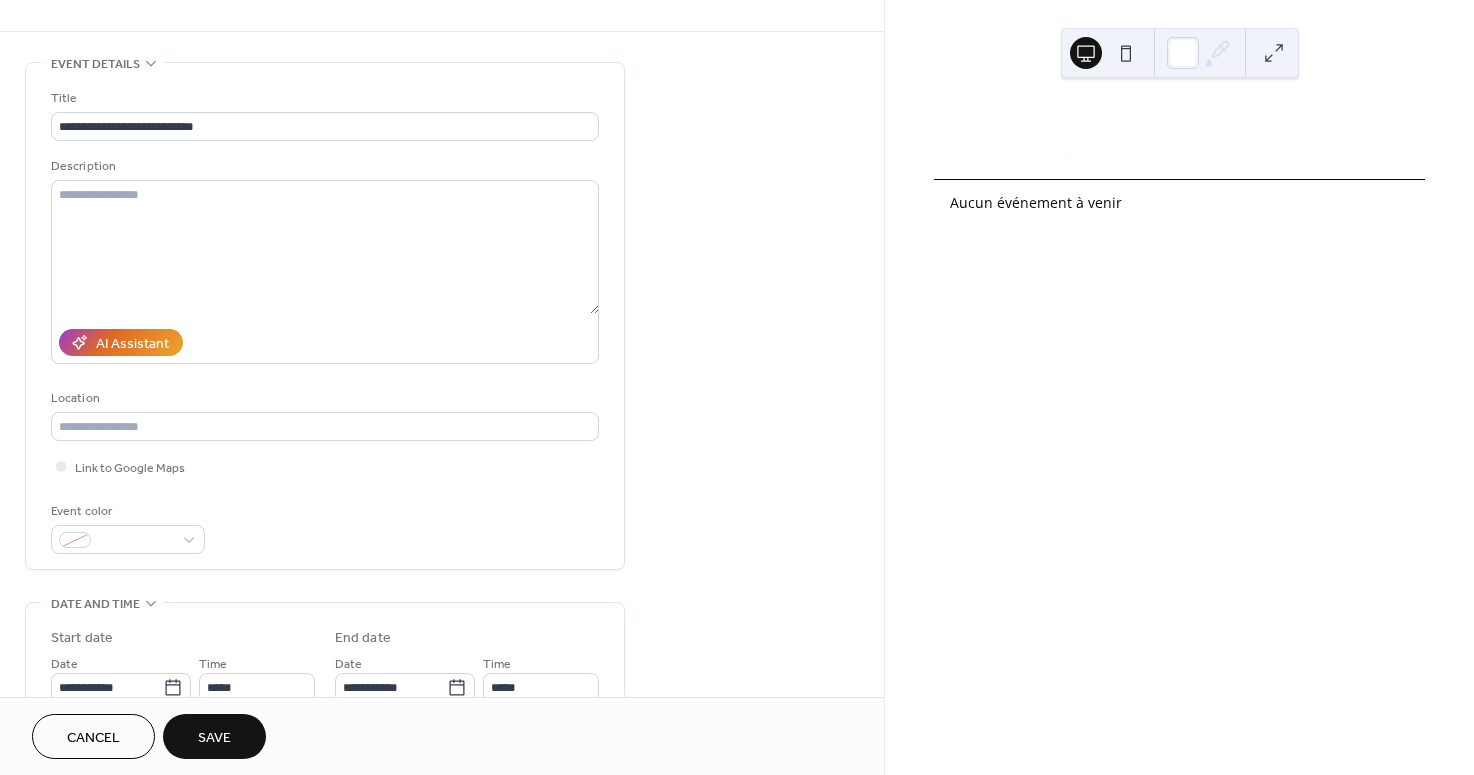 scroll, scrollTop: 0, scrollLeft: 0, axis: both 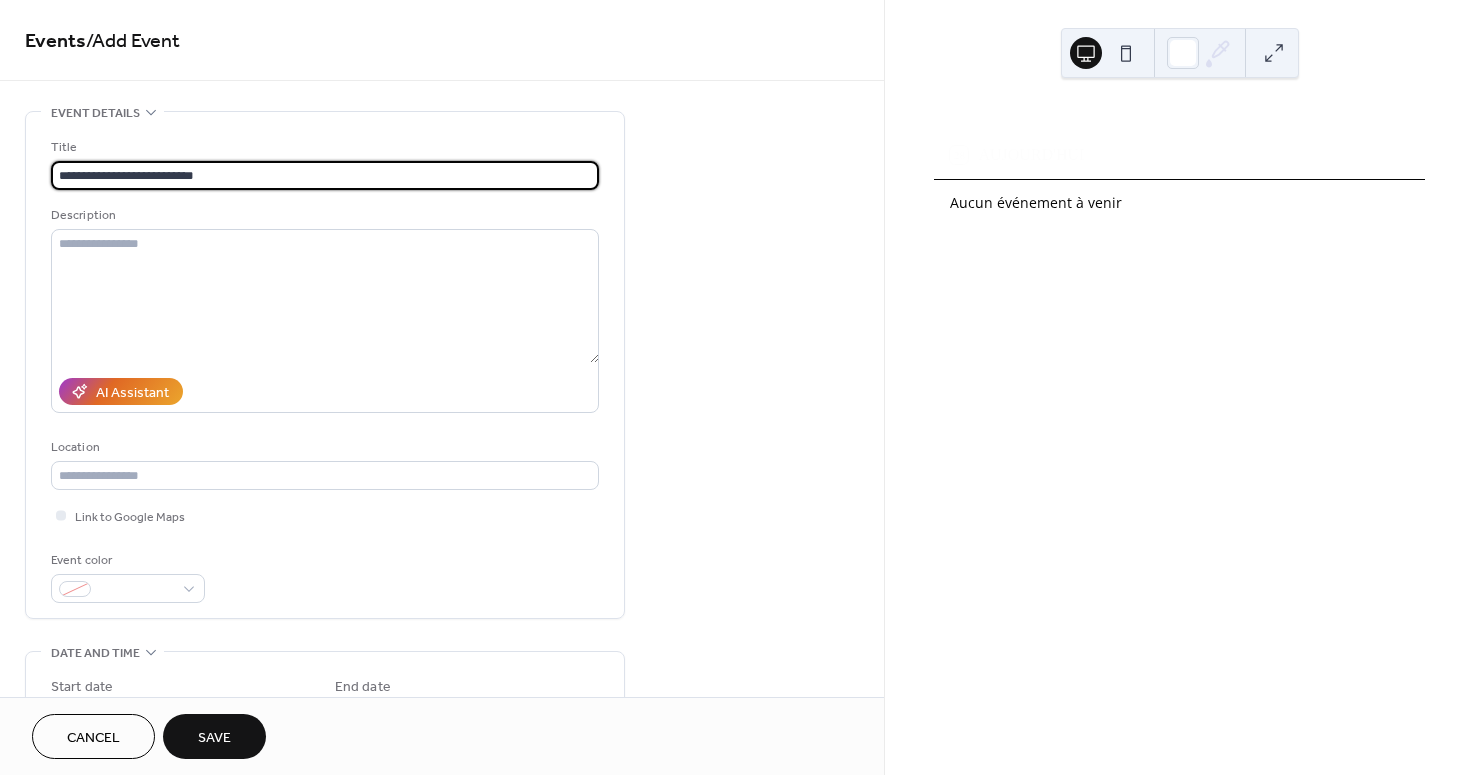 drag, startPoint x: 243, startPoint y: 174, endPoint x: 89, endPoint y: 174, distance: 154 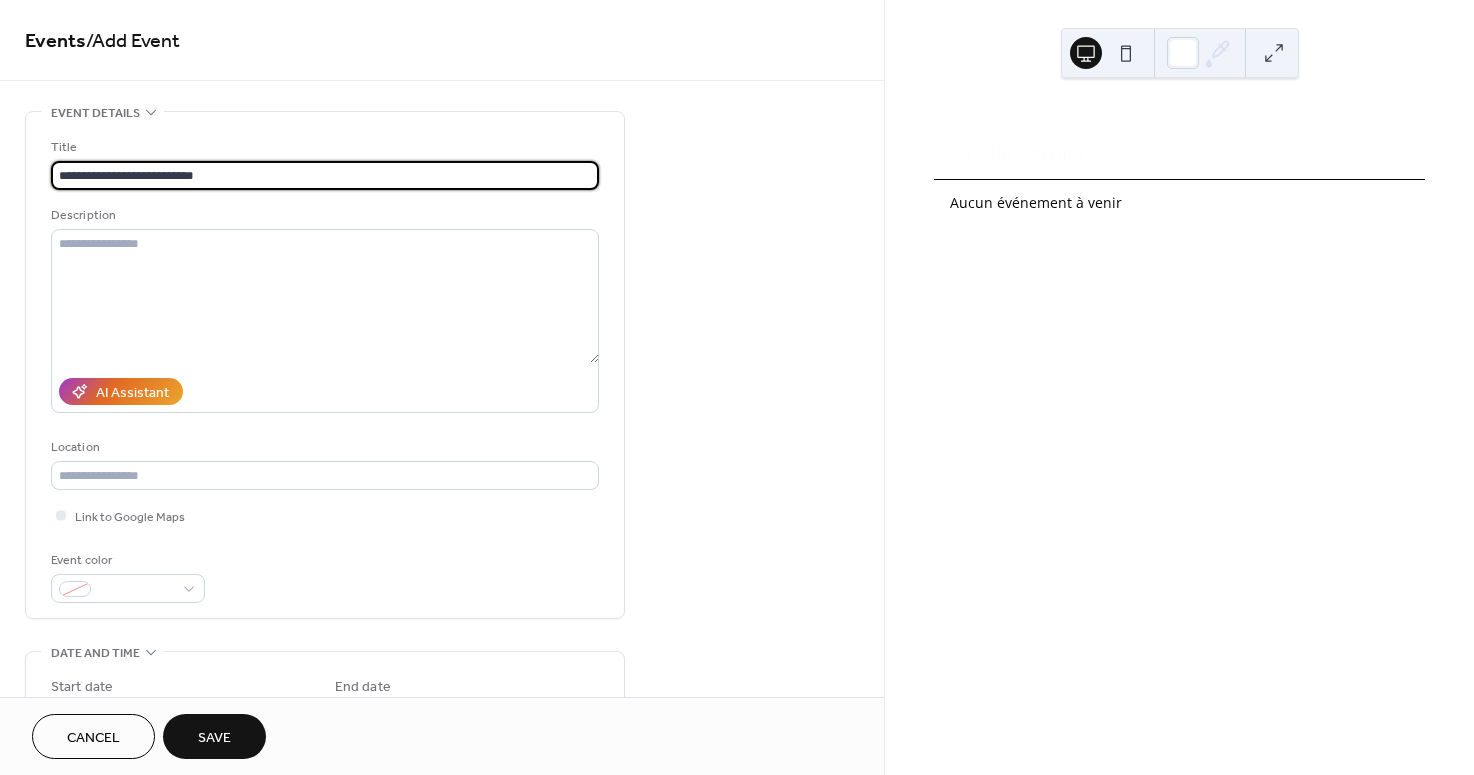 click on "**********" at bounding box center [325, 175] 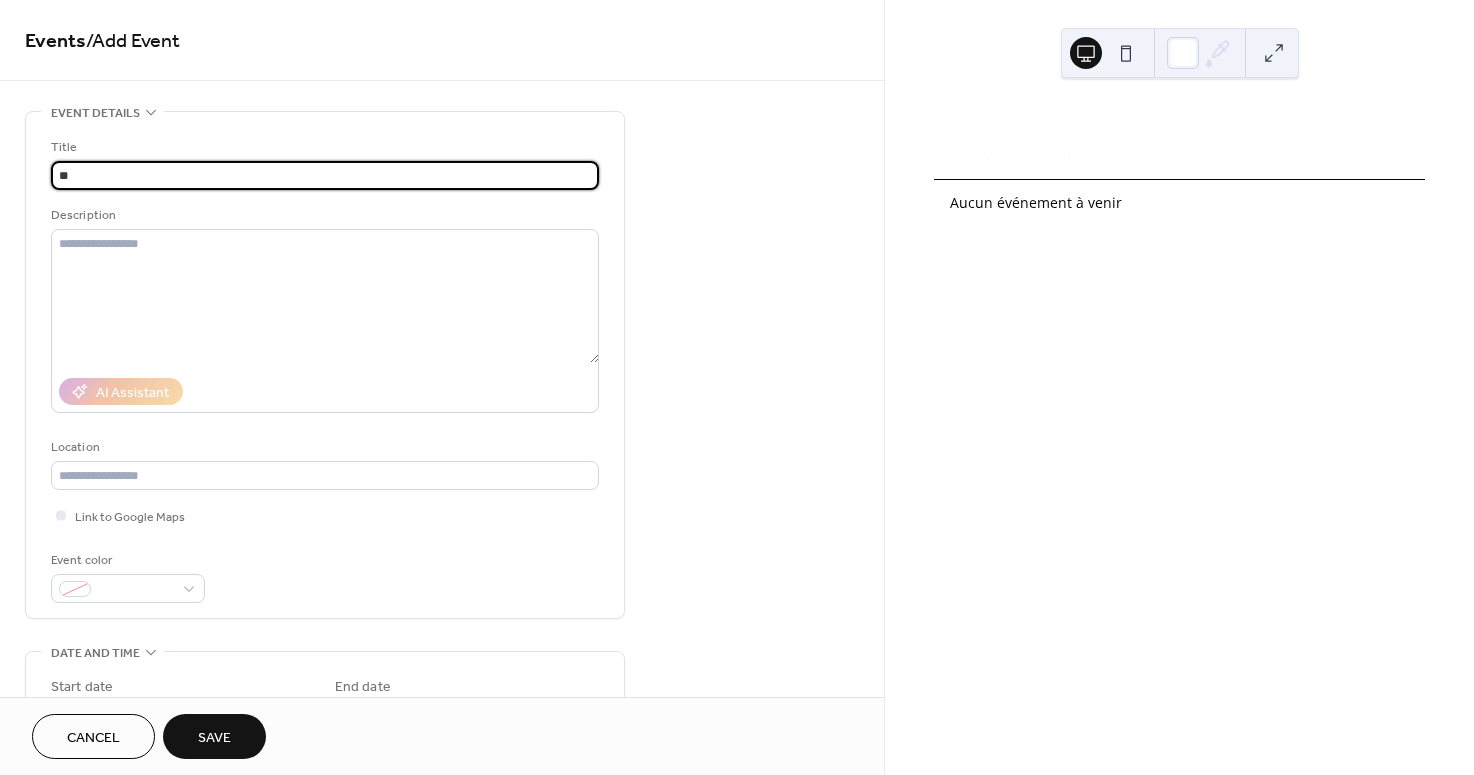 type on "*" 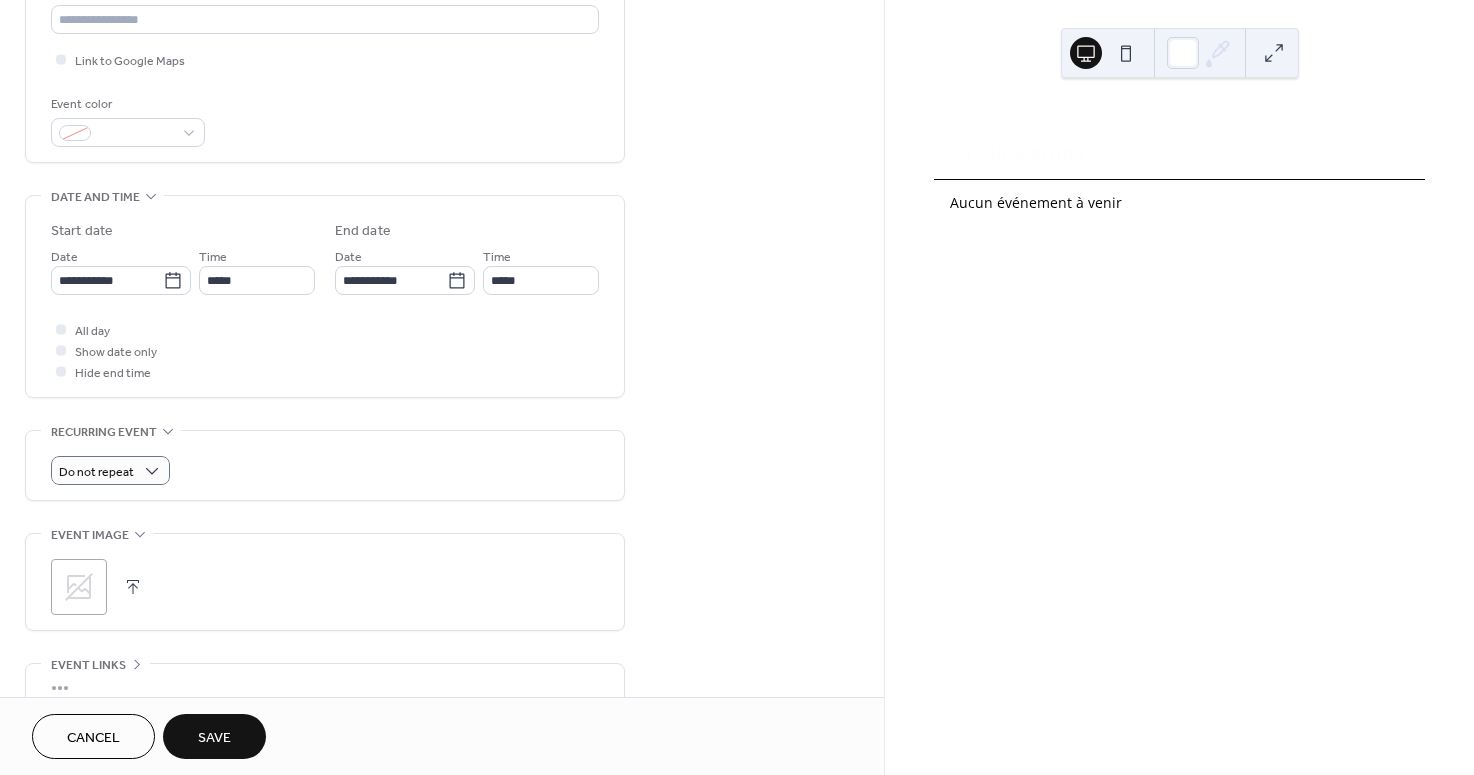 scroll, scrollTop: 398, scrollLeft: 0, axis: vertical 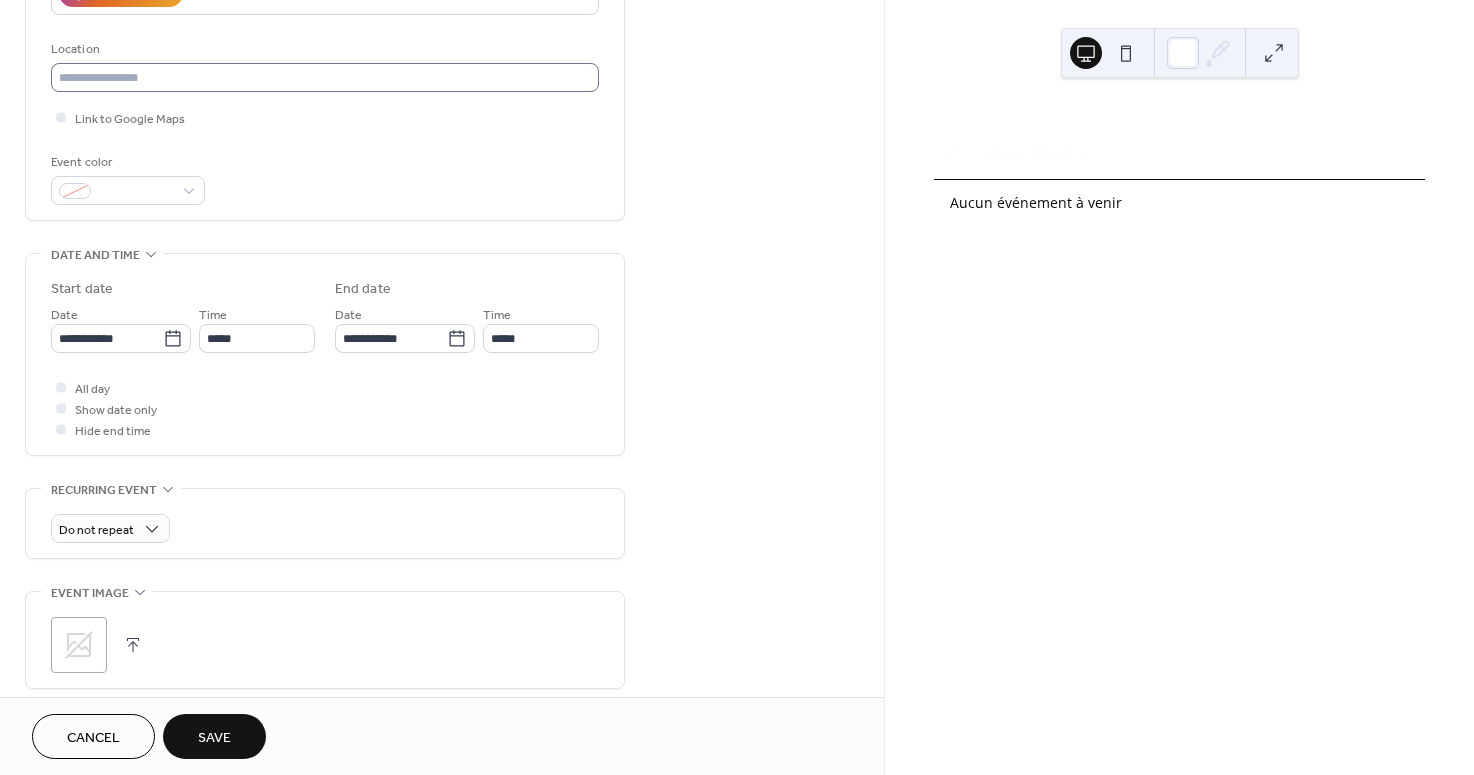 type on "**********" 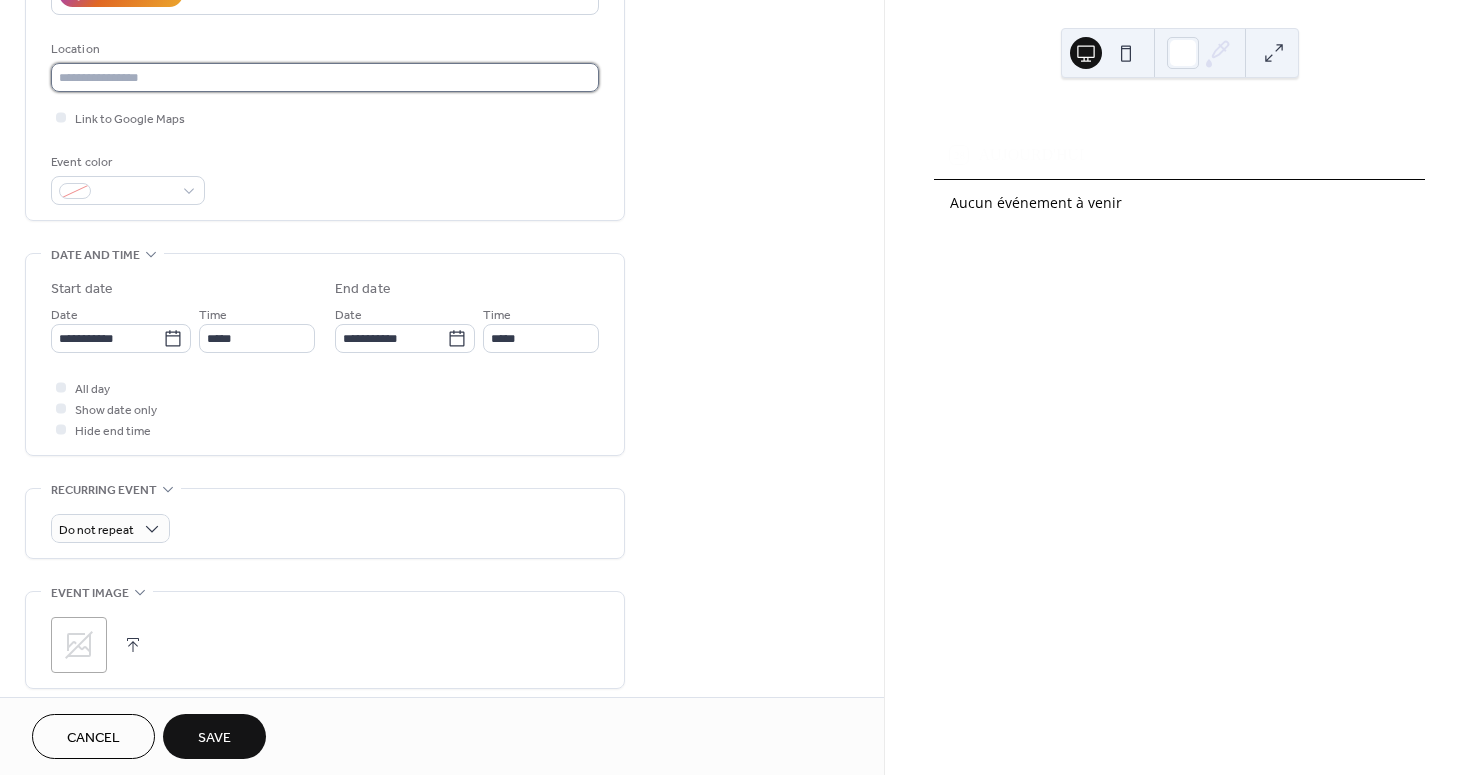 click at bounding box center [325, 77] 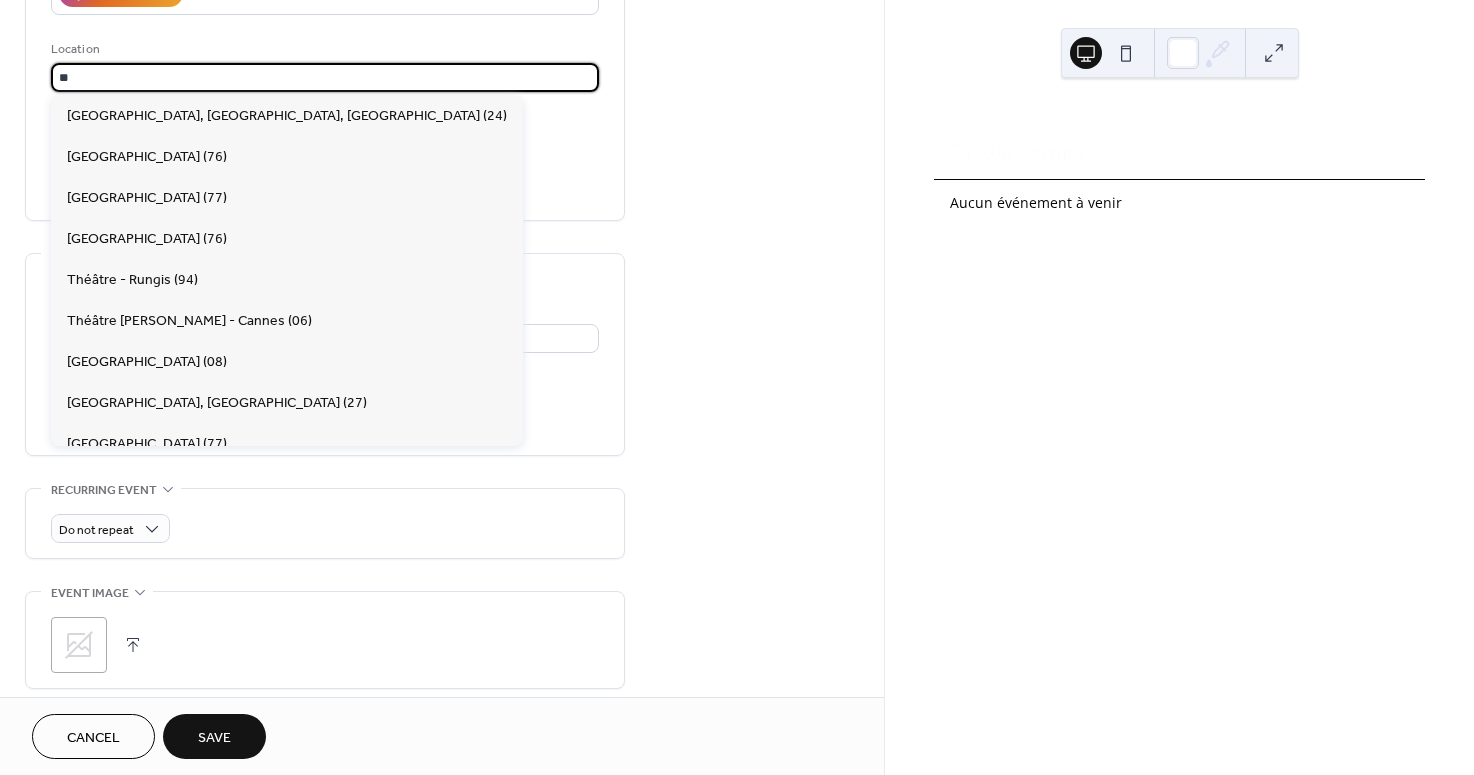 type on "*" 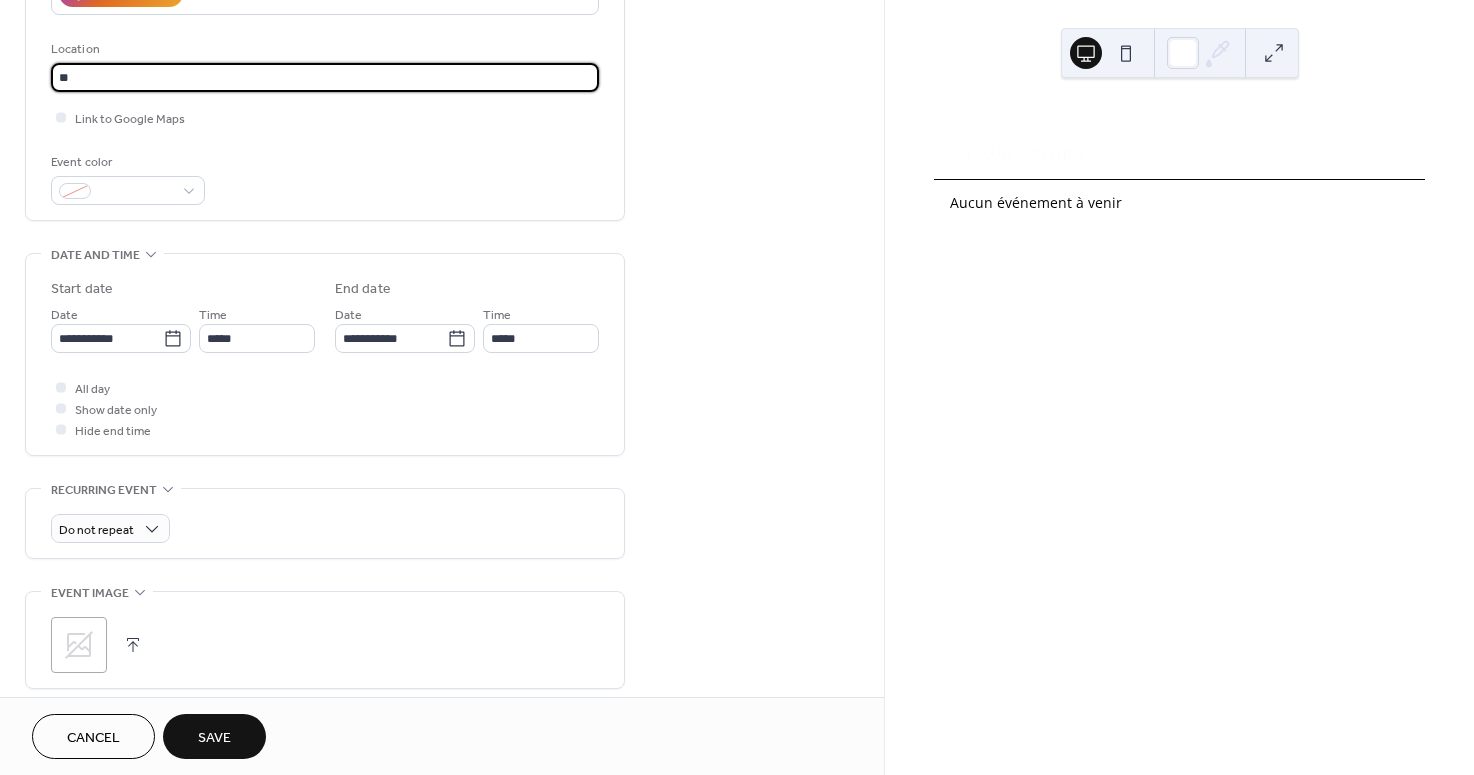 type on "*" 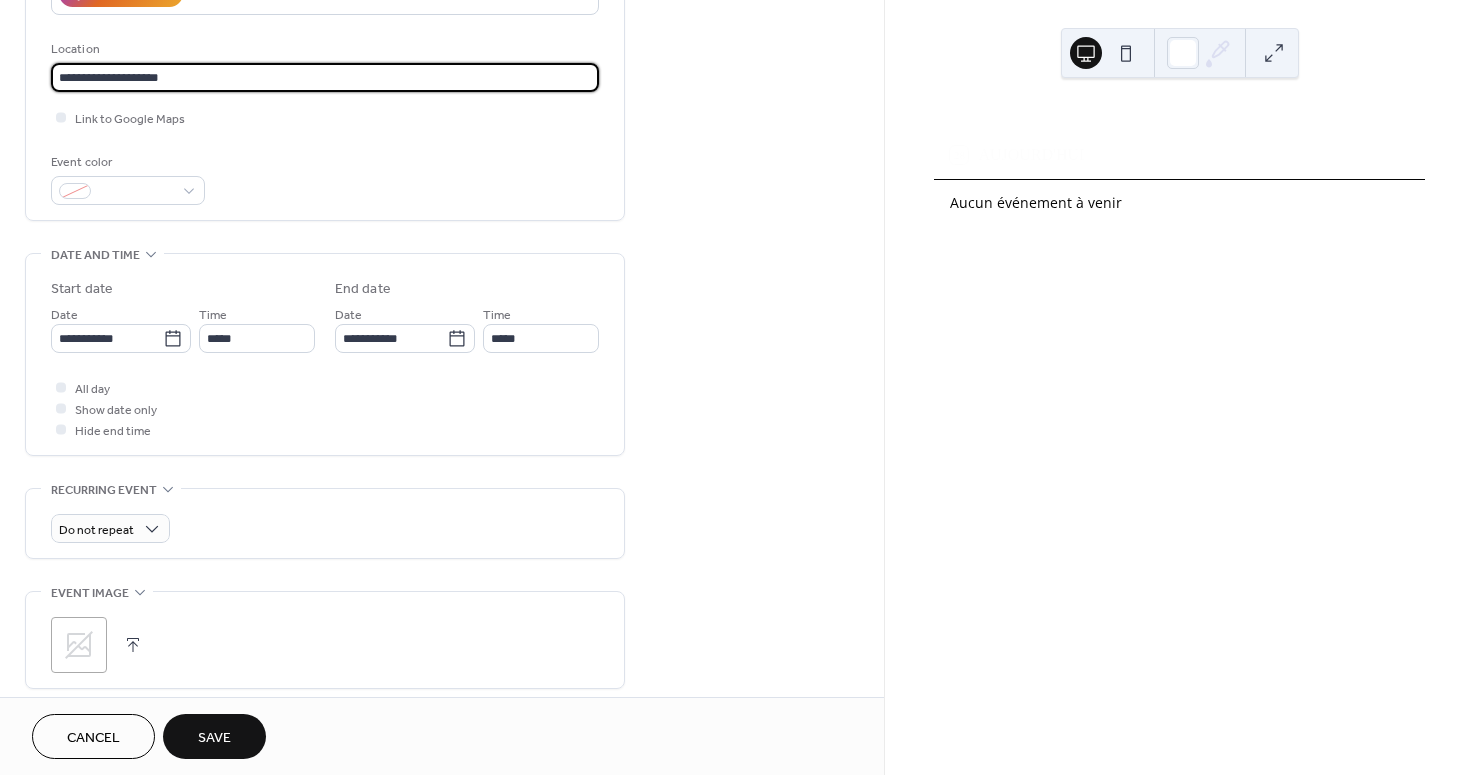 type on "**********" 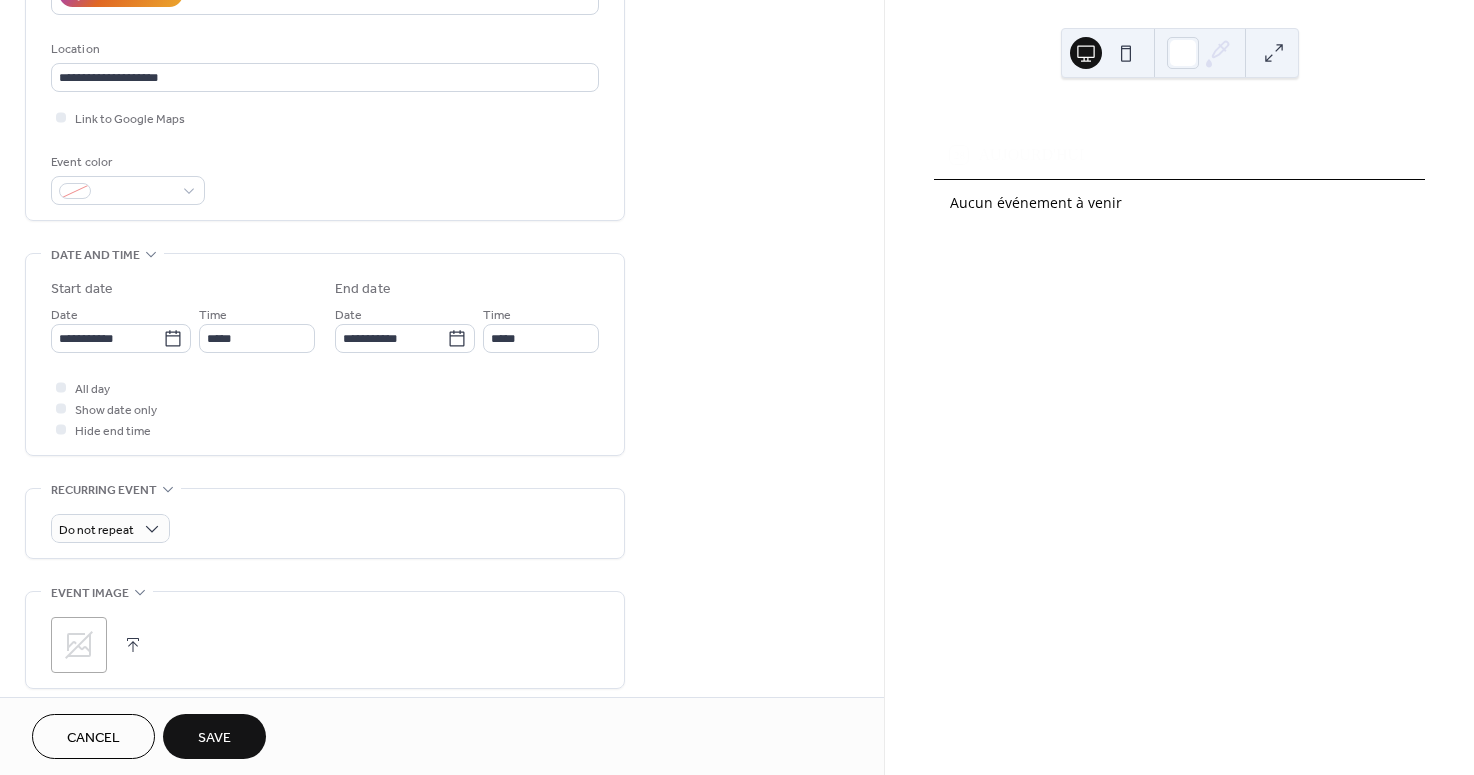 click on "Save" at bounding box center (214, 738) 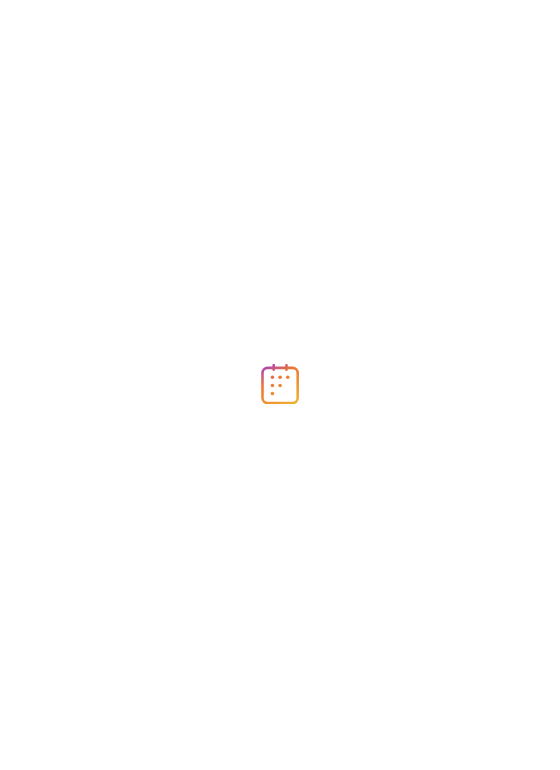 scroll, scrollTop: 0, scrollLeft: 0, axis: both 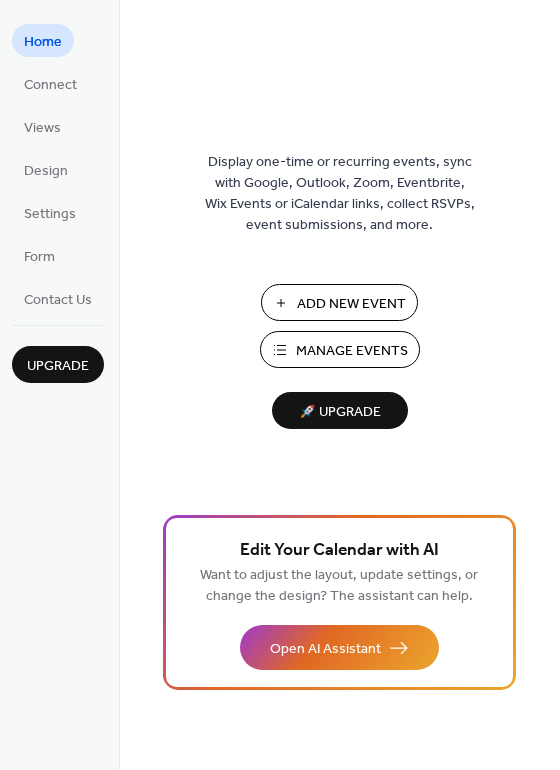 click on "Manage Events" at bounding box center (352, 351) 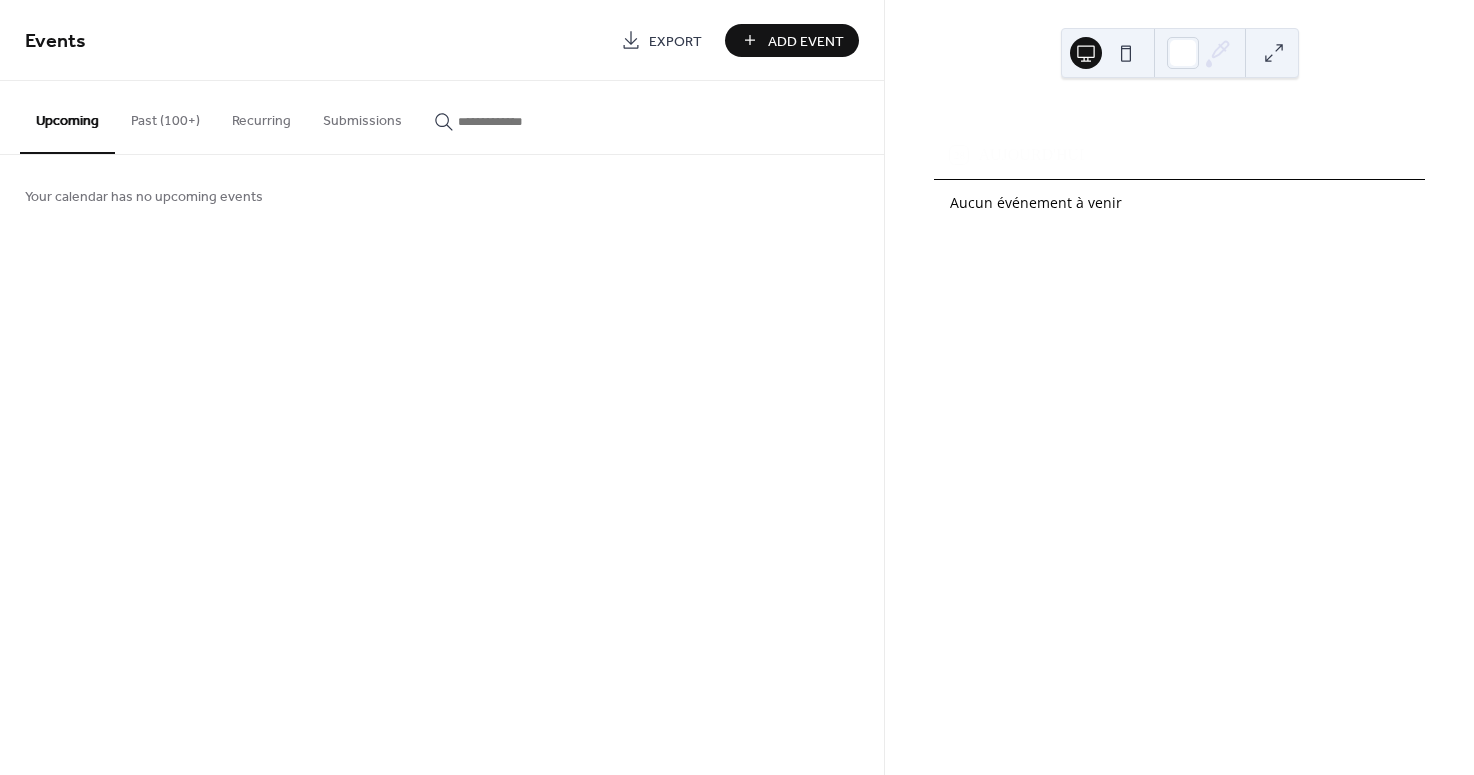 scroll, scrollTop: 0, scrollLeft: 0, axis: both 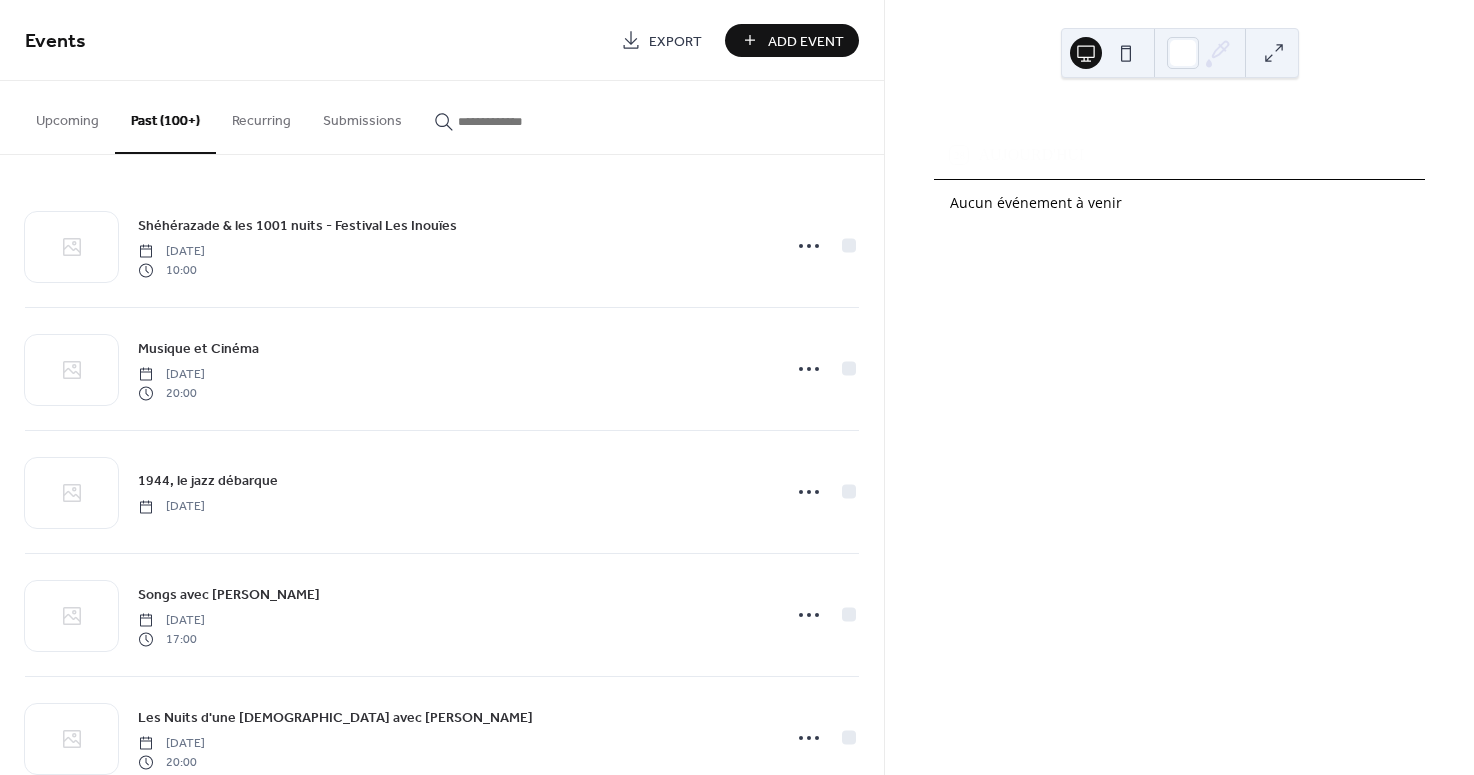 click on "Recurring" at bounding box center (261, 116) 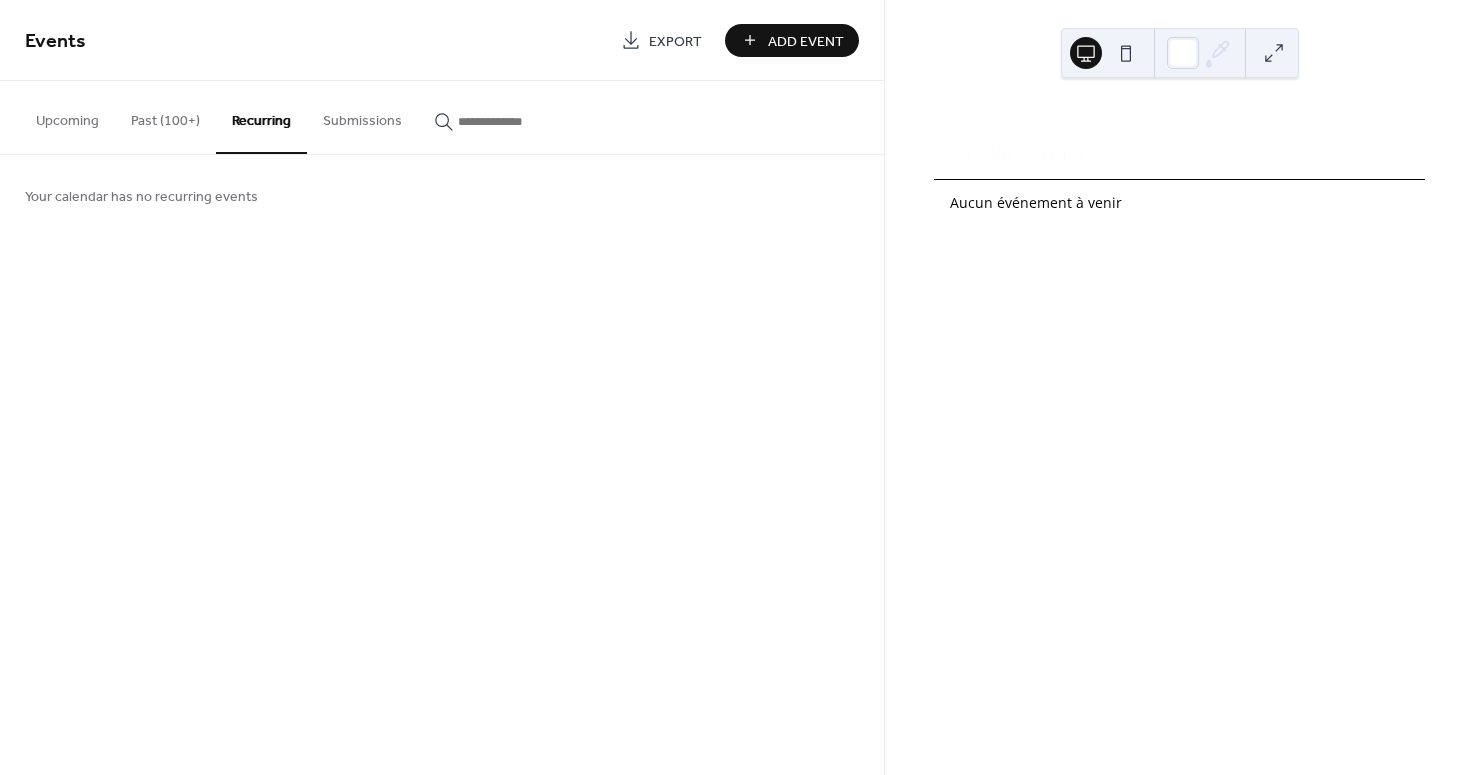 click on "Past (100+)" at bounding box center [165, 116] 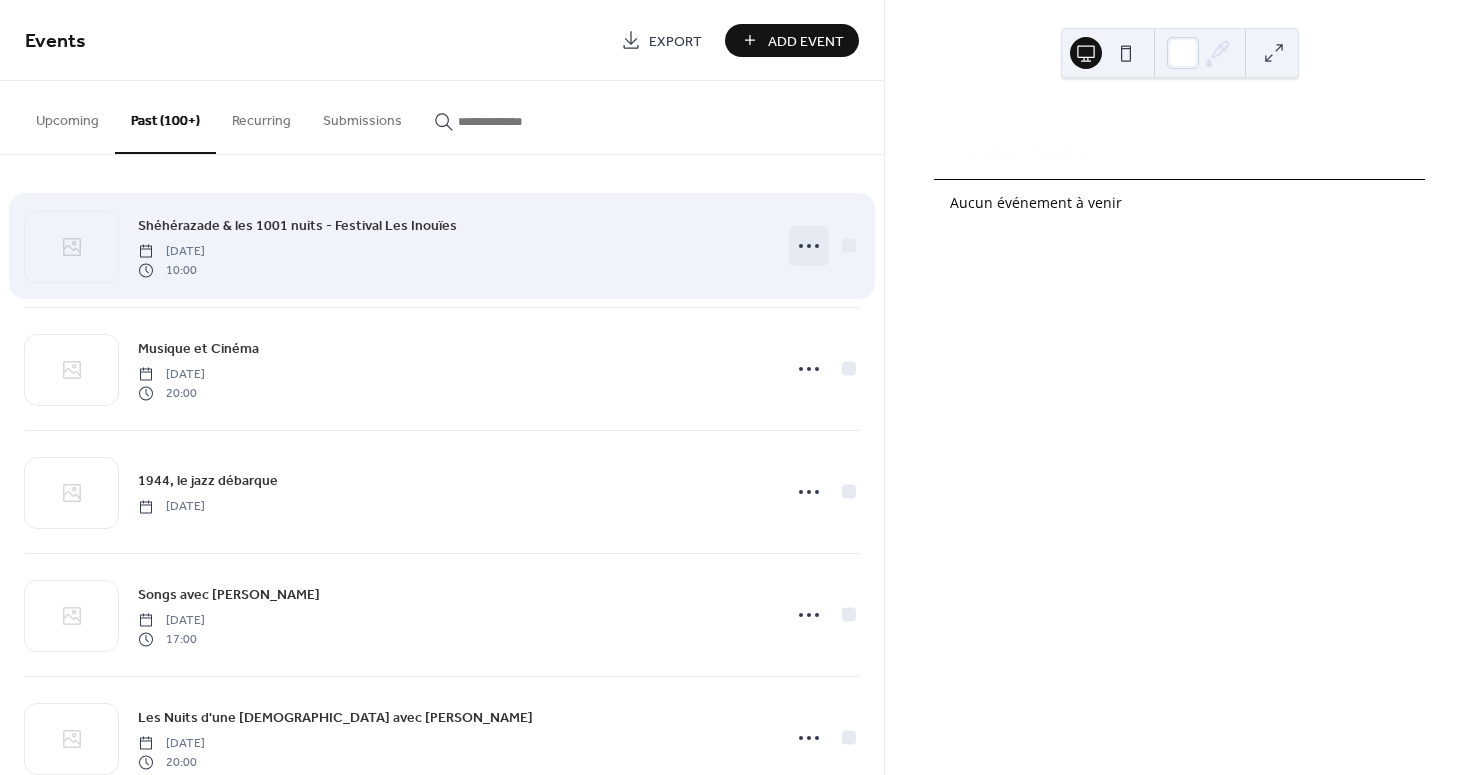 click 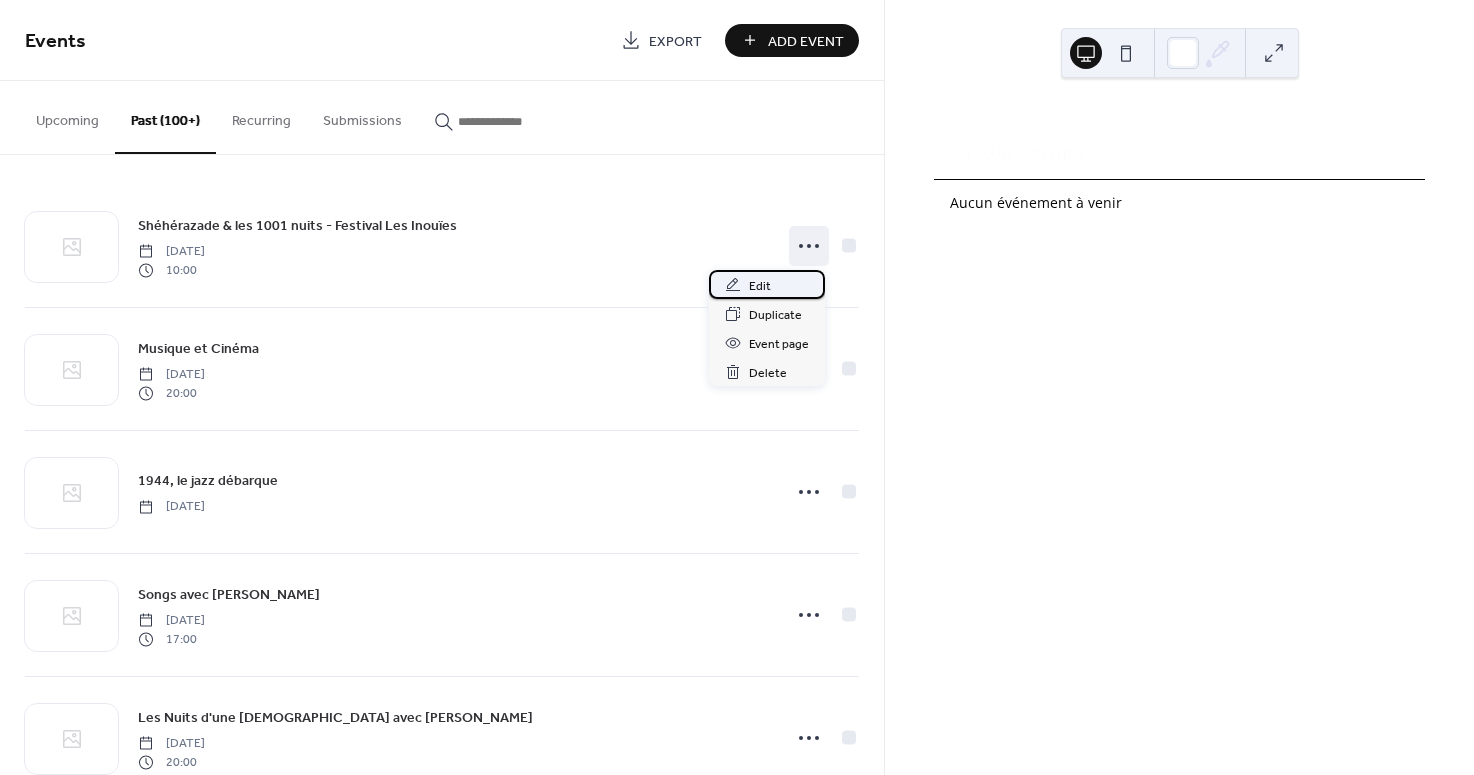 click on "Edit" at bounding box center [767, 284] 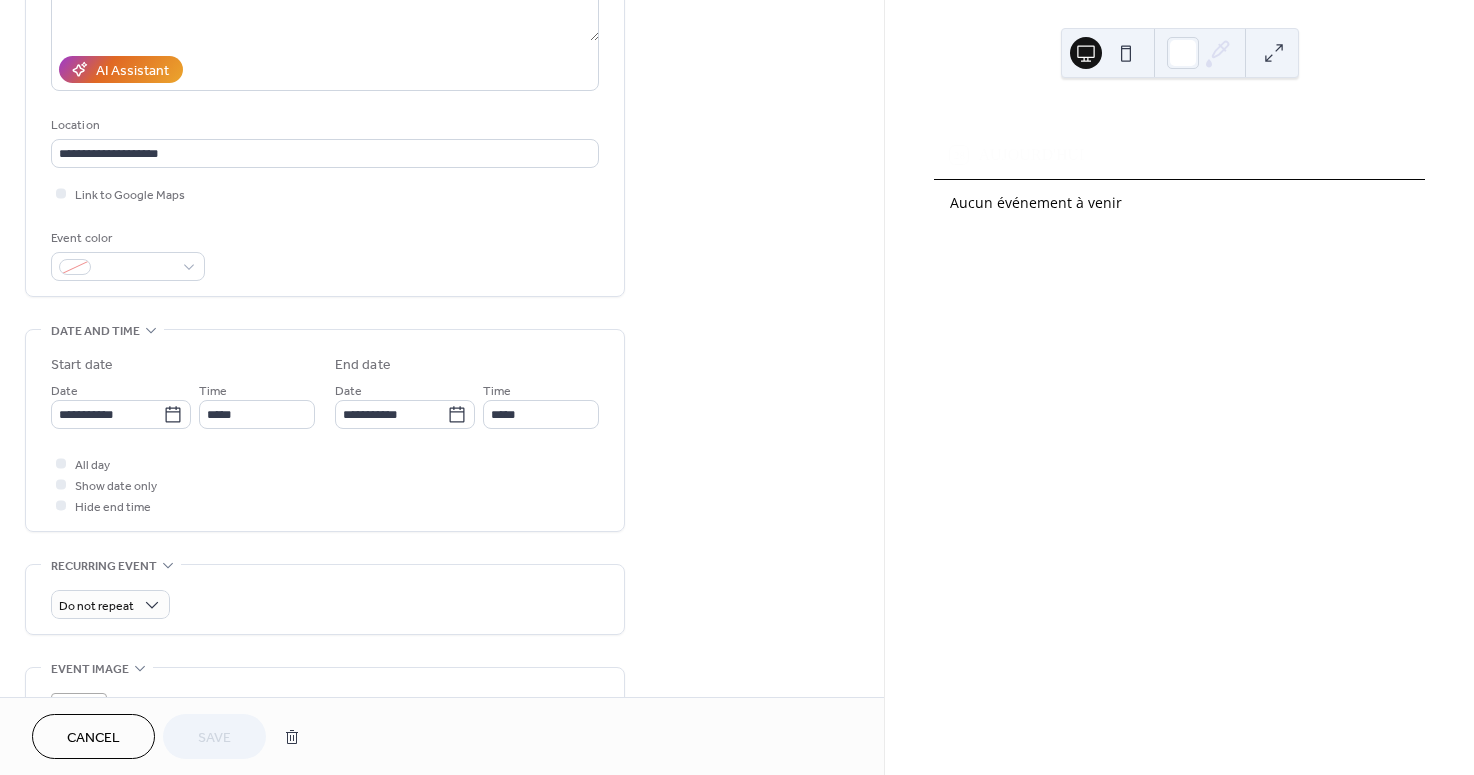 scroll, scrollTop: 325, scrollLeft: 0, axis: vertical 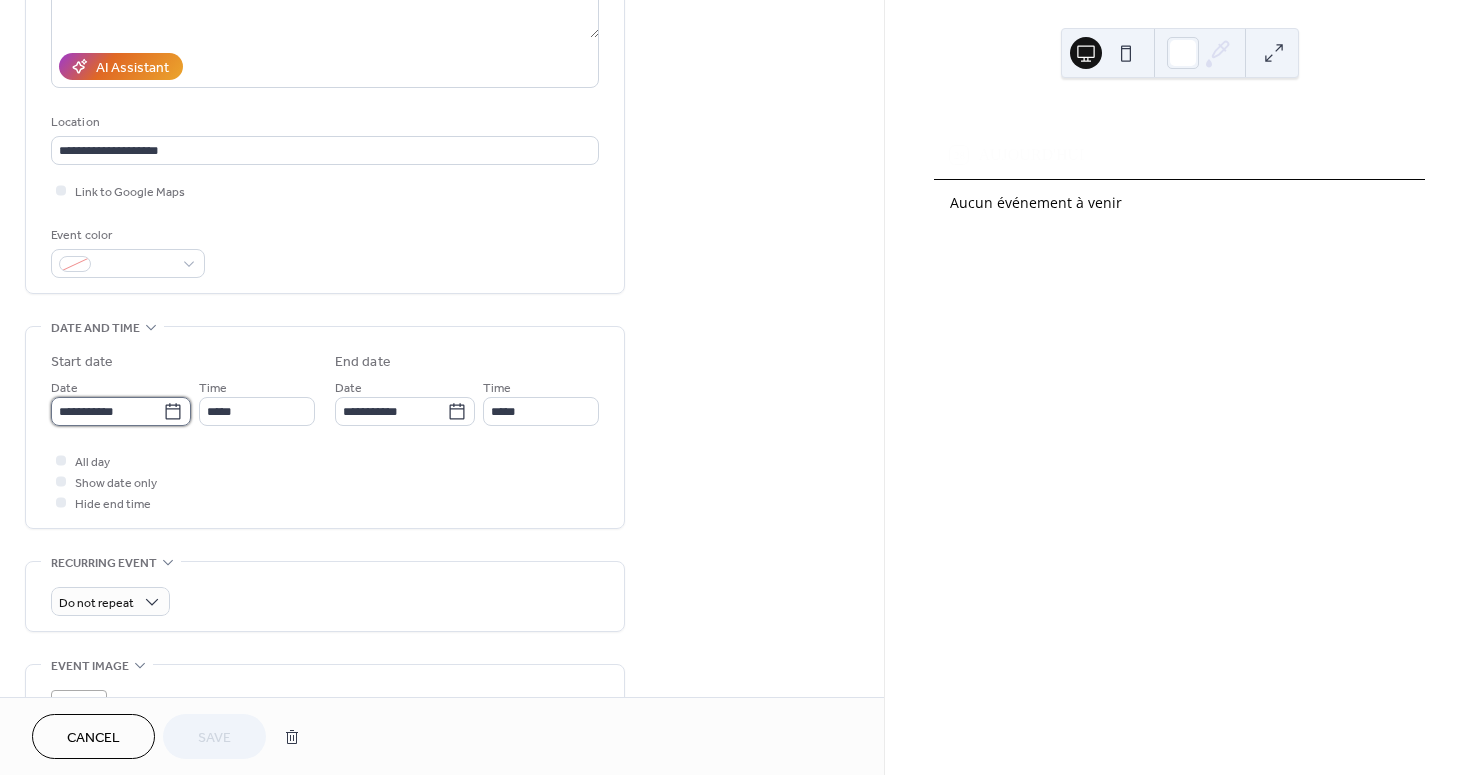 click on "**********" at bounding box center (107, 411) 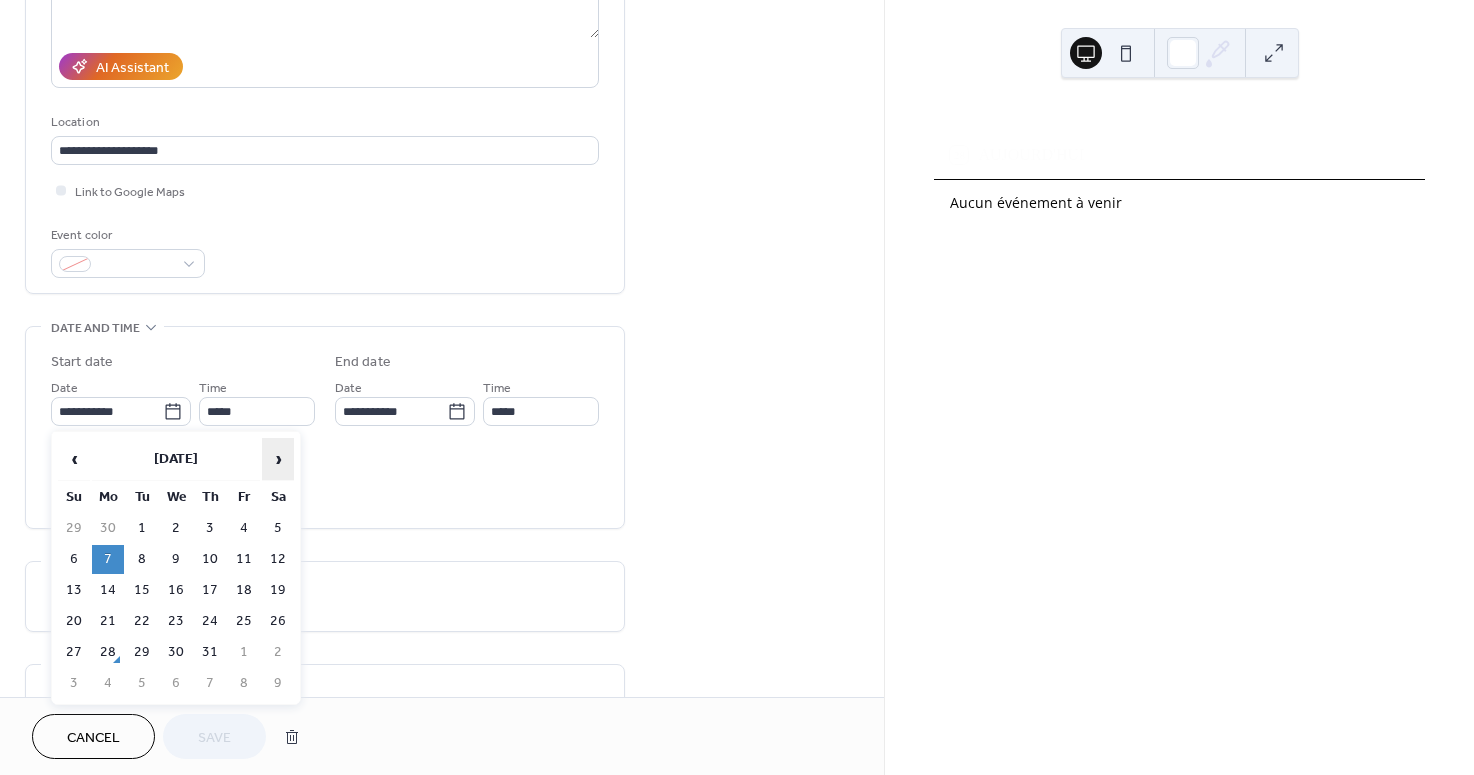 click on "›" at bounding box center (278, 459) 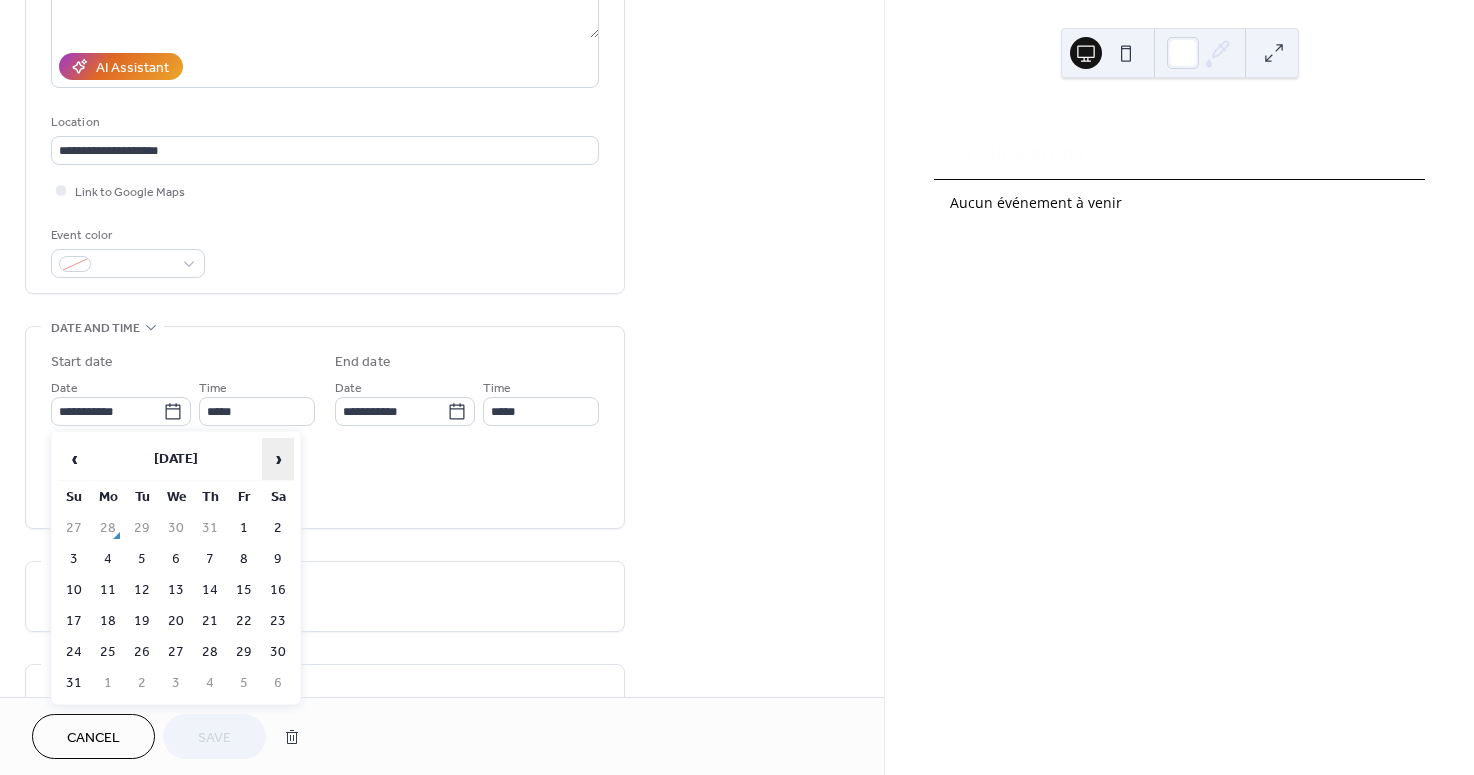 click on "›" at bounding box center (278, 459) 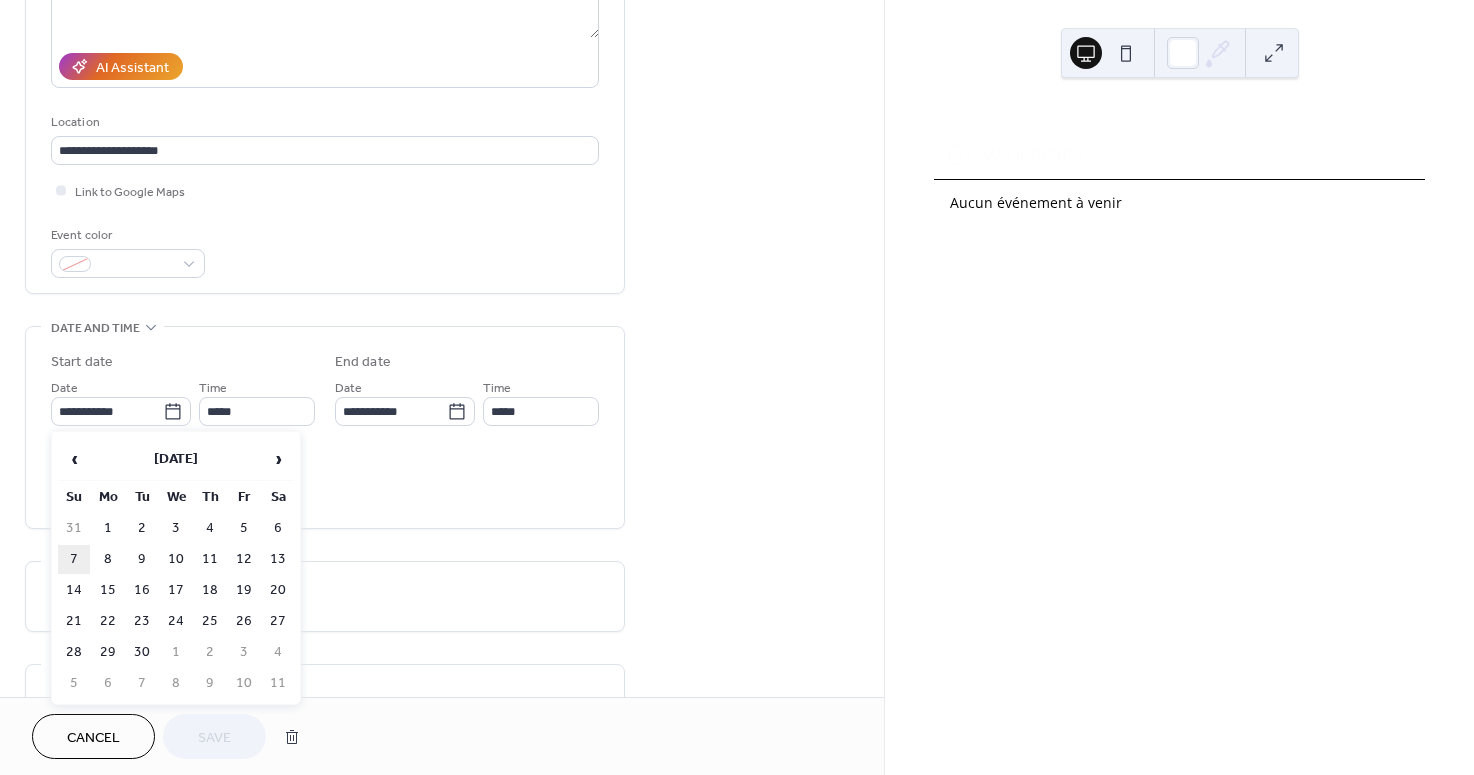 click on "7" at bounding box center [74, 559] 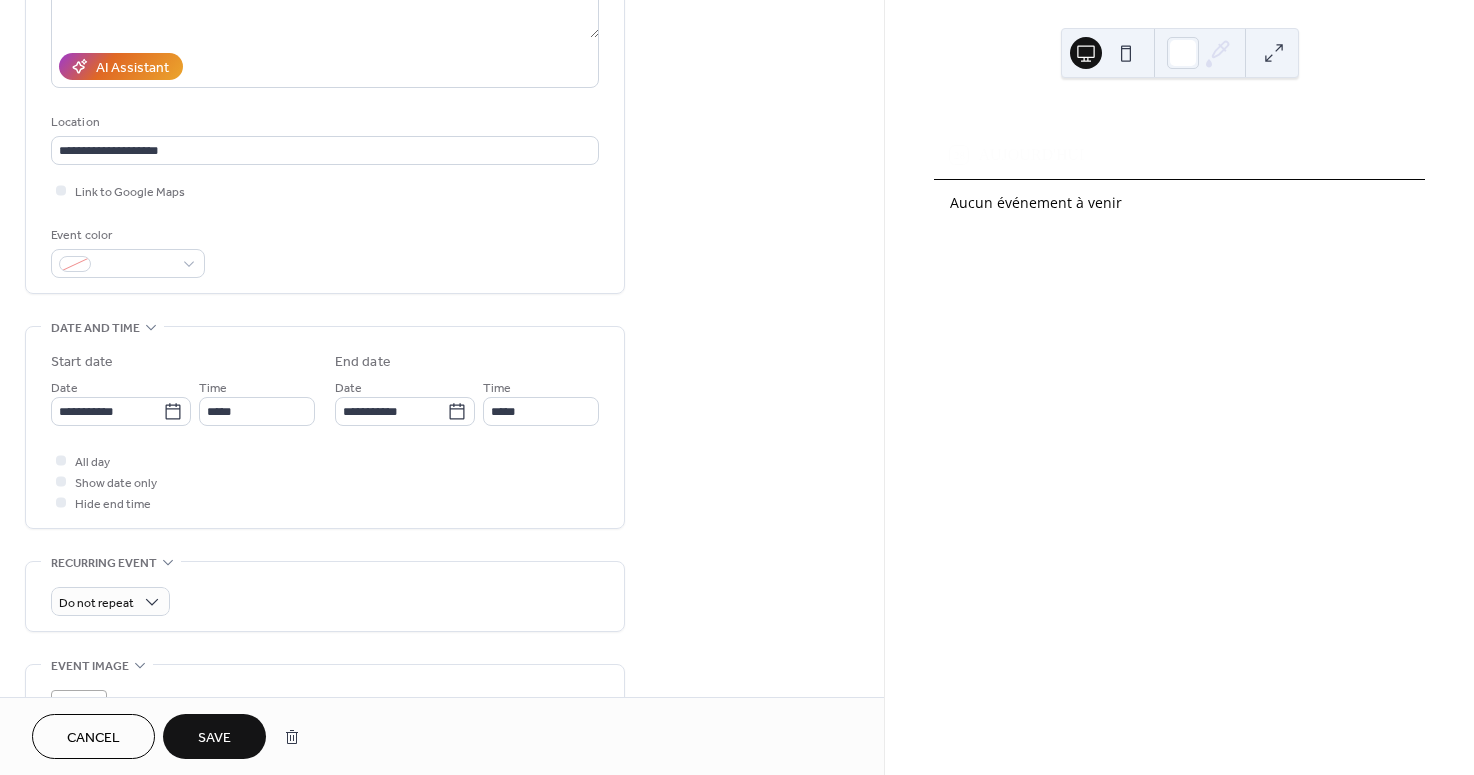 click on "Save" at bounding box center [214, 736] 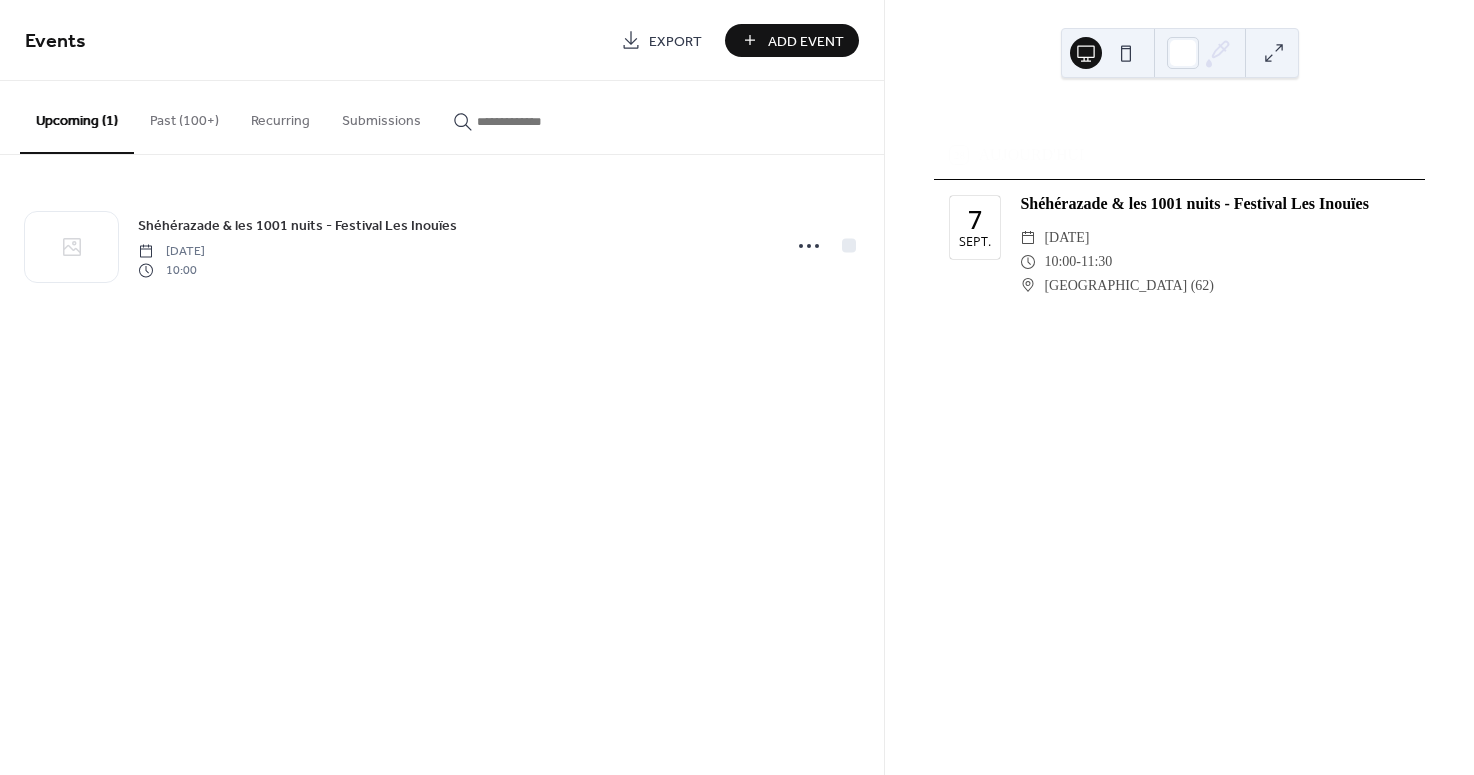 click on "Add Event" at bounding box center [806, 41] 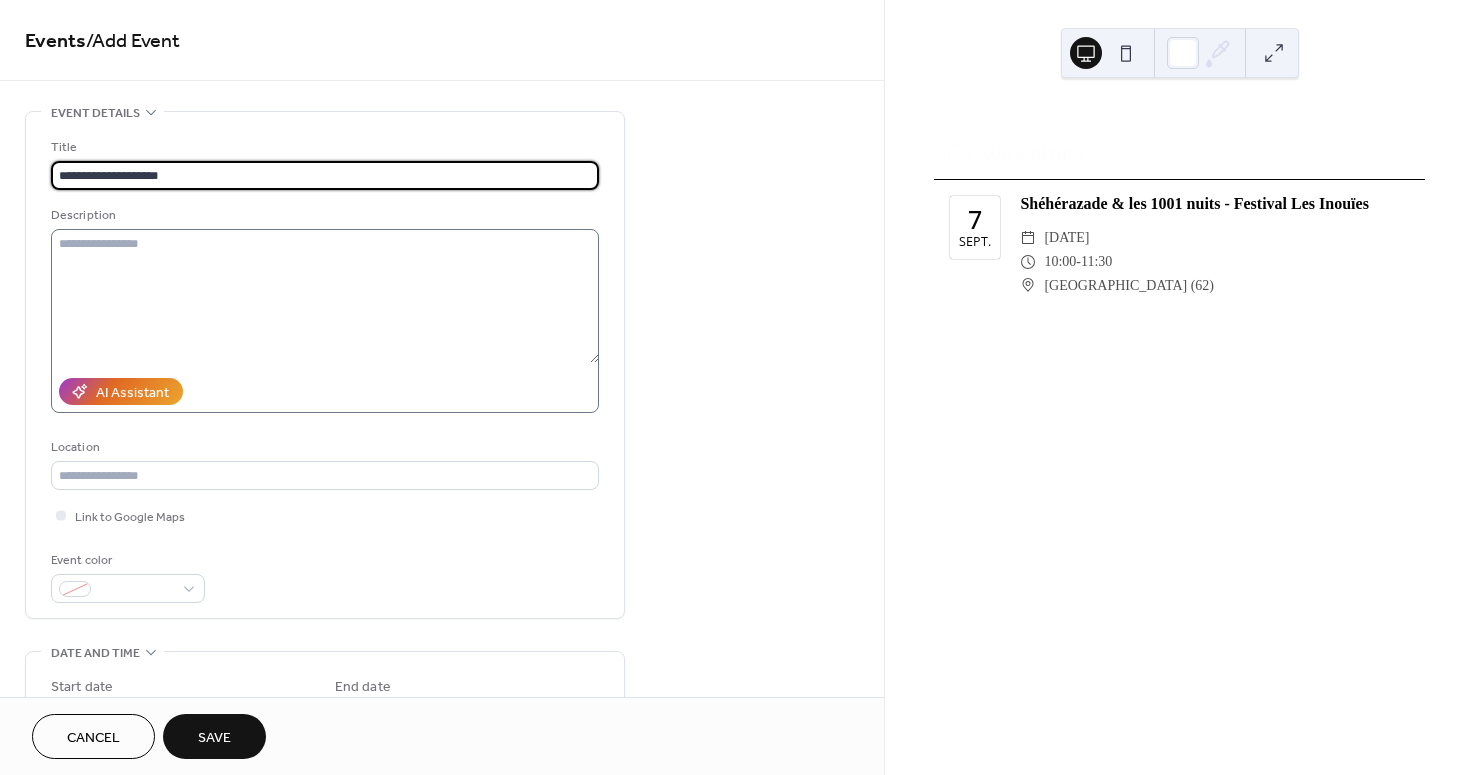 type on "**********" 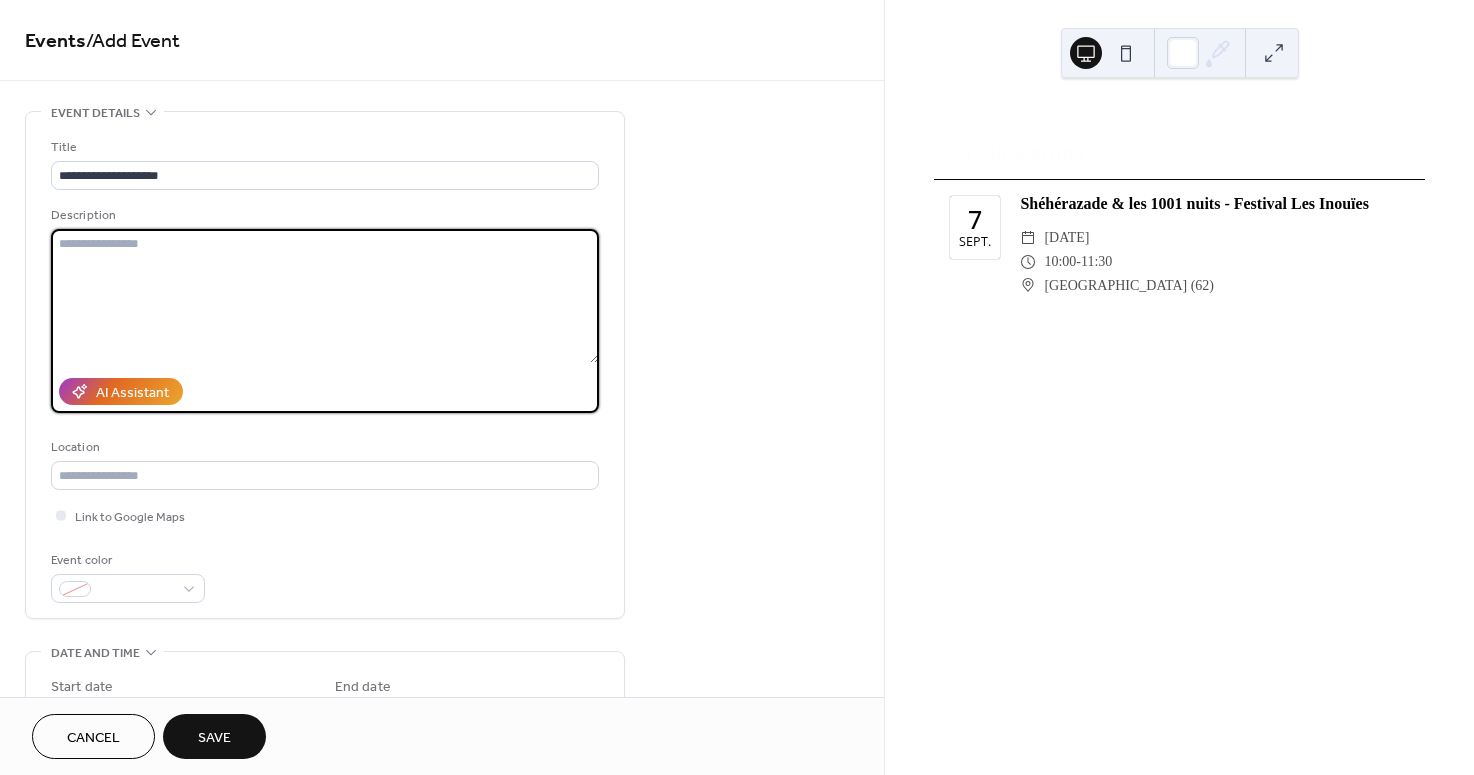 click at bounding box center [325, 296] 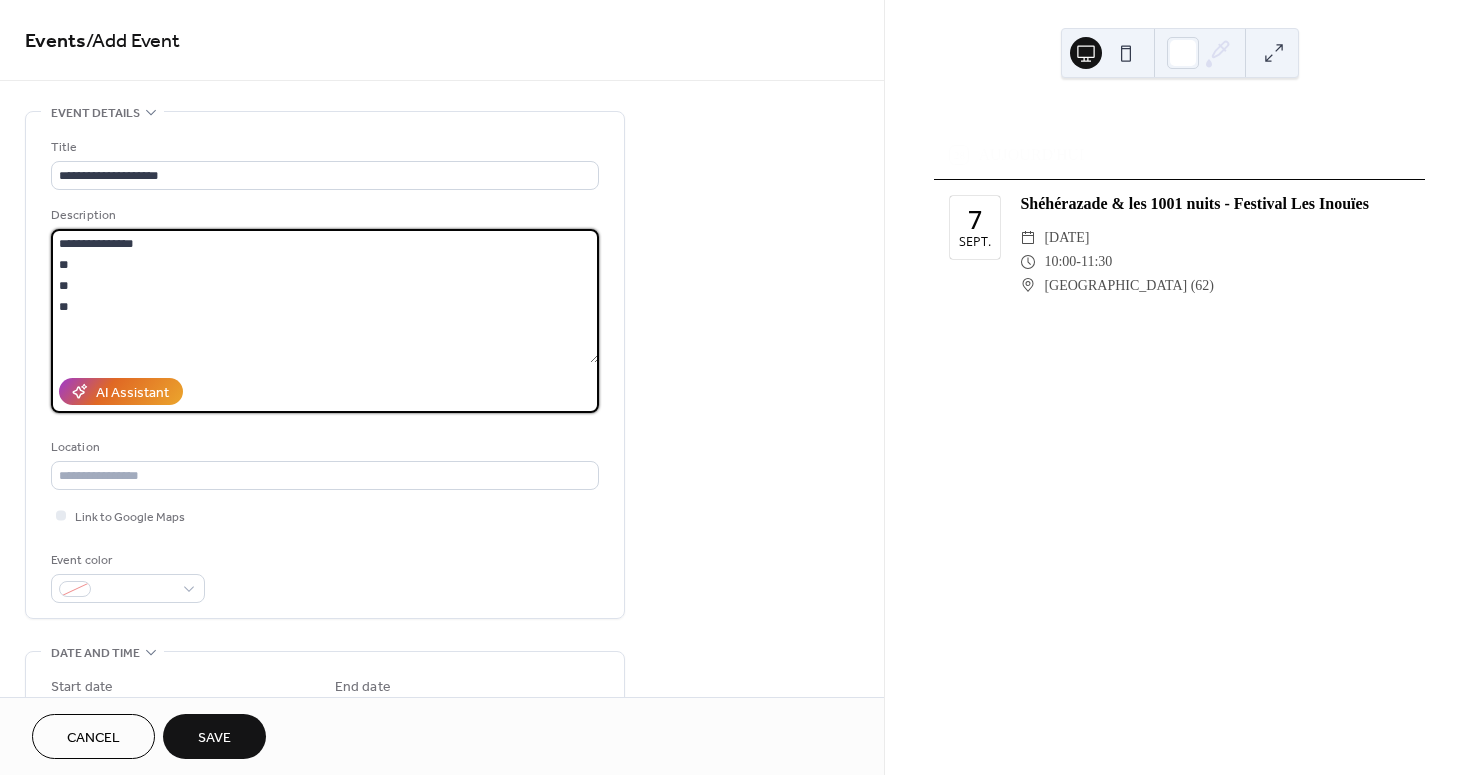click on "**********" at bounding box center [325, 296] 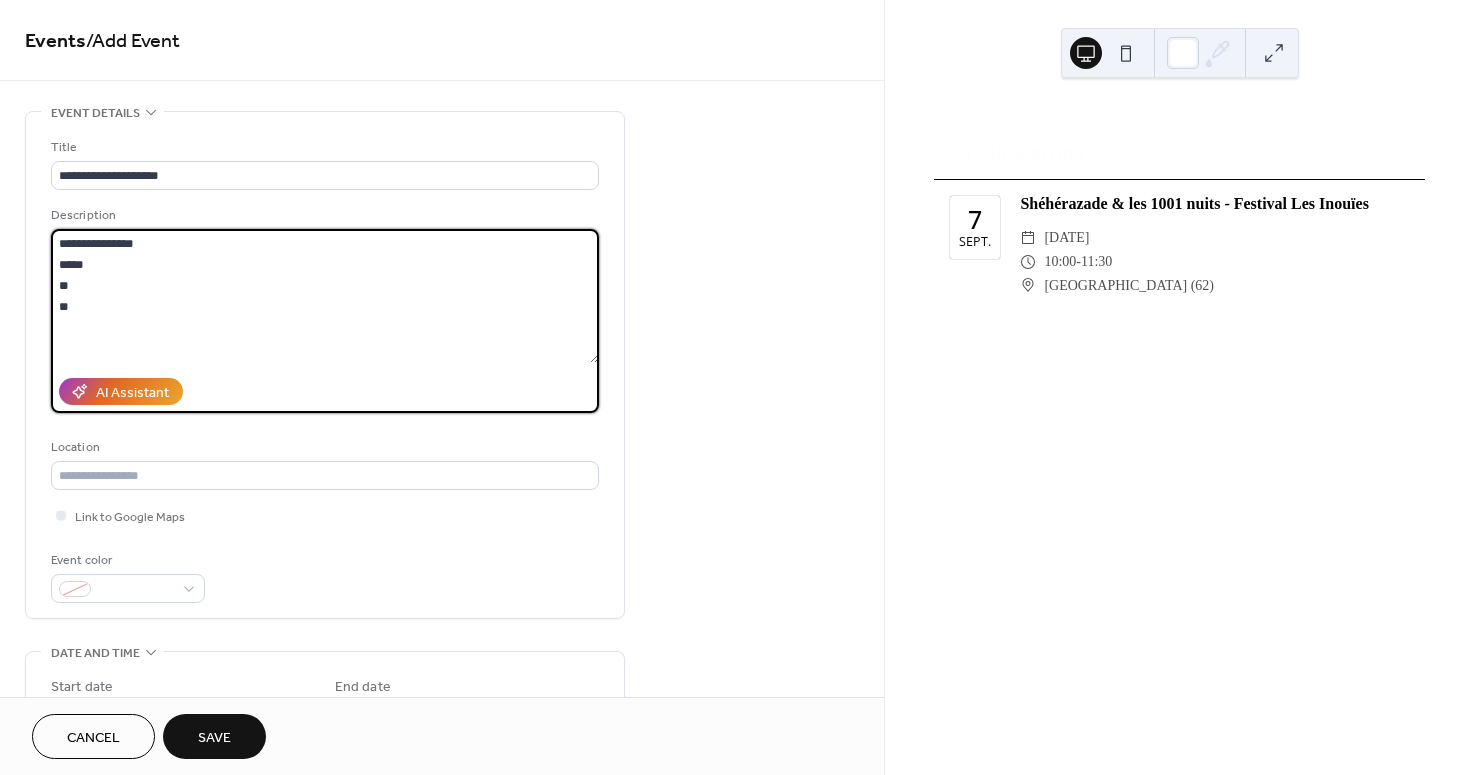 drag, startPoint x: 84, startPoint y: 305, endPoint x: 45, endPoint y: 262, distance: 58.0517 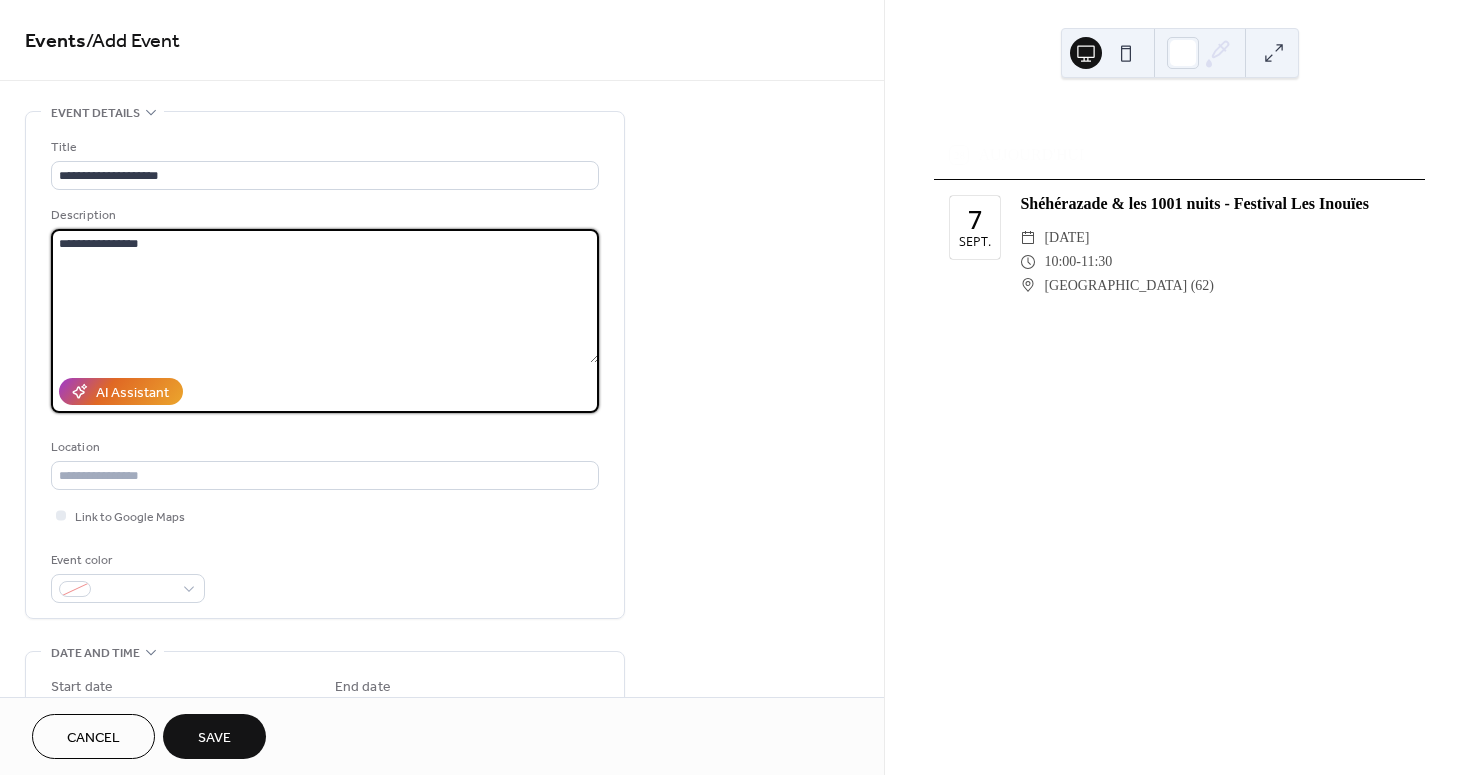 paste on "**********" 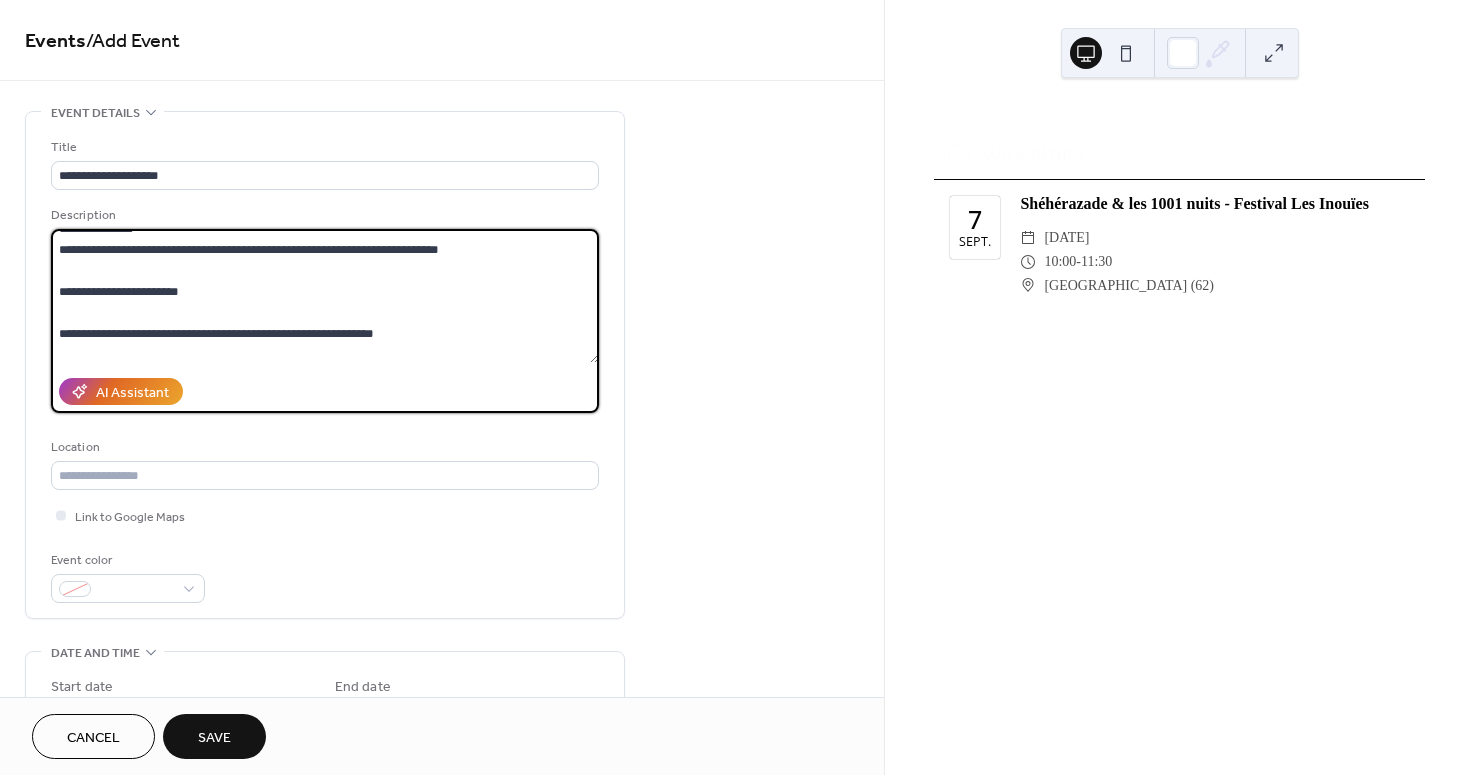scroll, scrollTop: 0, scrollLeft: 0, axis: both 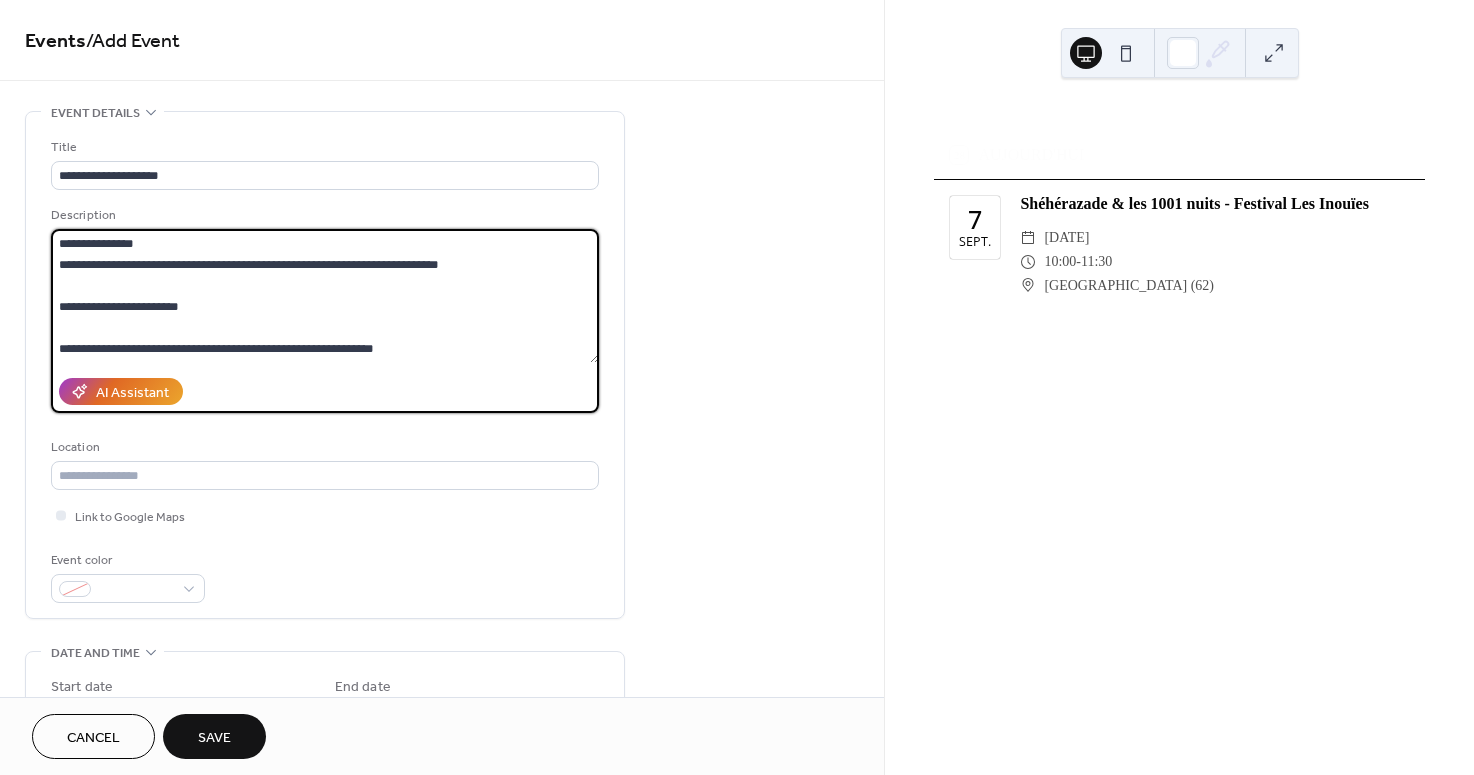 click on "**********" at bounding box center [325, 296] 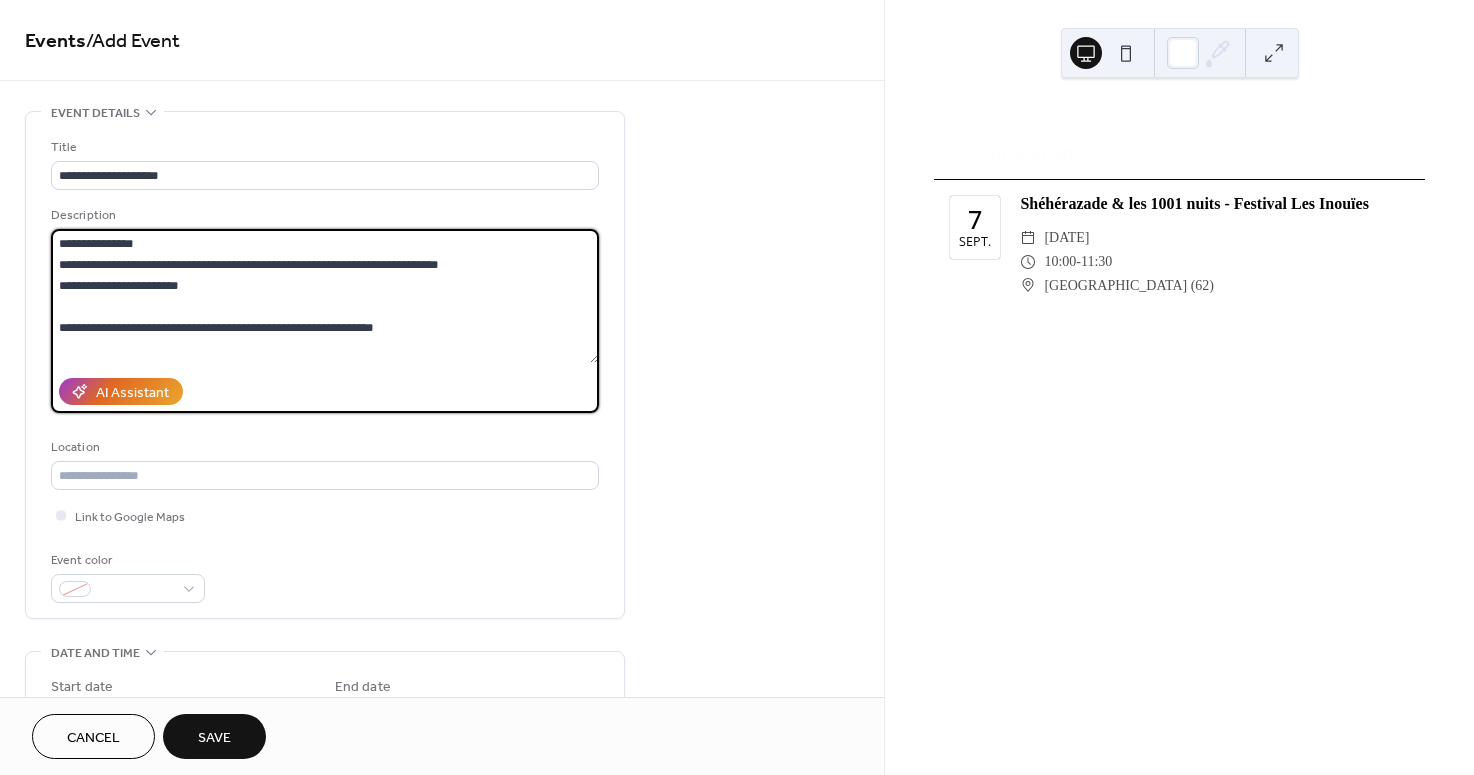 click on "**********" at bounding box center (325, 296) 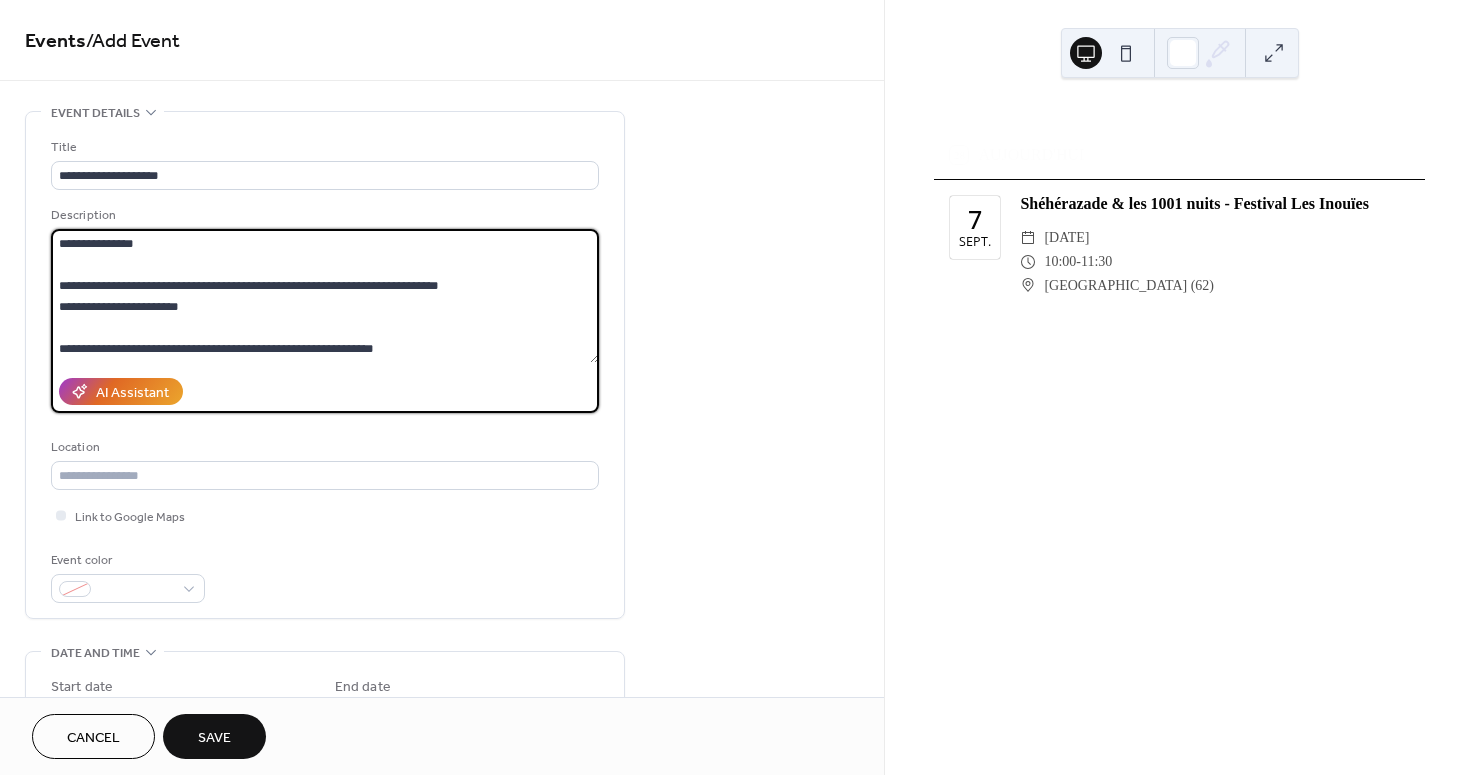 drag, startPoint x: 101, startPoint y: 302, endPoint x: 2, endPoint y: 302, distance: 99 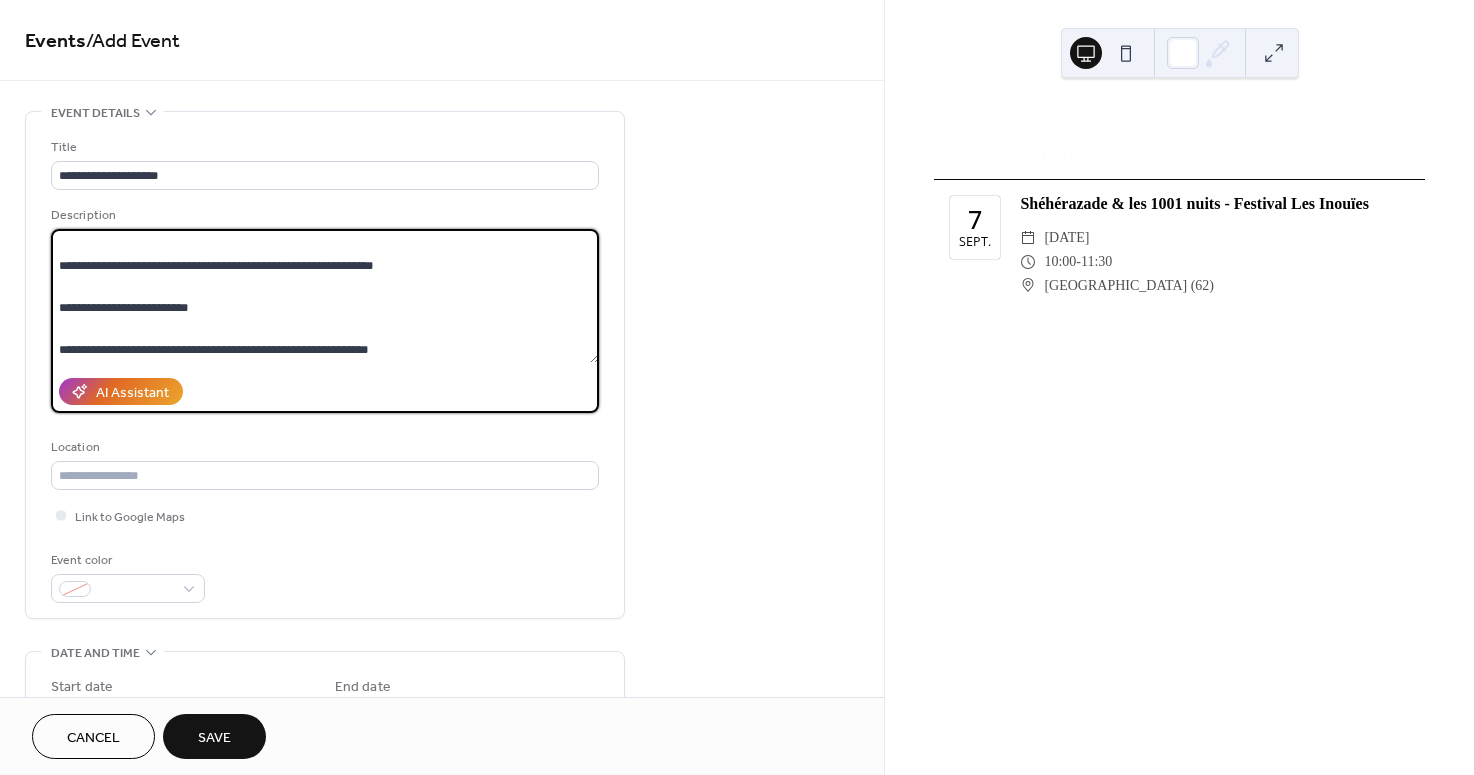 scroll, scrollTop: 84, scrollLeft: 0, axis: vertical 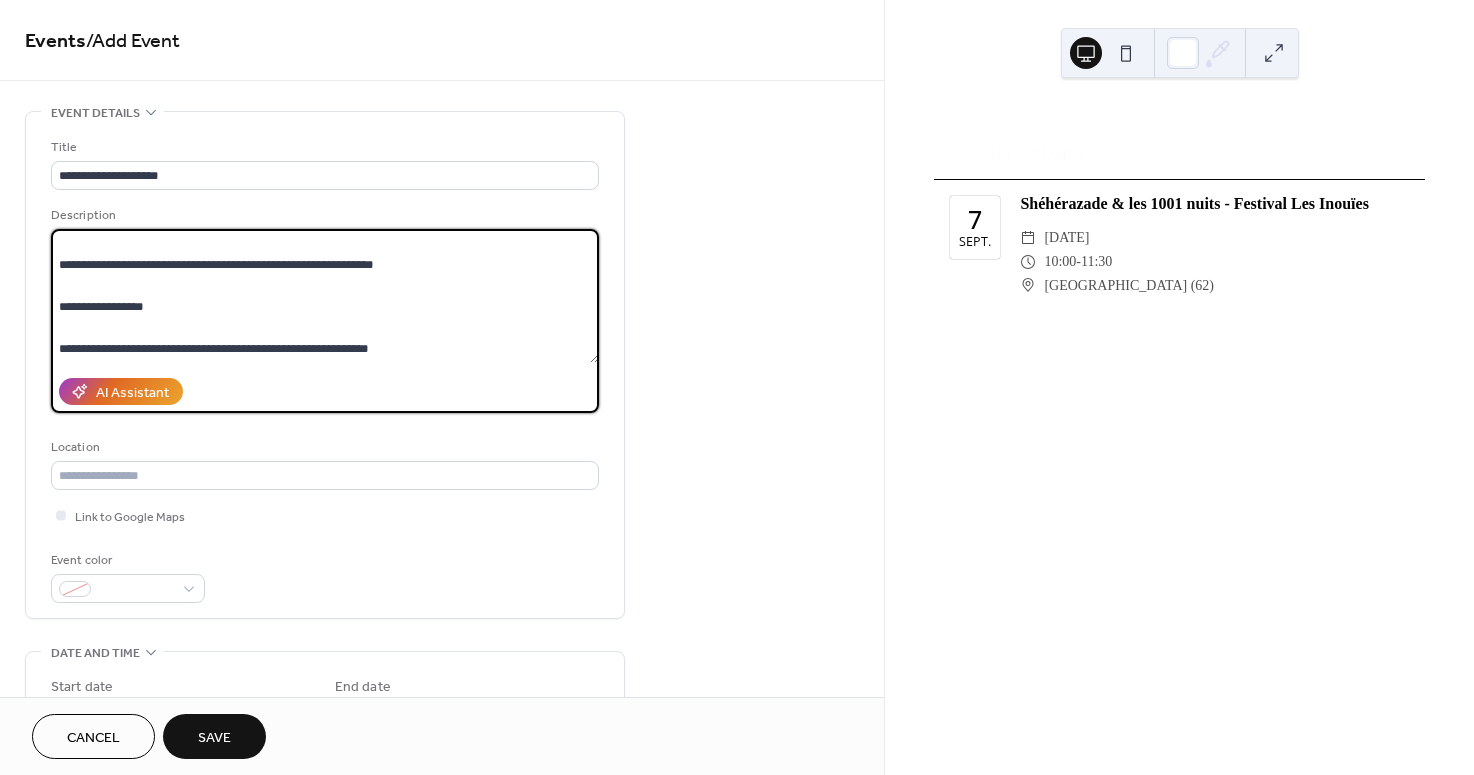 click on "**********" at bounding box center [325, 296] 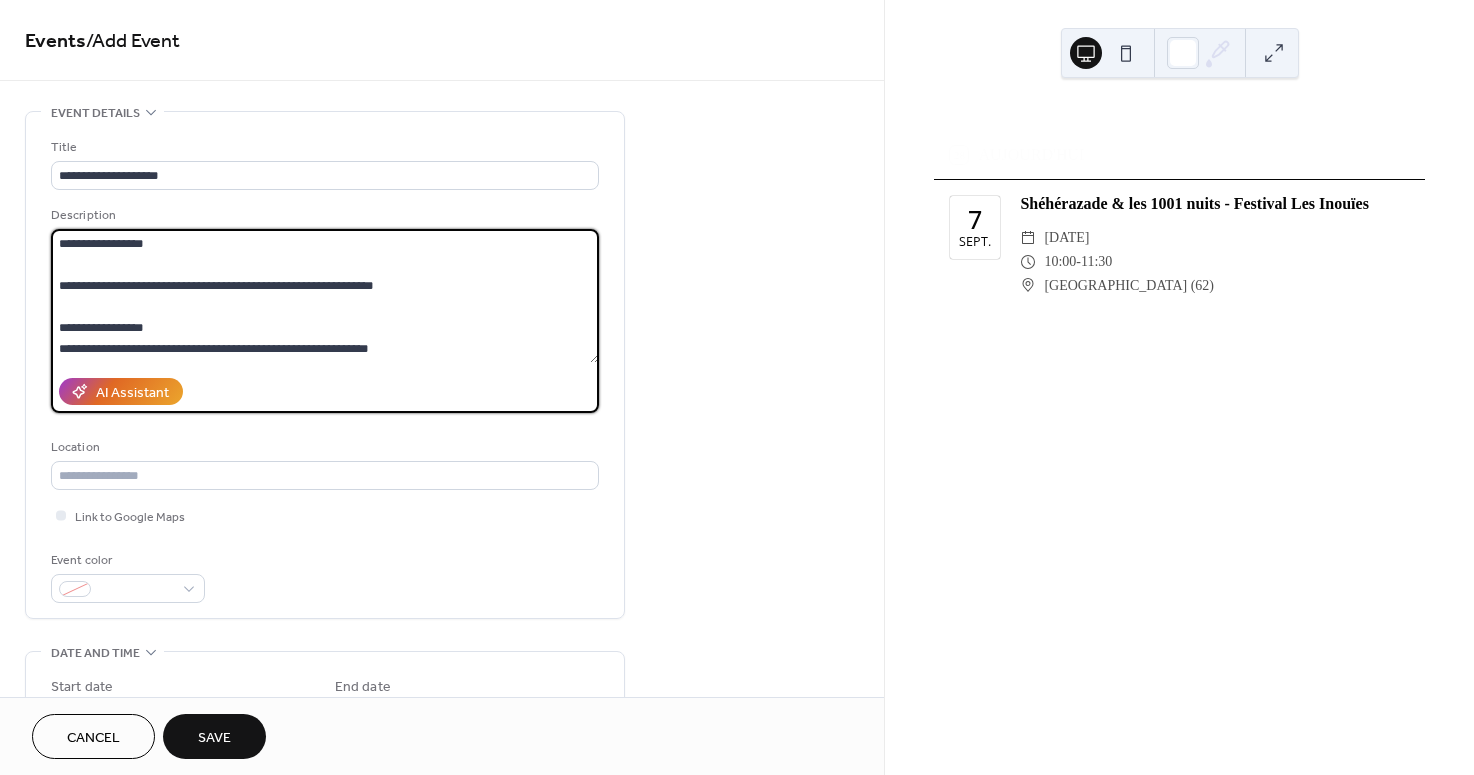 scroll, scrollTop: 63, scrollLeft: 0, axis: vertical 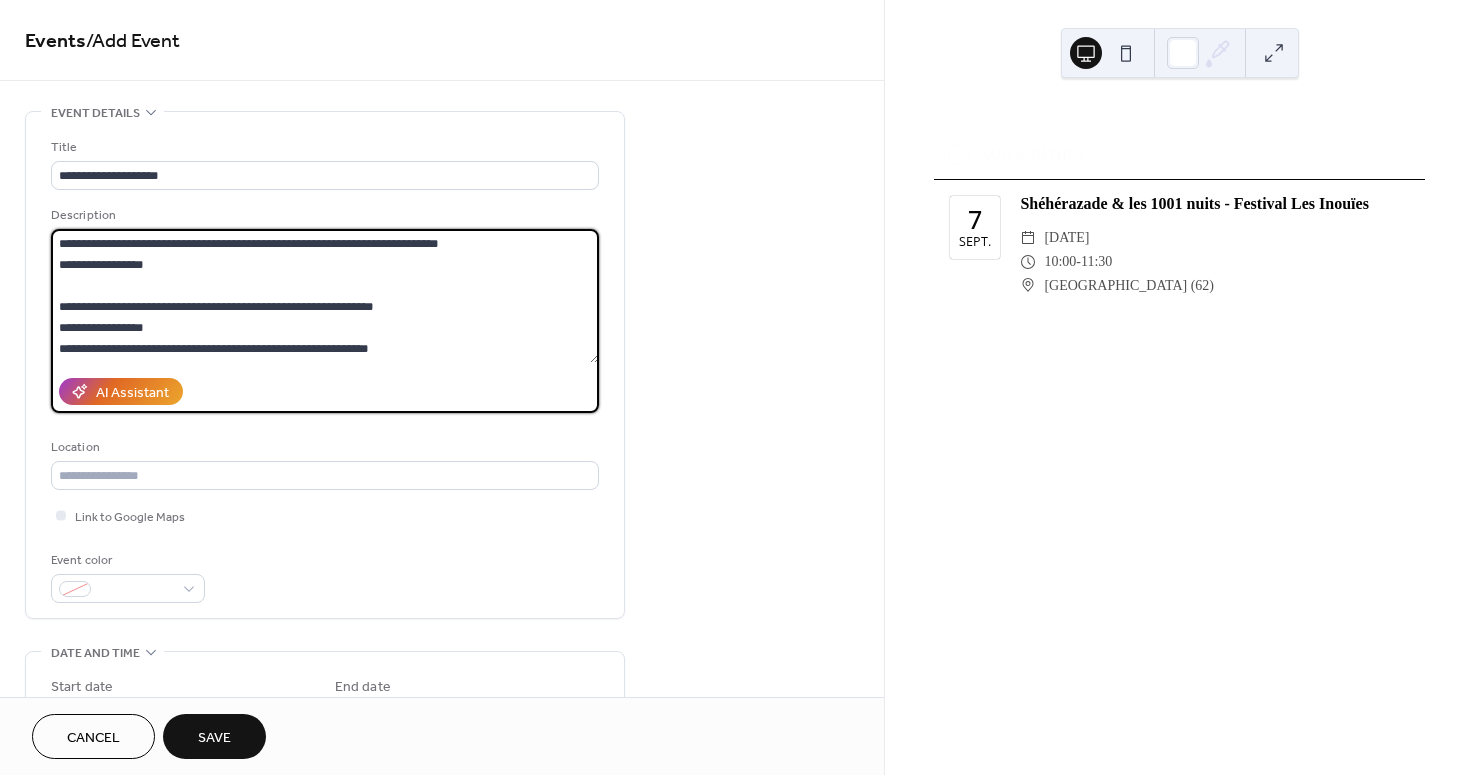 click on "**********" at bounding box center [325, 296] 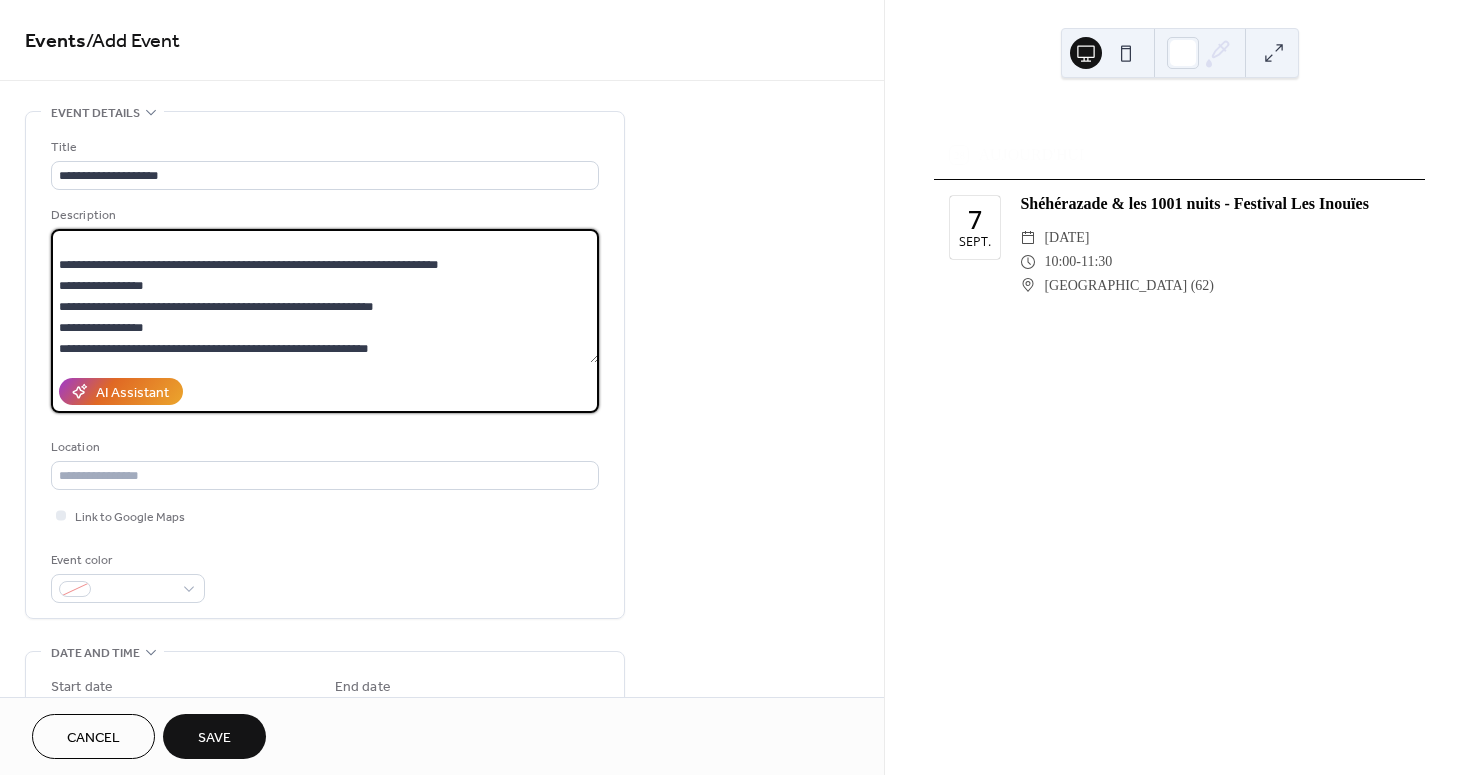 scroll, scrollTop: 21, scrollLeft: 0, axis: vertical 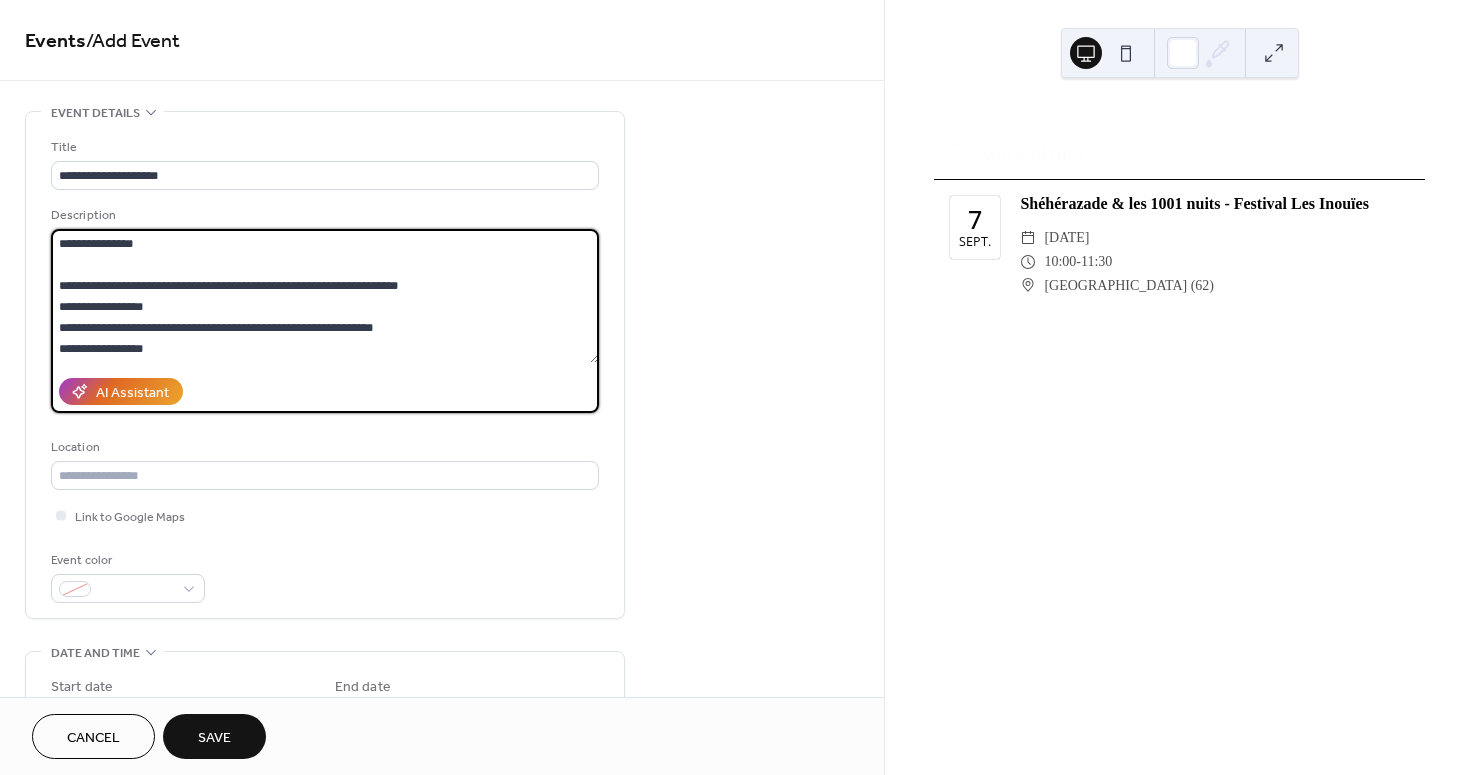 click on "**********" at bounding box center (325, 296) 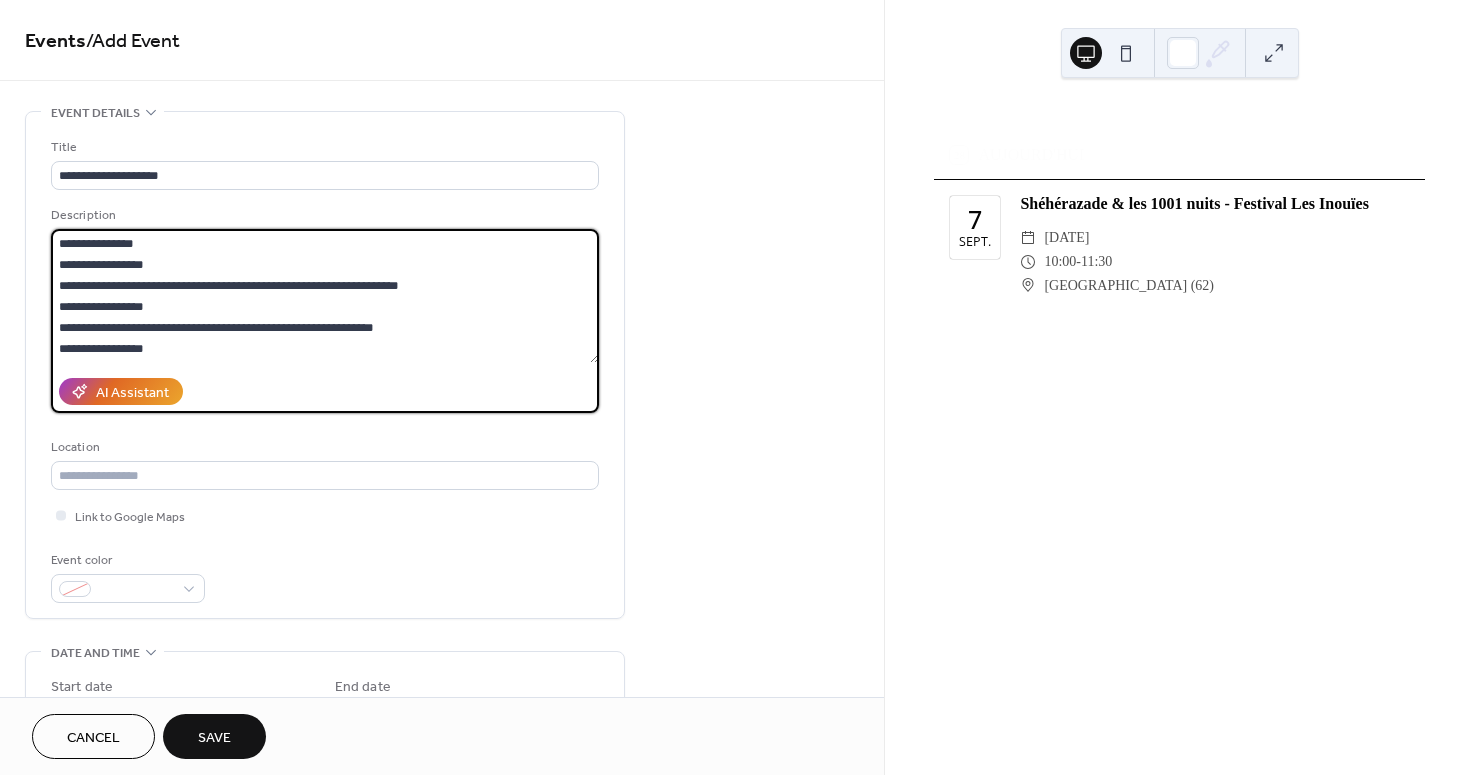scroll, scrollTop: 21, scrollLeft: 0, axis: vertical 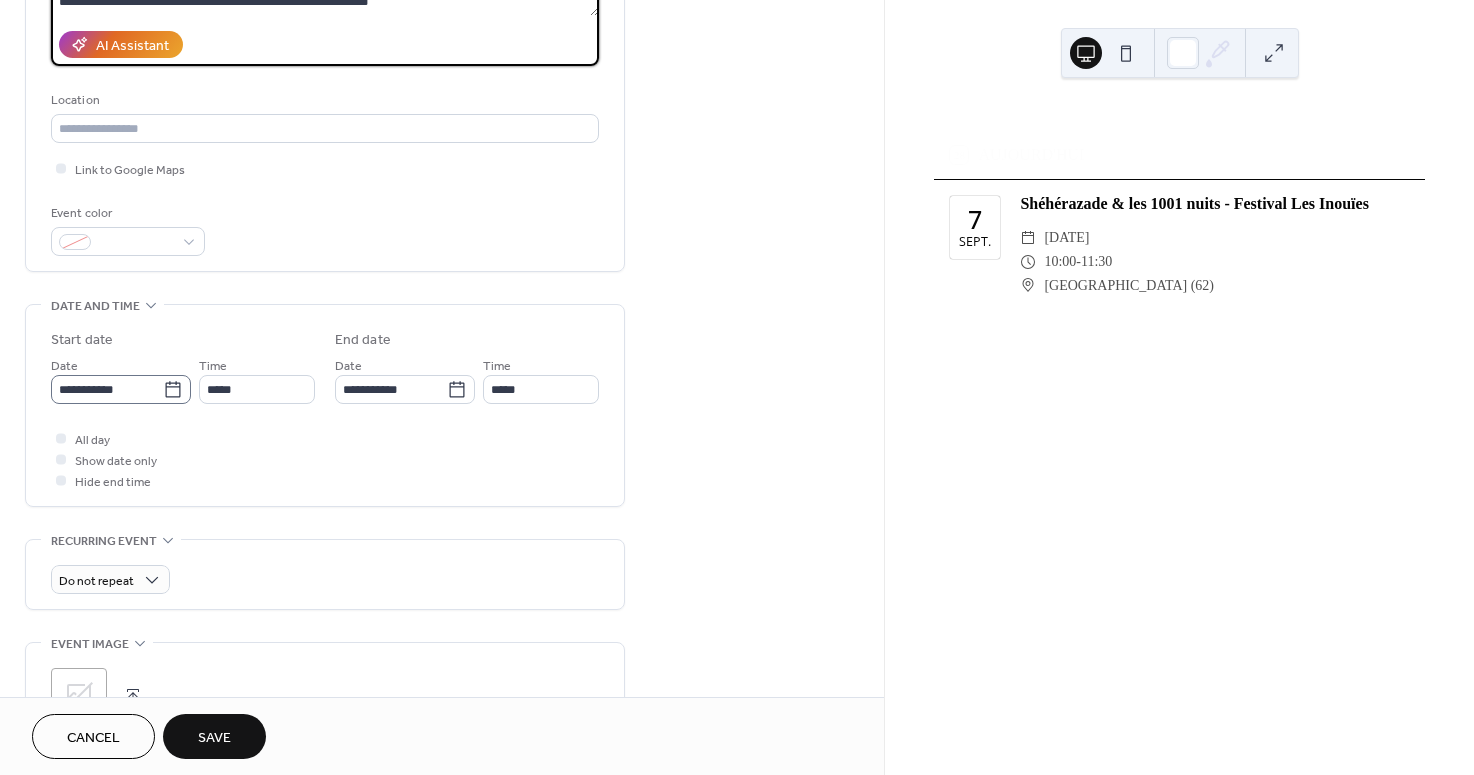 type on "**********" 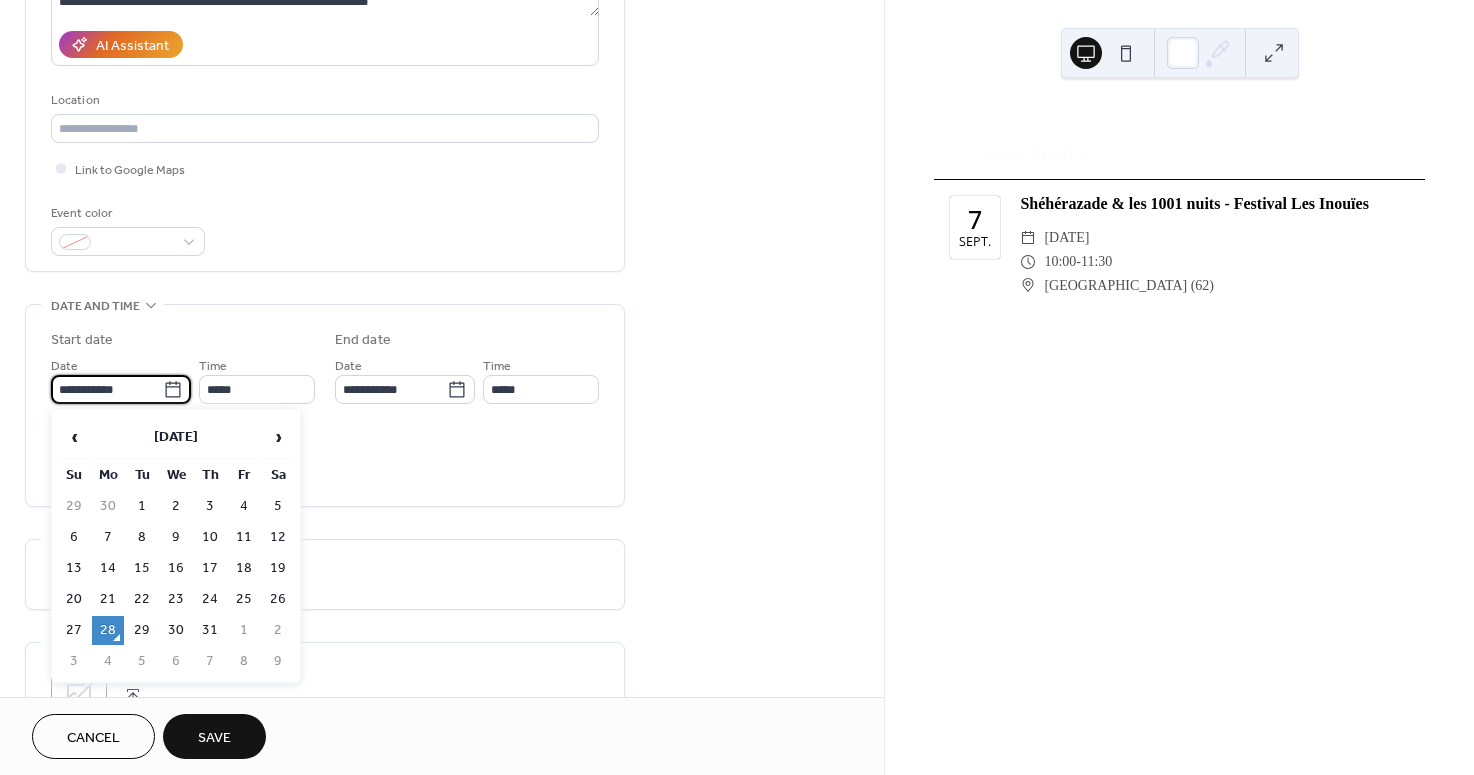 click on "**********" at bounding box center [107, 389] 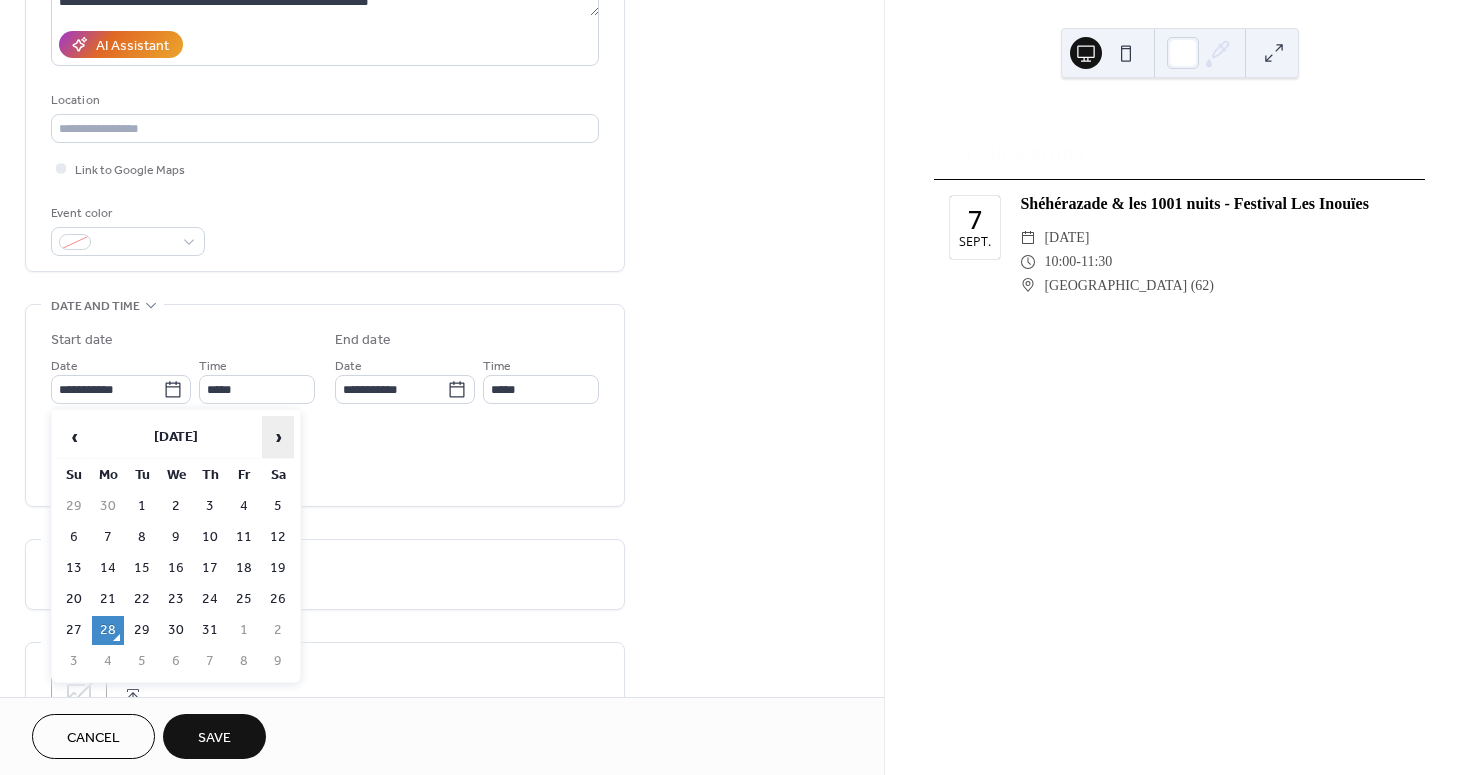 click on "›" at bounding box center [278, 437] 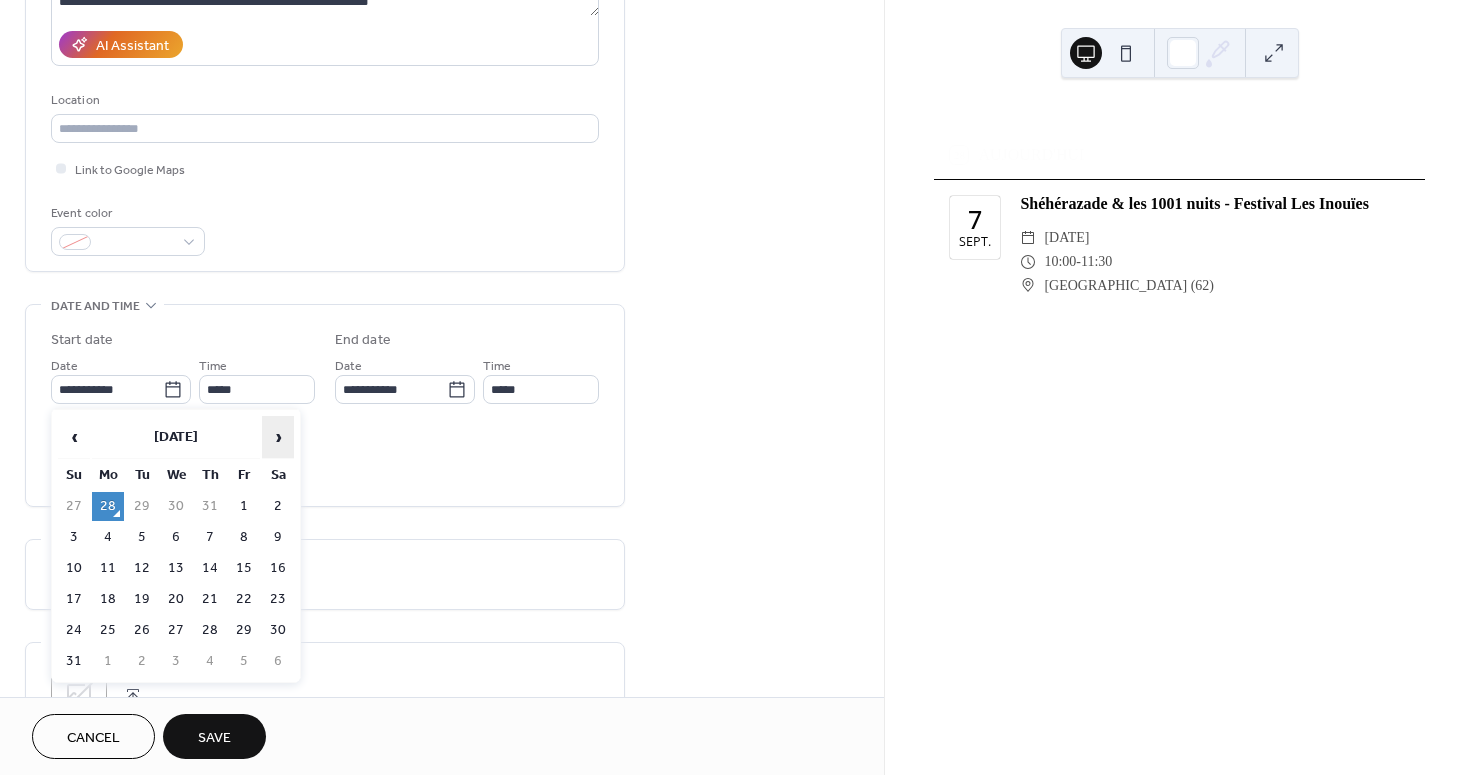 click on "›" at bounding box center [278, 437] 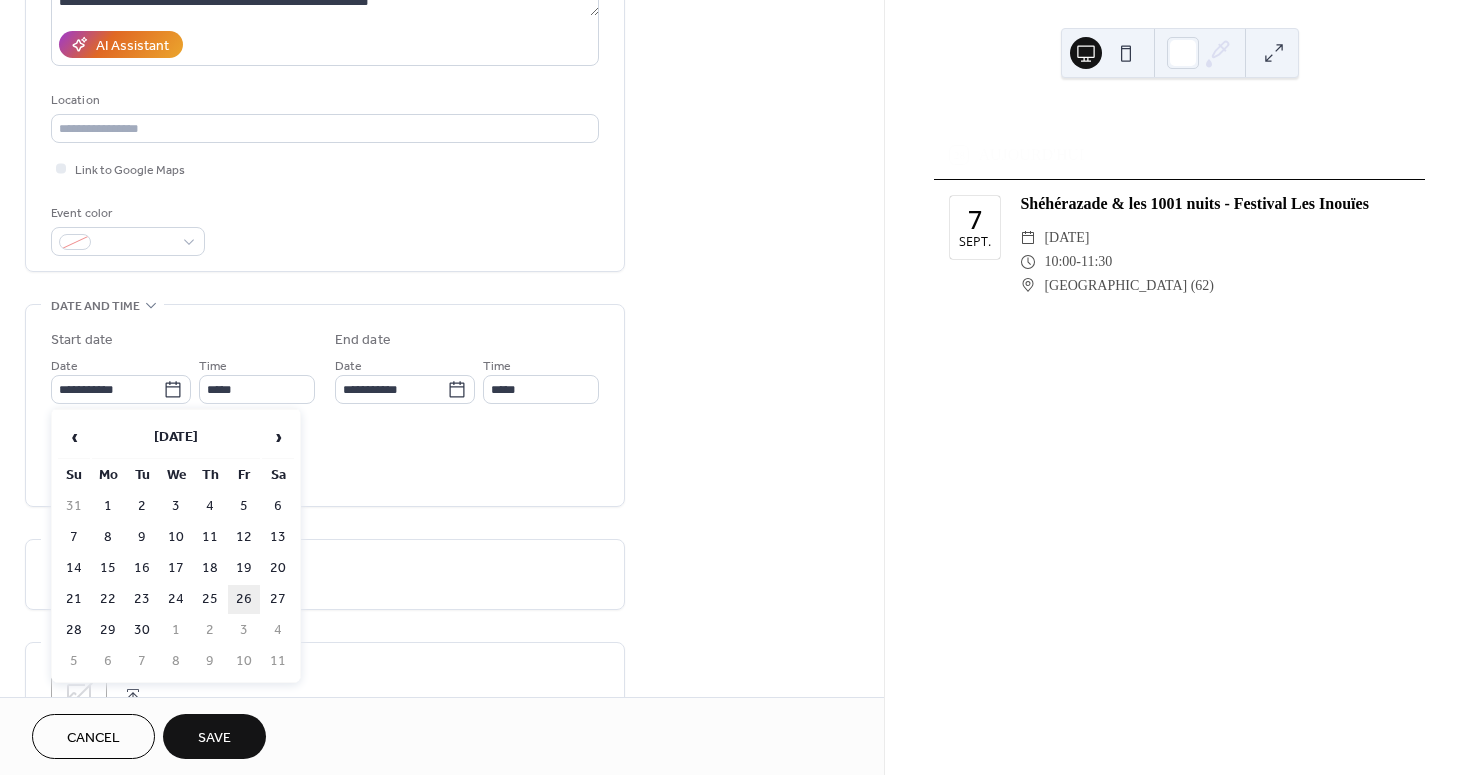 click on "26" at bounding box center (244, 599) 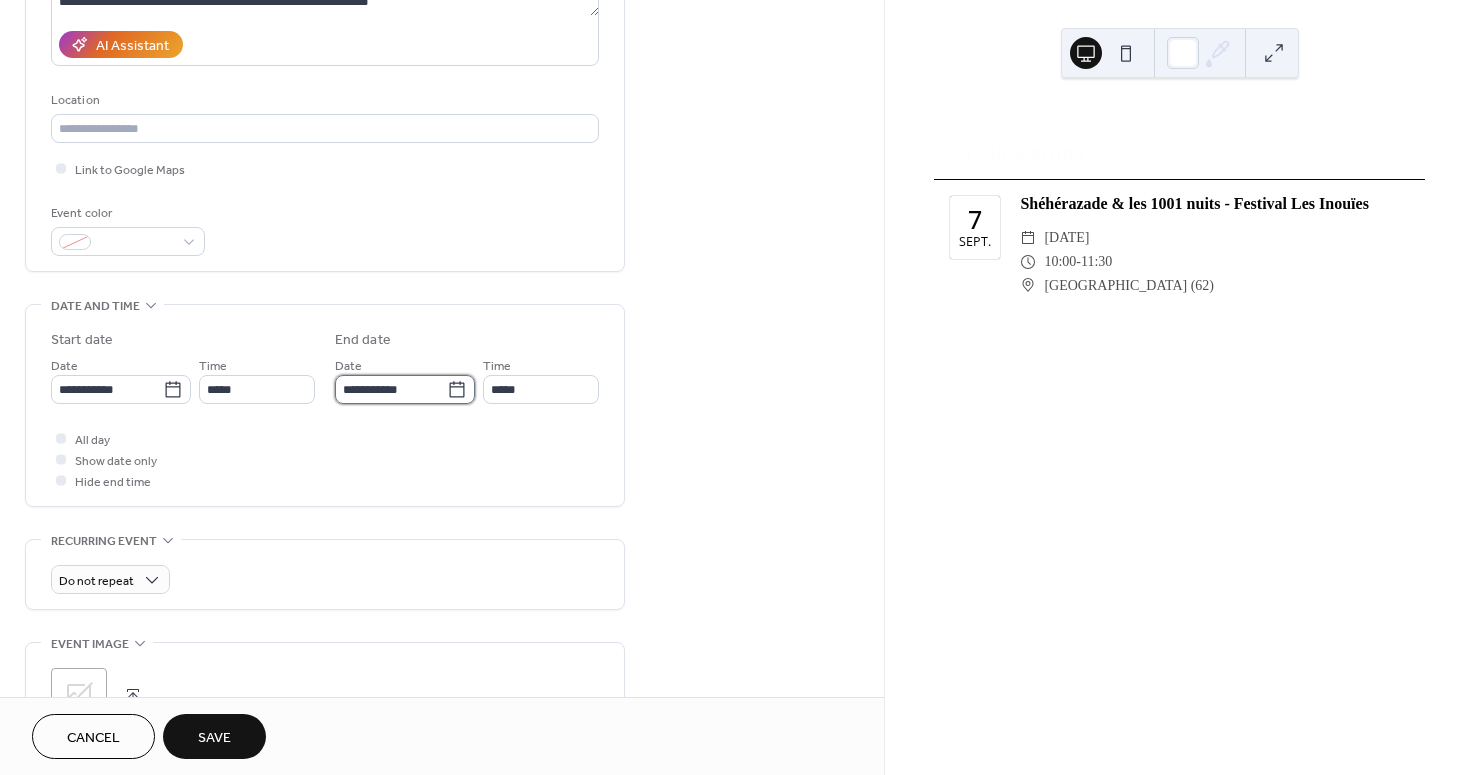 click on "**********" at bounding box center [391, 389] 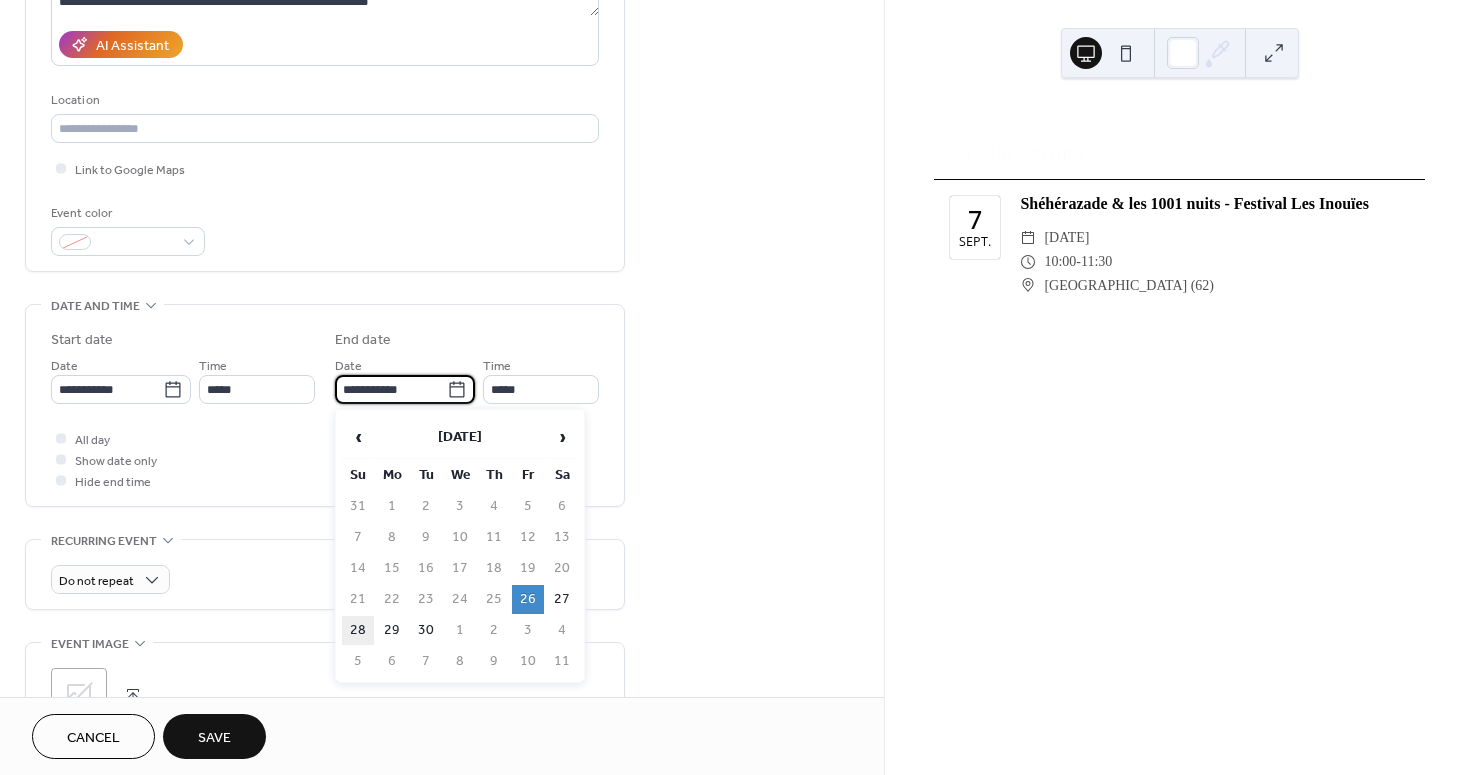 click on "28" at bounding box center [358, 630] 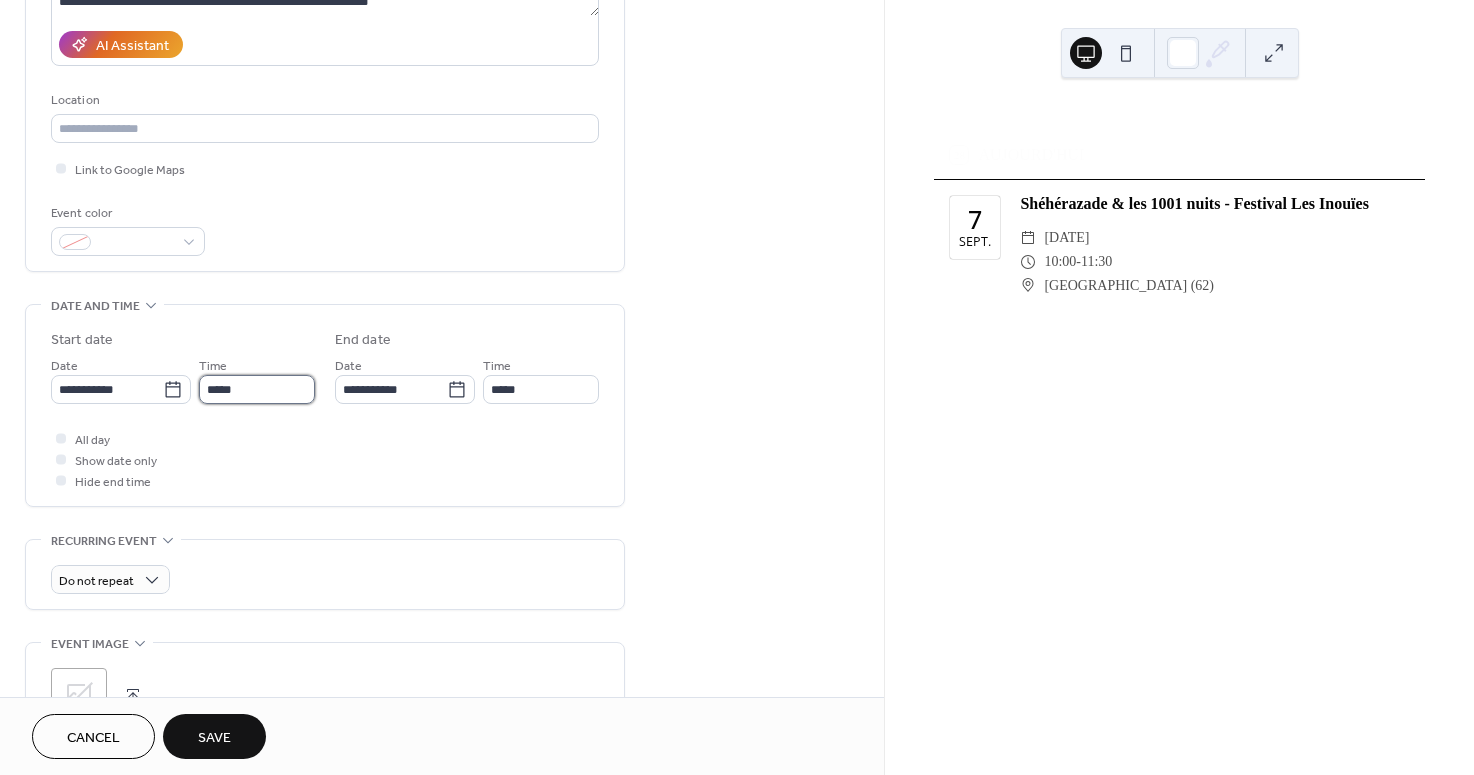 click on "*****" at bounding box center [257, 389] 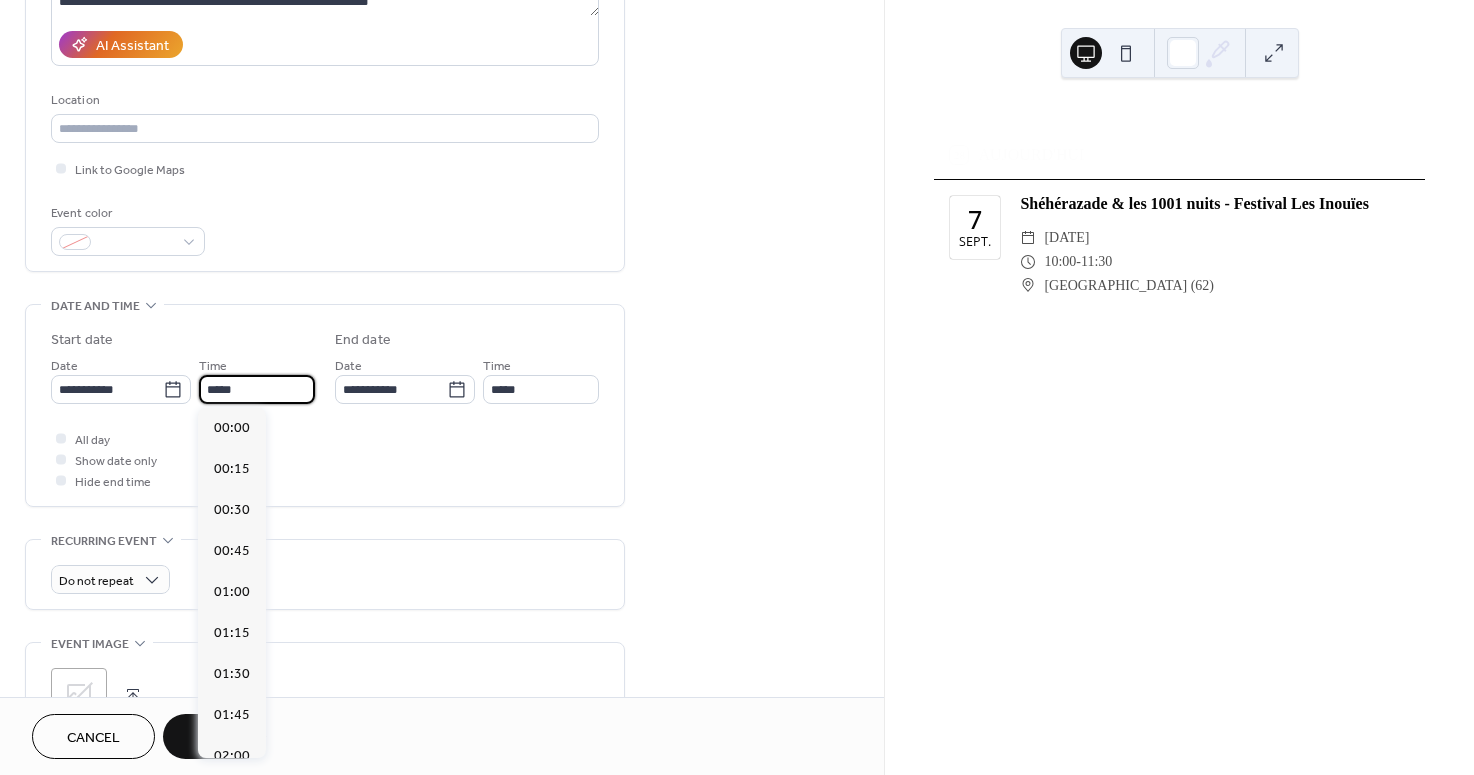 scroll, scrollTop: 1944, scrollLeft: 0, axis: vertical 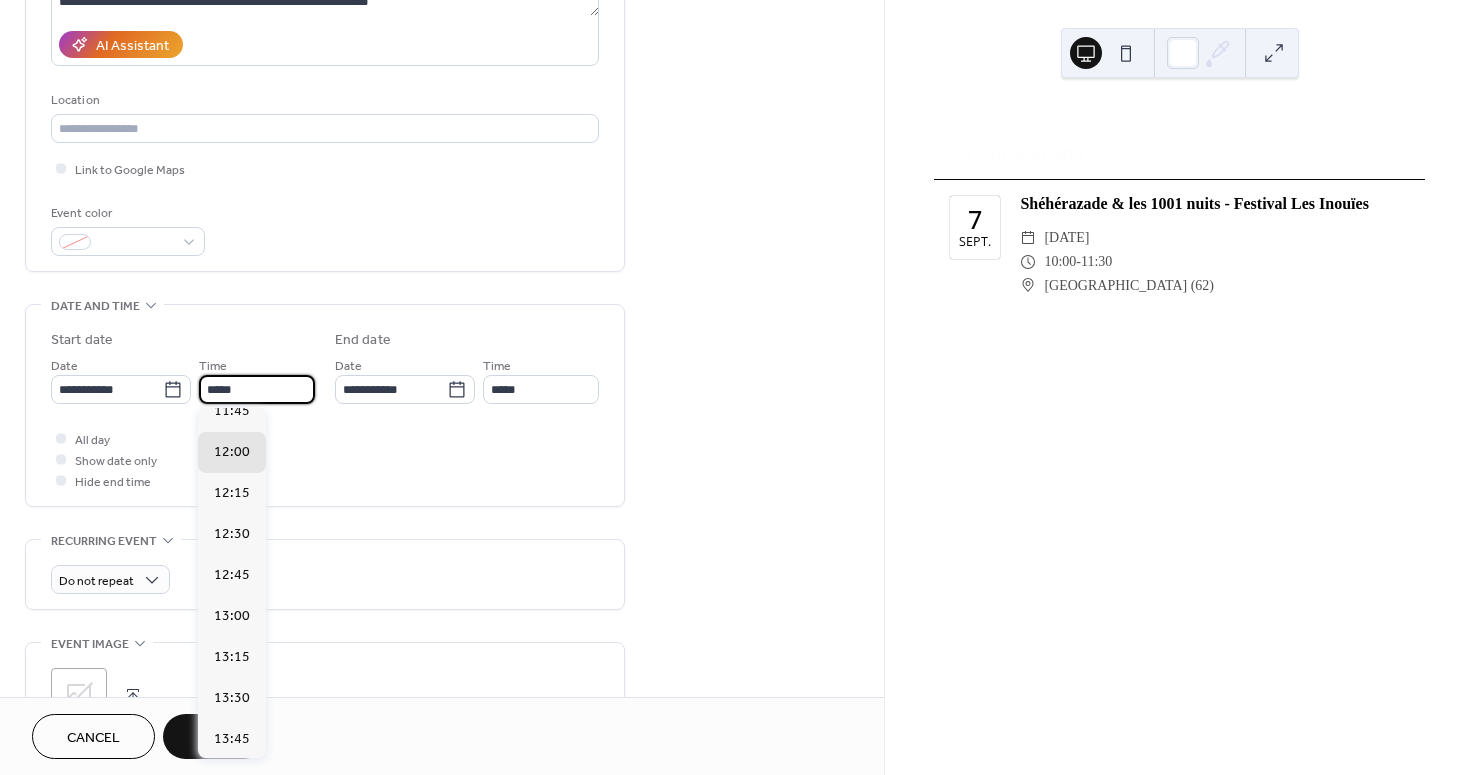 click on "*****" at bounding box center [257, 389] 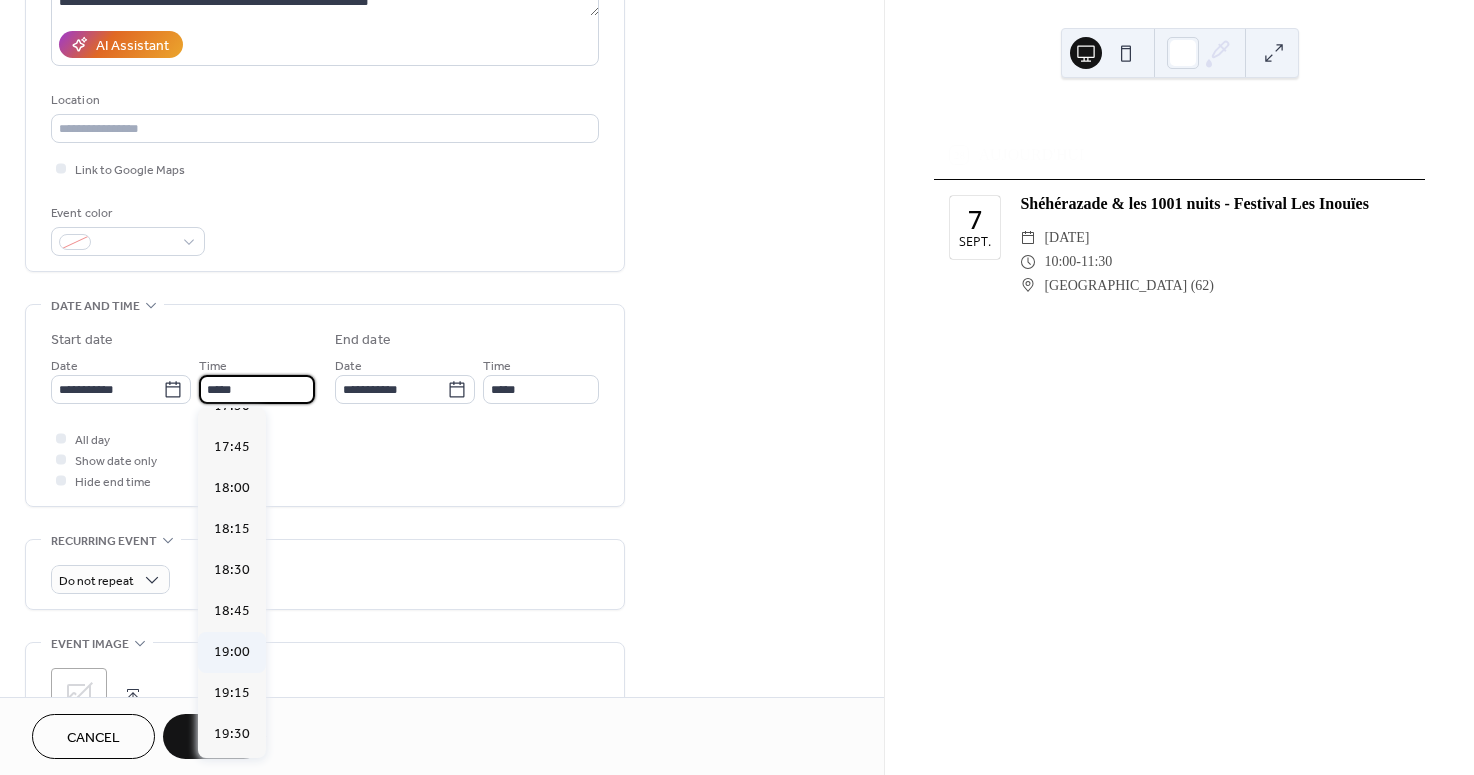 scroll, scrollTop: 2914, scrollLeft: 0, axis: vertical 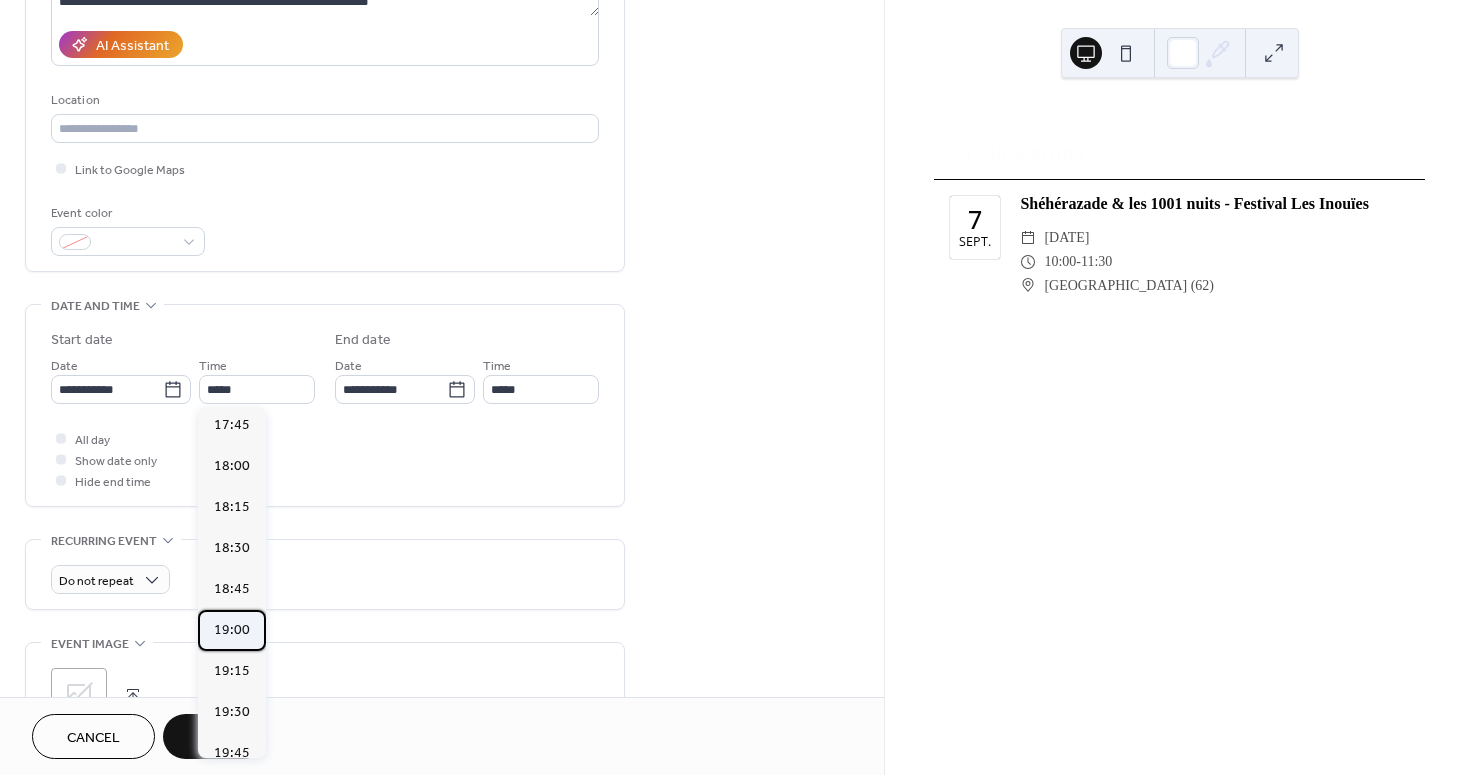 click on "19:00" at bounding box center (232, 630) 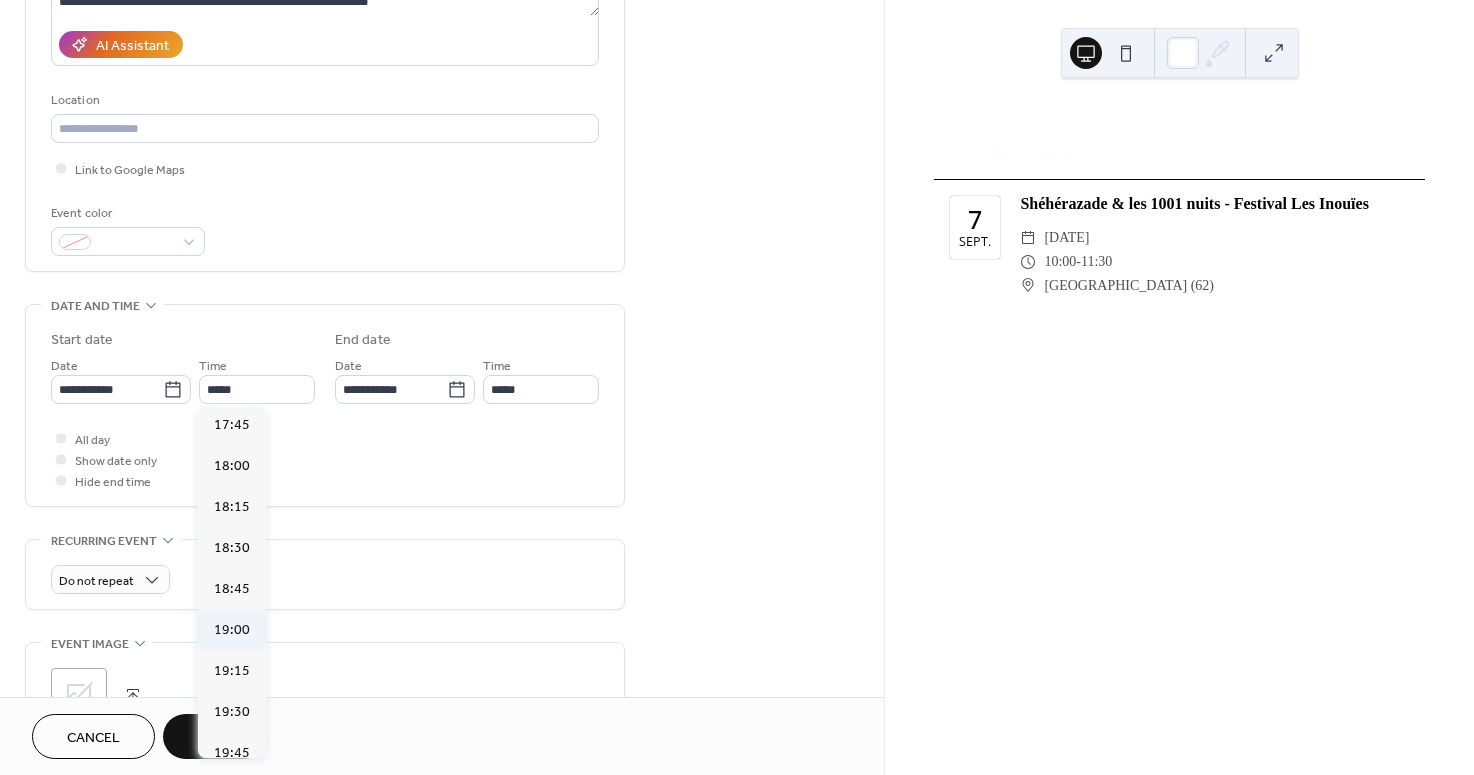 type on "*****" 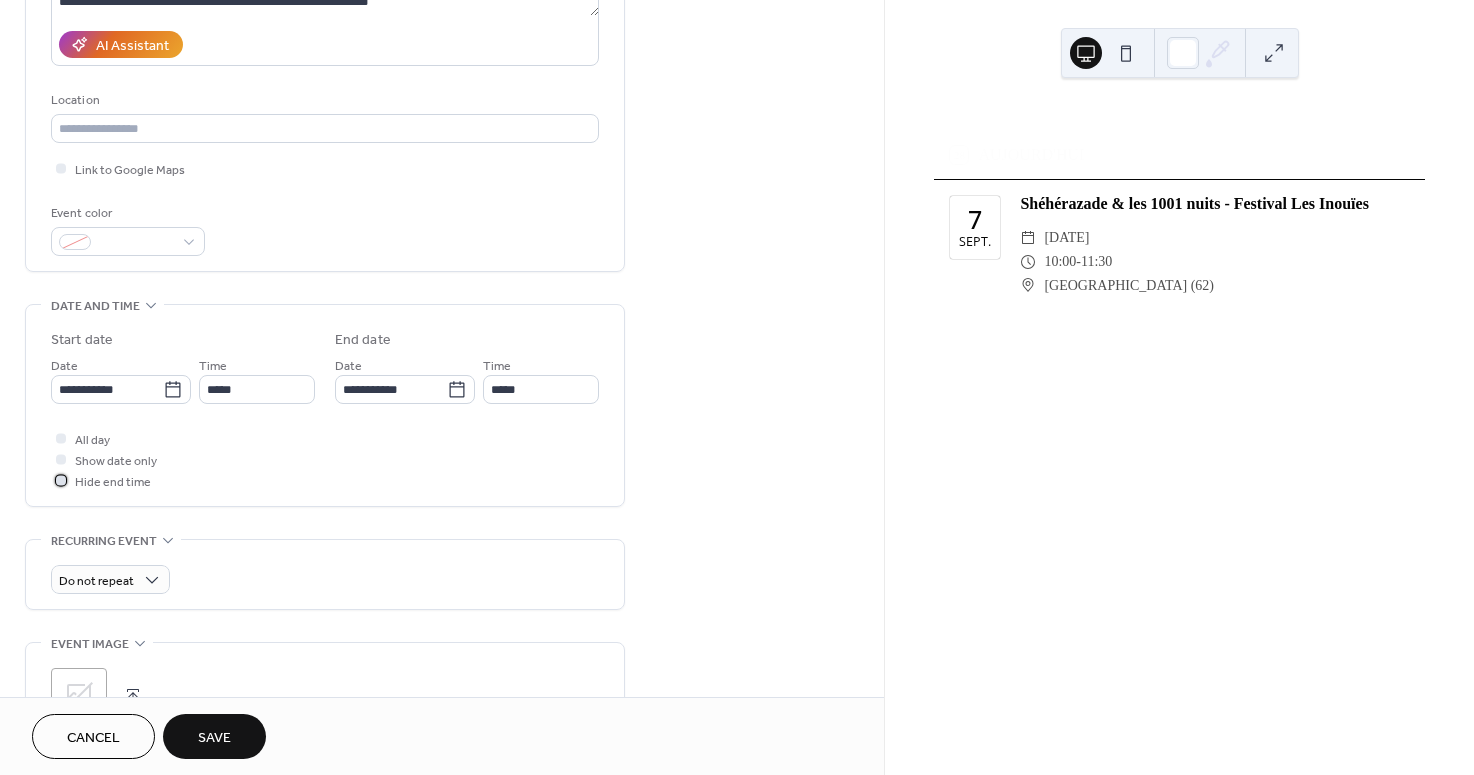 click at bounding box center [61, 480] 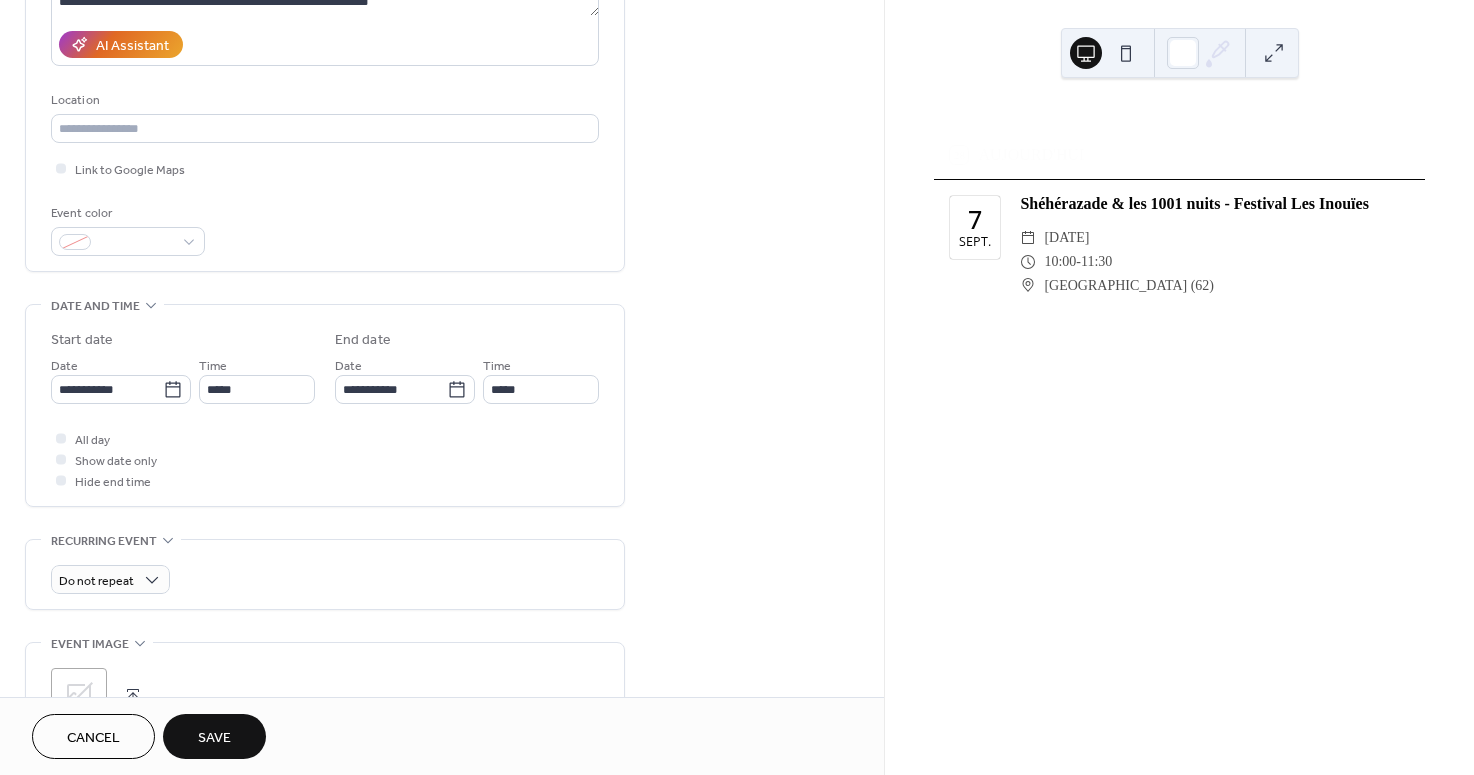 click at bounding box center (61, 459) 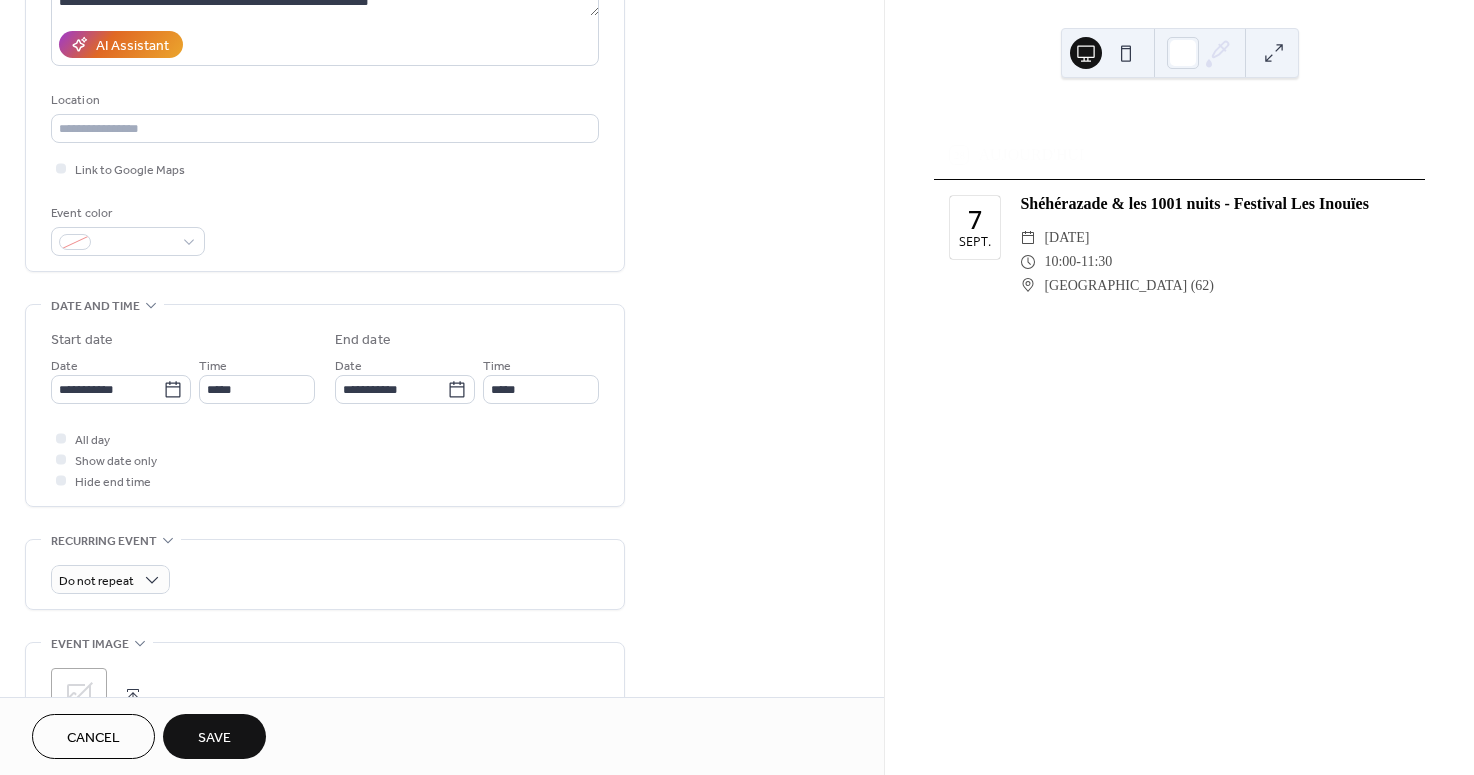 click at bounding box center (61, 459) 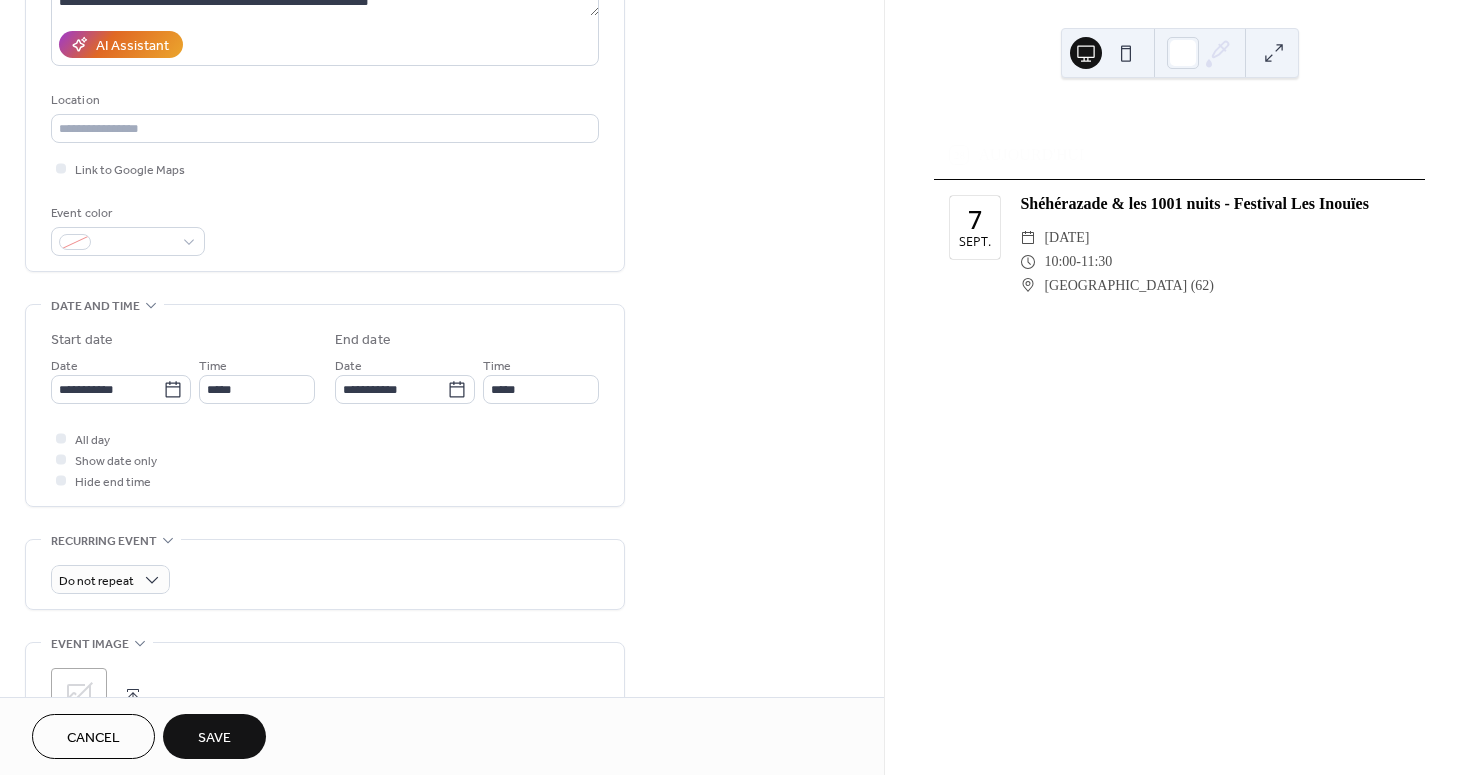 click at bounding box center (61, 459) 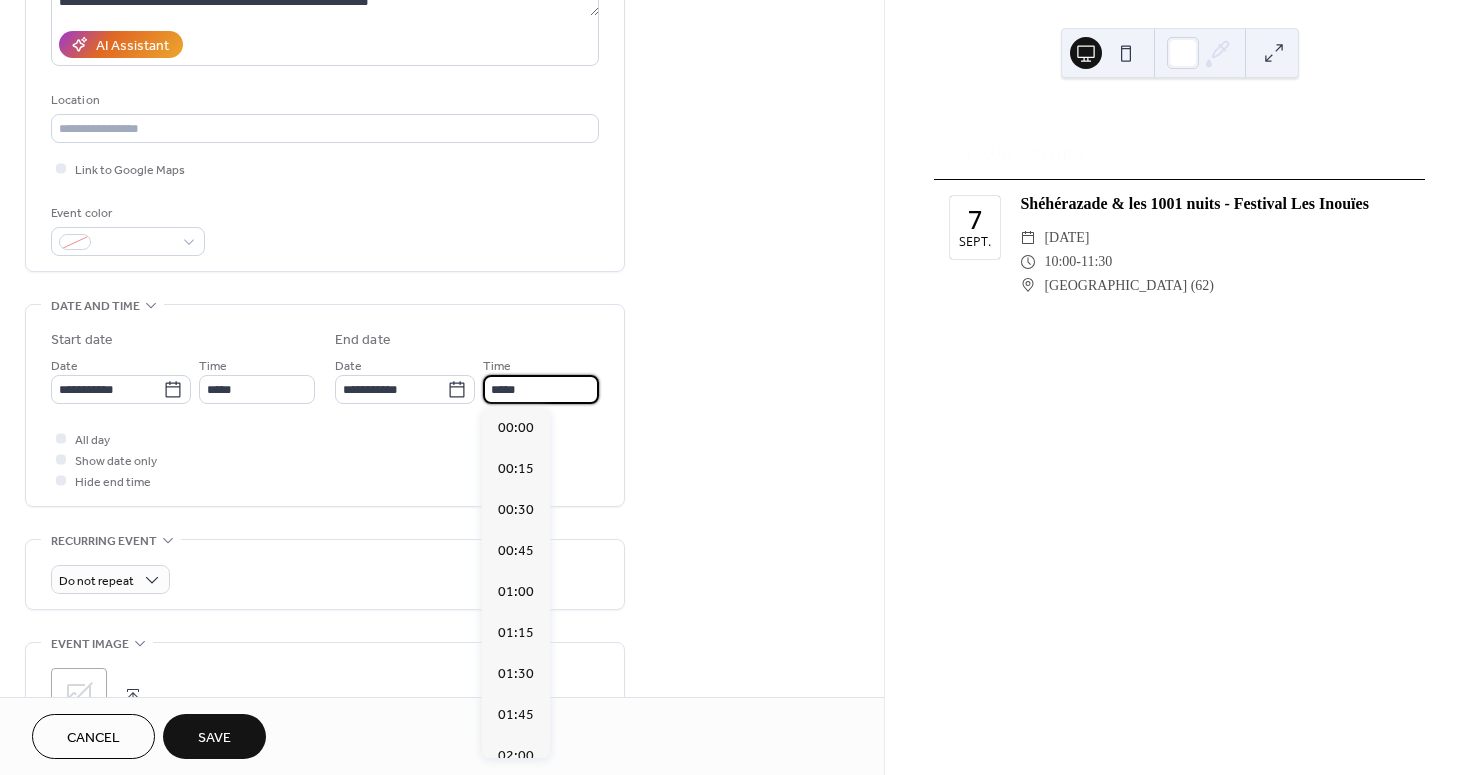 click on "*****" at bounding box center [541, 389] 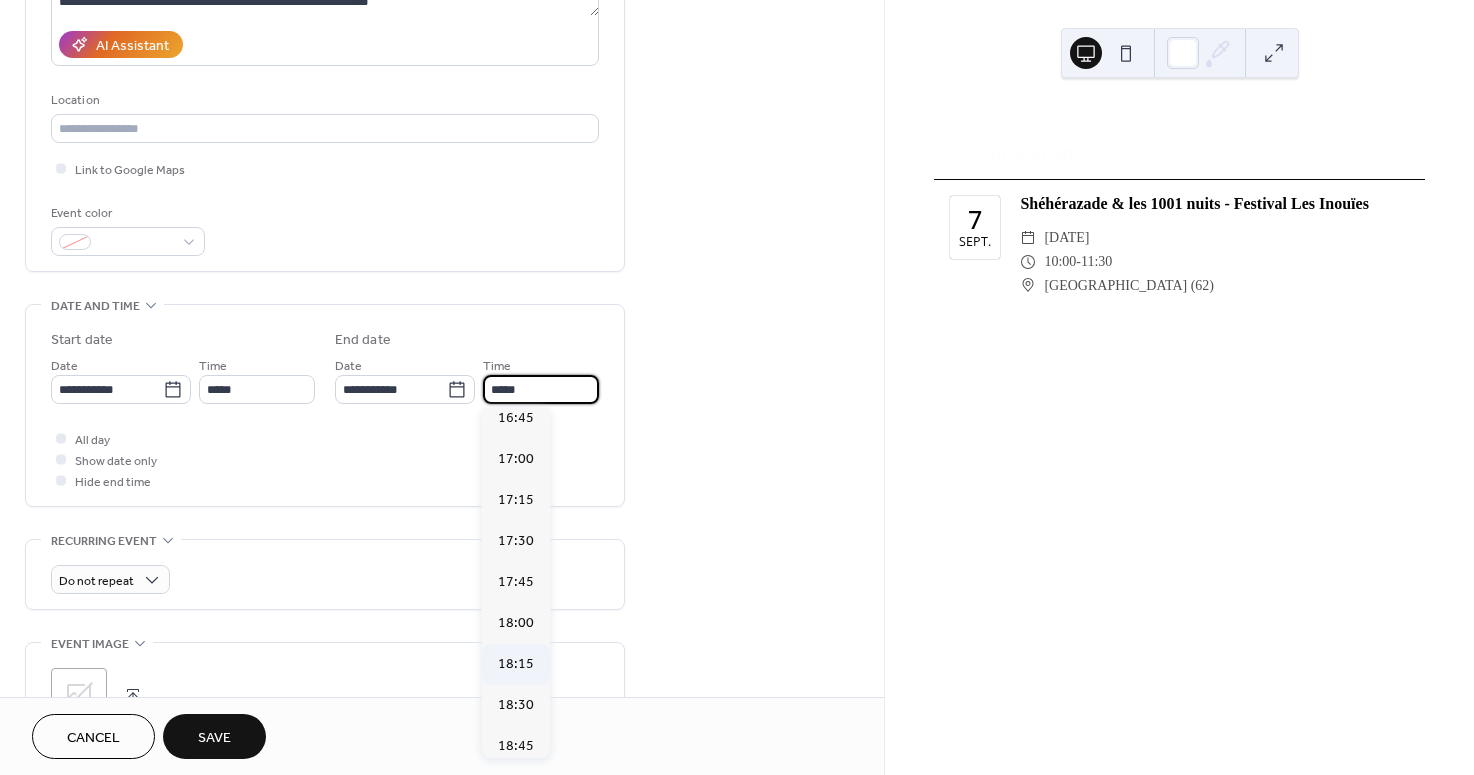 scroll, scrollTop: 2757, scrollLeft: 0, axis: vertical 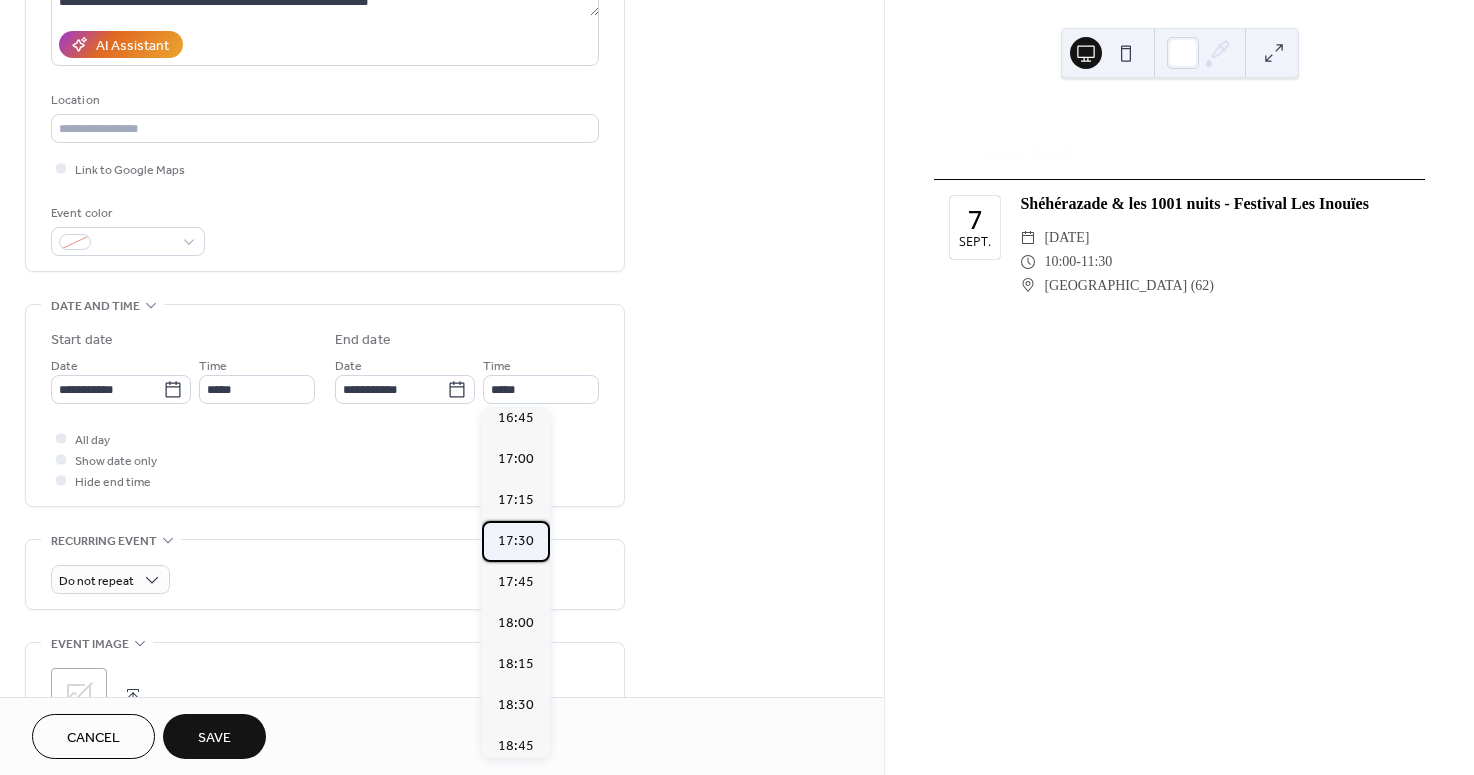 click on "17:30" at bounding box center [516, 541] 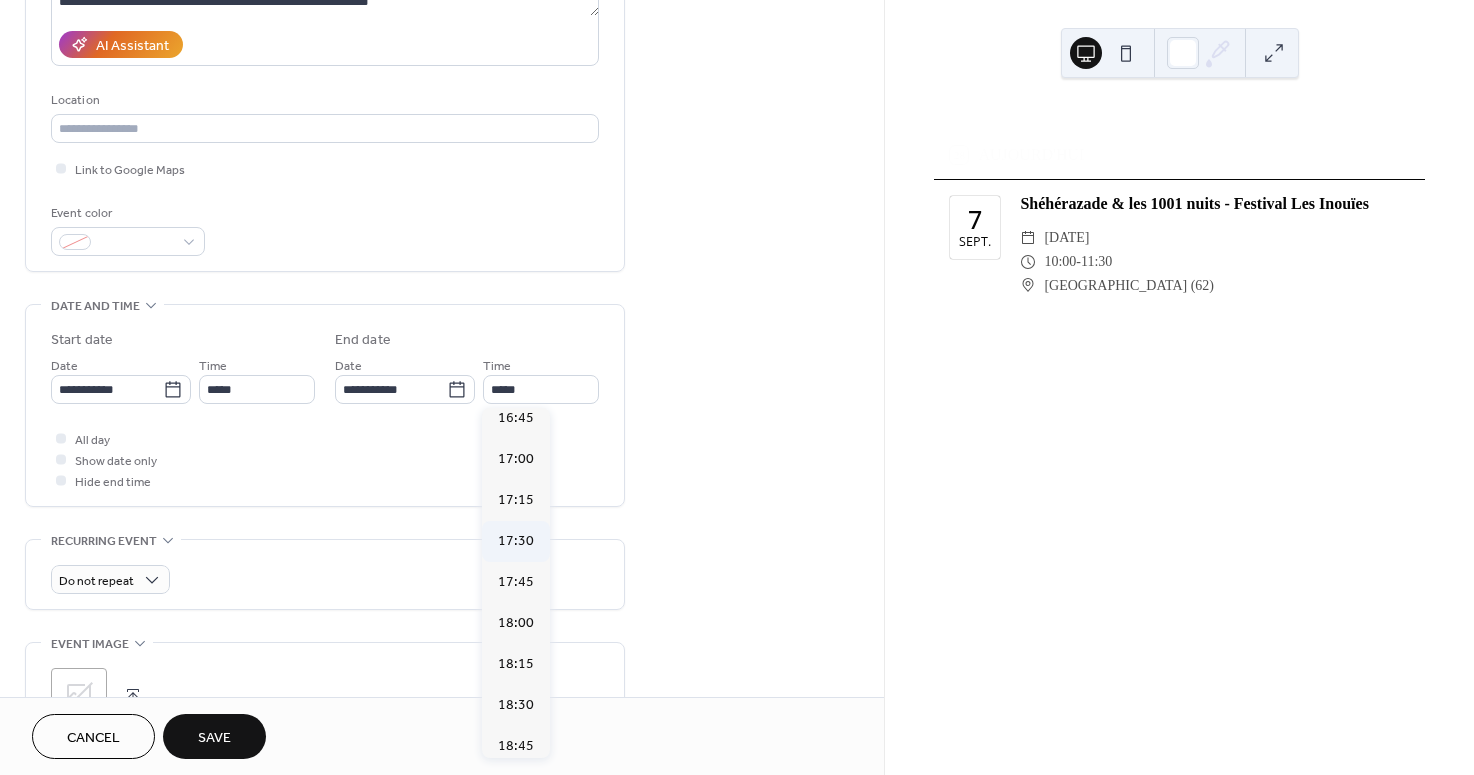 type on "*****" 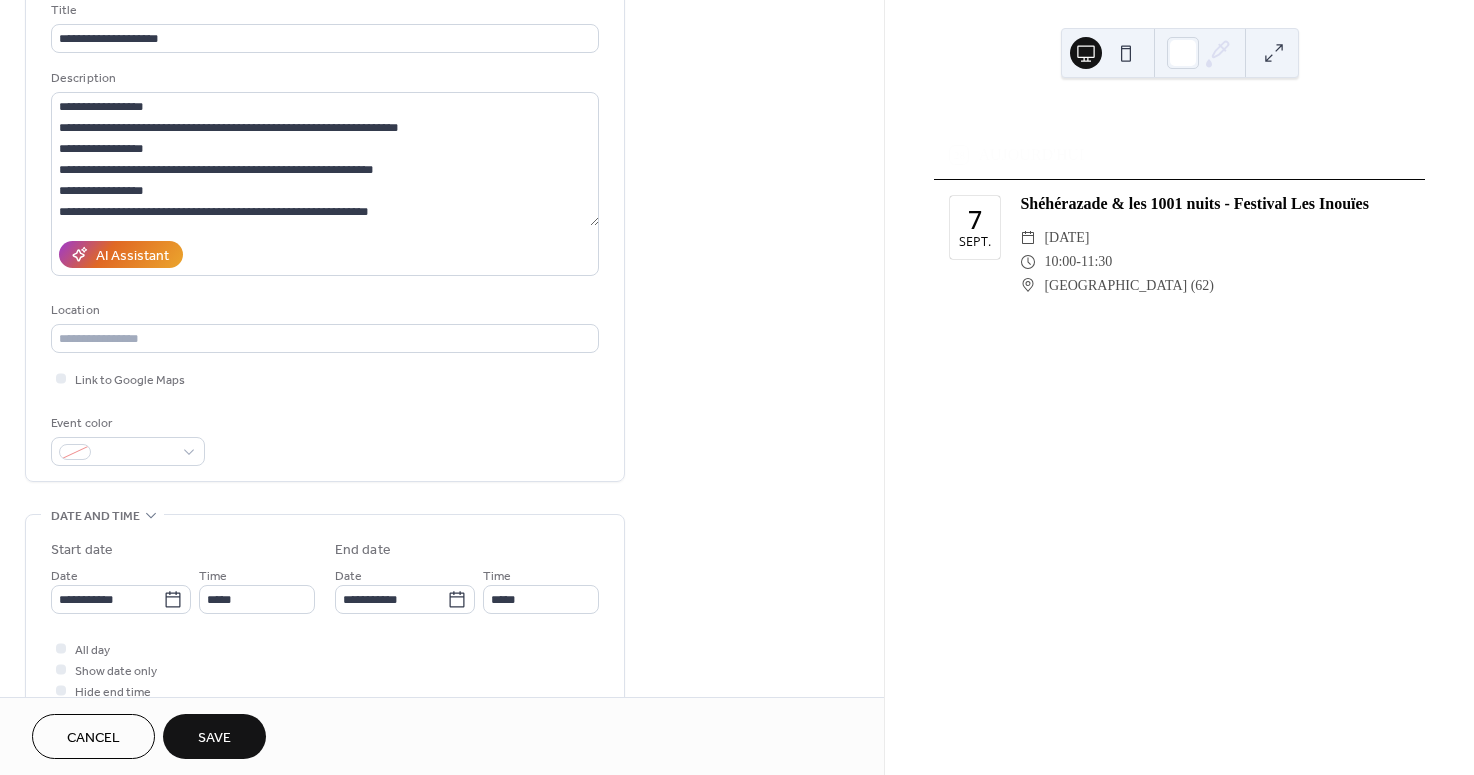 scroll, scrollTop: 0, scrollLeft: 0, axis: both 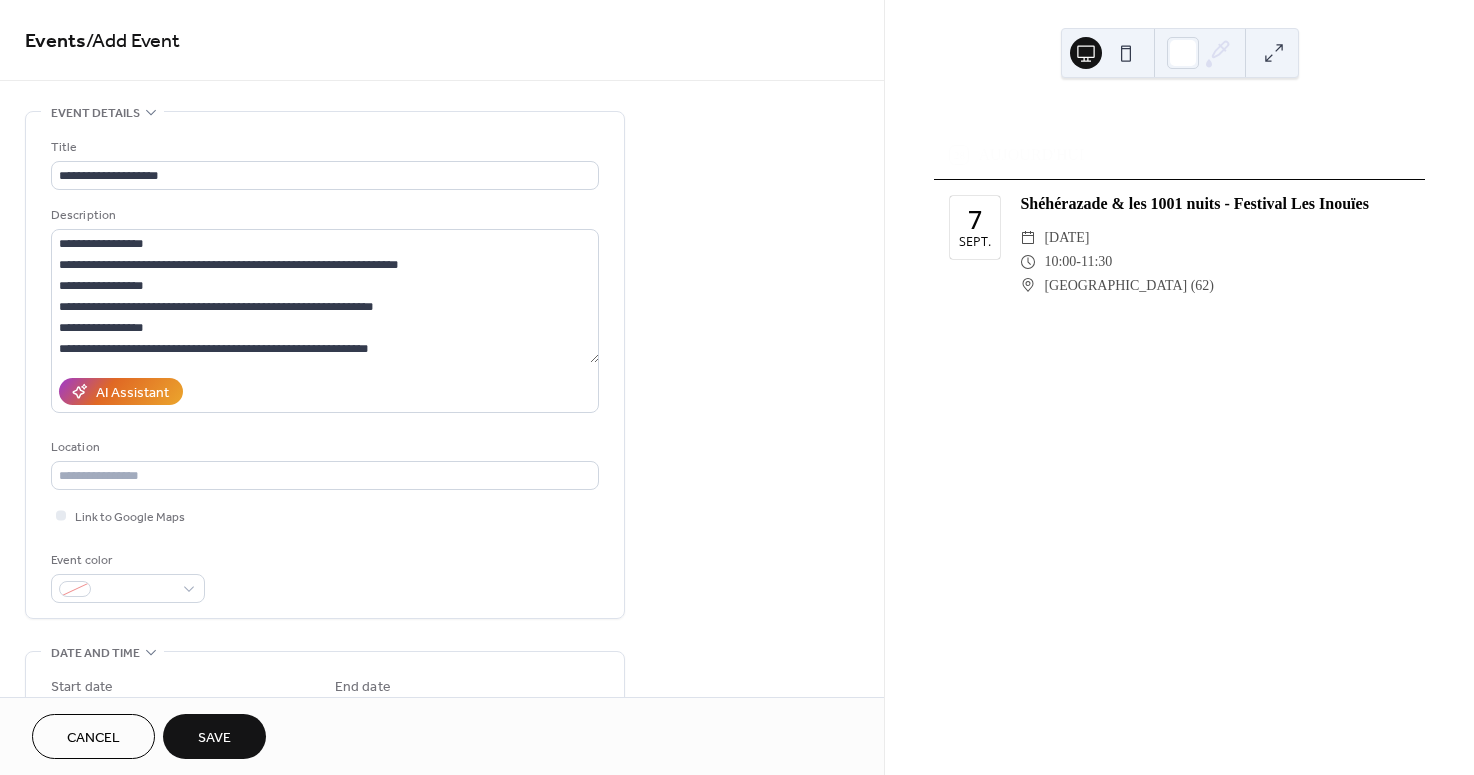 click on "Save" at bounding box center [214, 736] 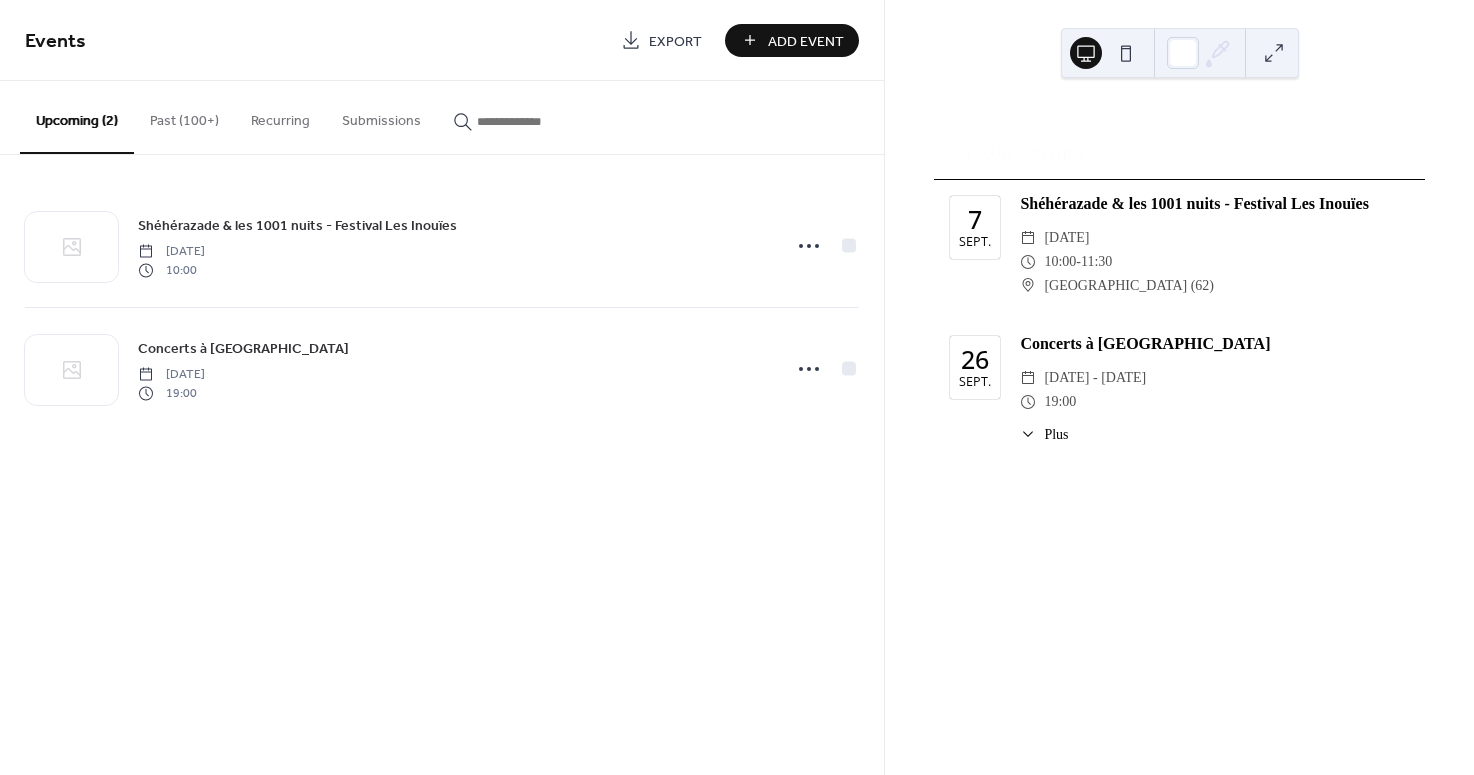 click on "Add Event" at bounding box center [806, 41] 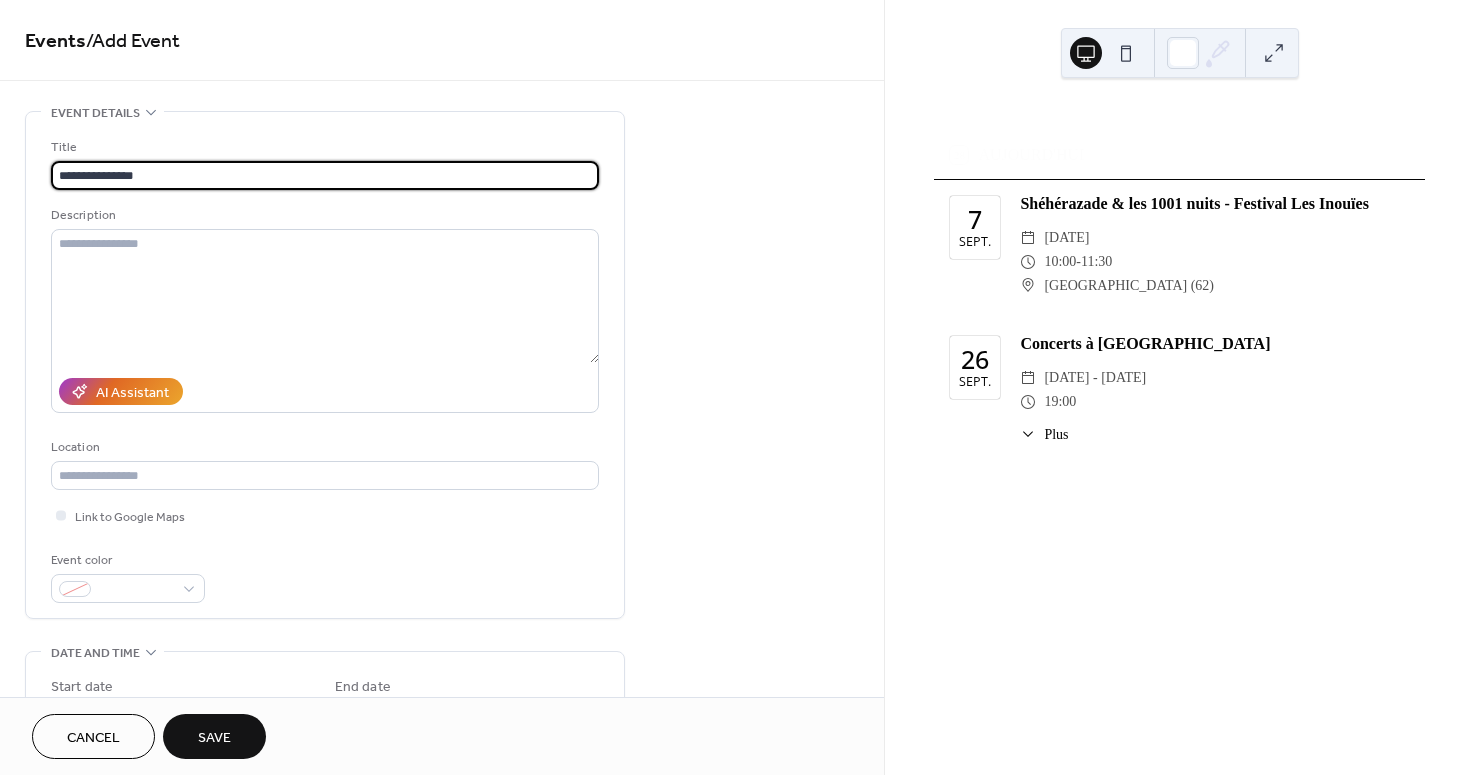 type on "**********" 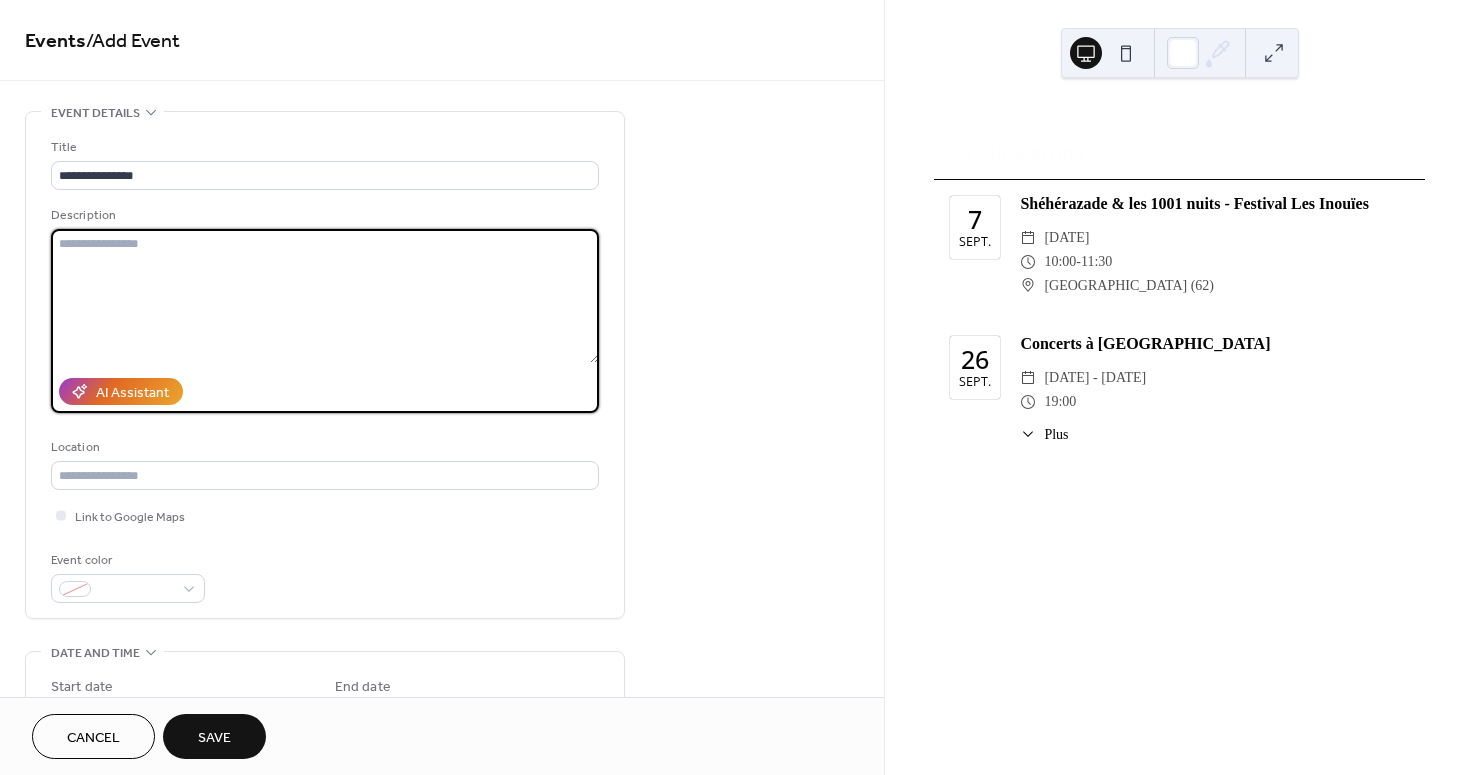 click at bounding box center [325, 296] 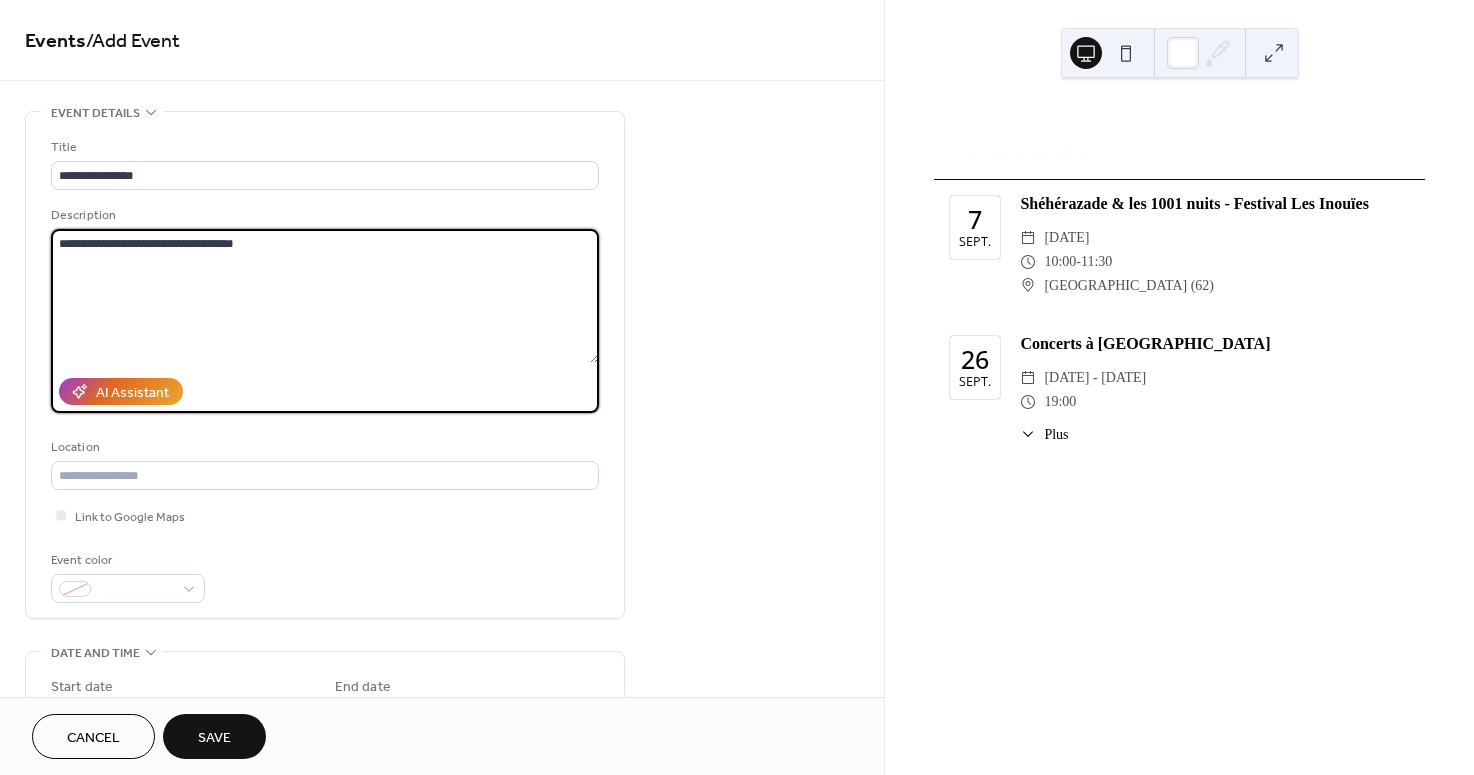 click on "**********" at bounding box center (325, 296) 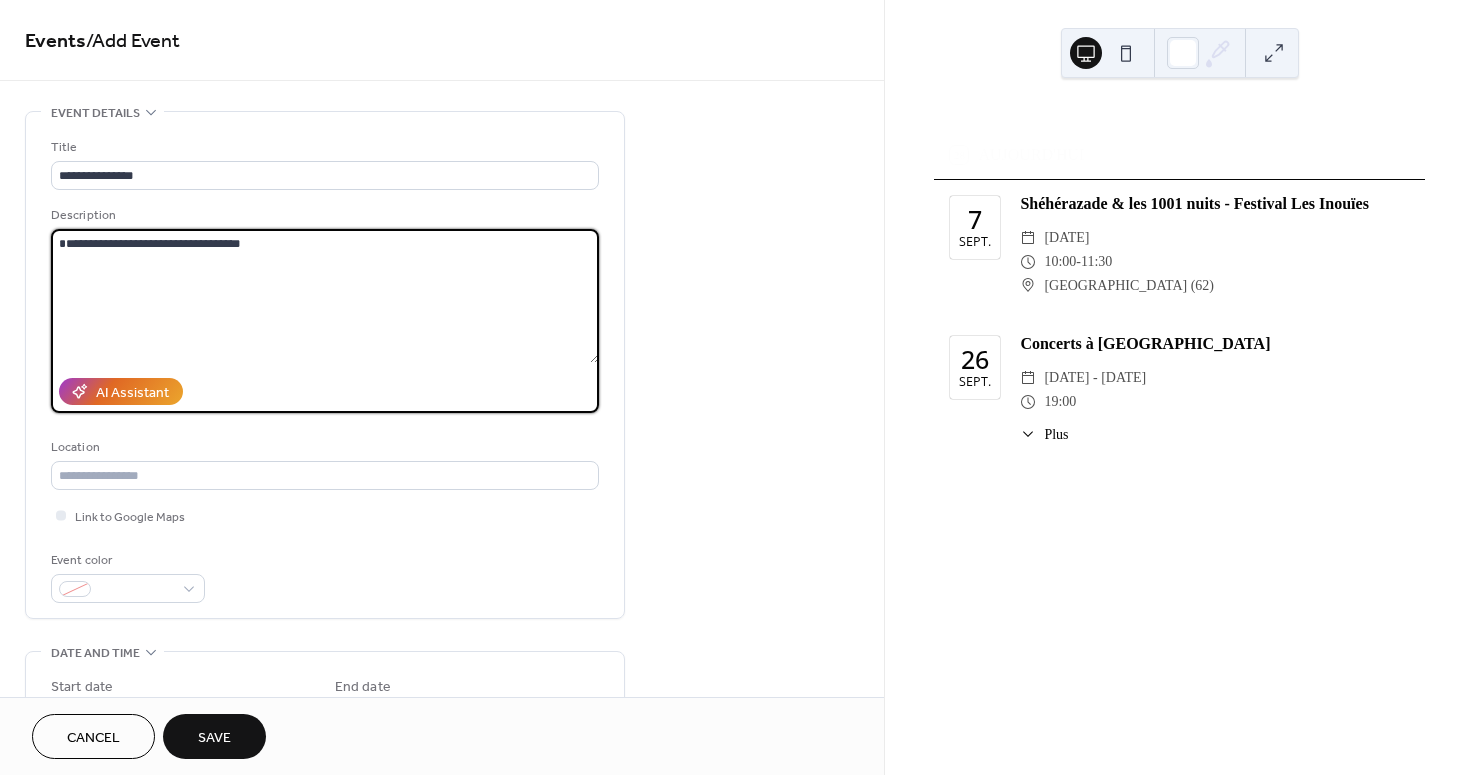 click on "**********" at bounding box center [325, 296] 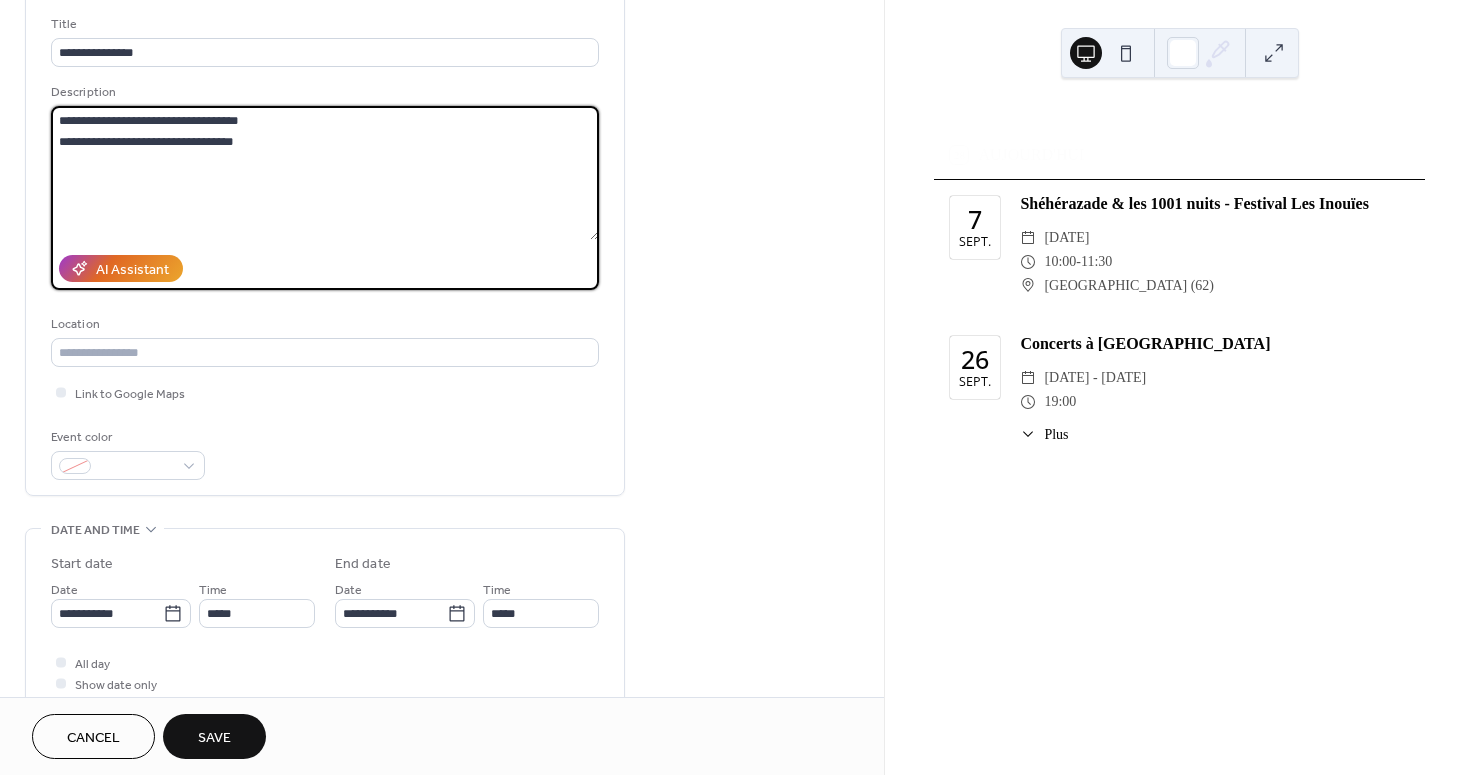 scroll, scrollTop: 95, scrollLeft: 0, axis: vertical 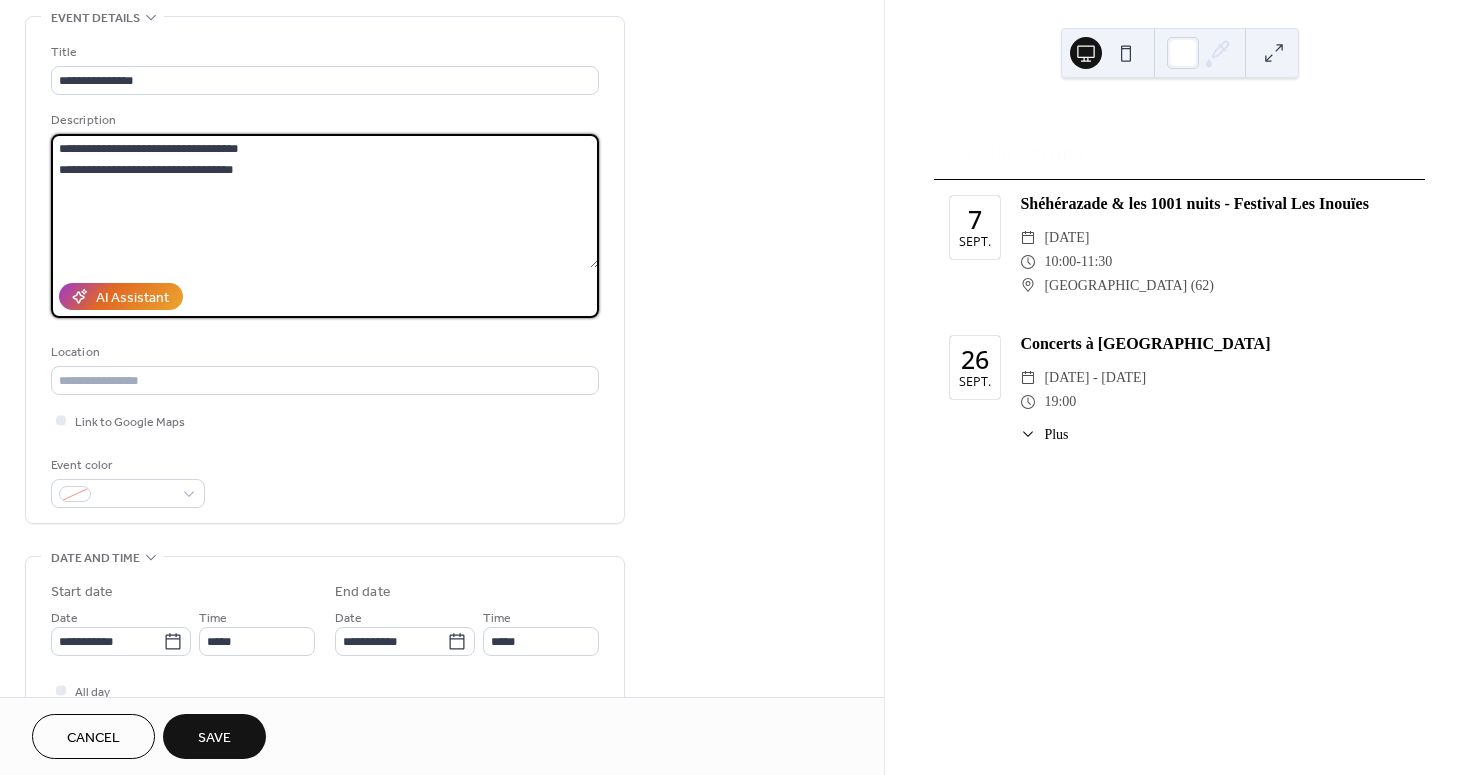 drag, startPoint x: 268, startPoint y: 149, endPoint x: 185, endPoint y: 146, distance: 83.0542 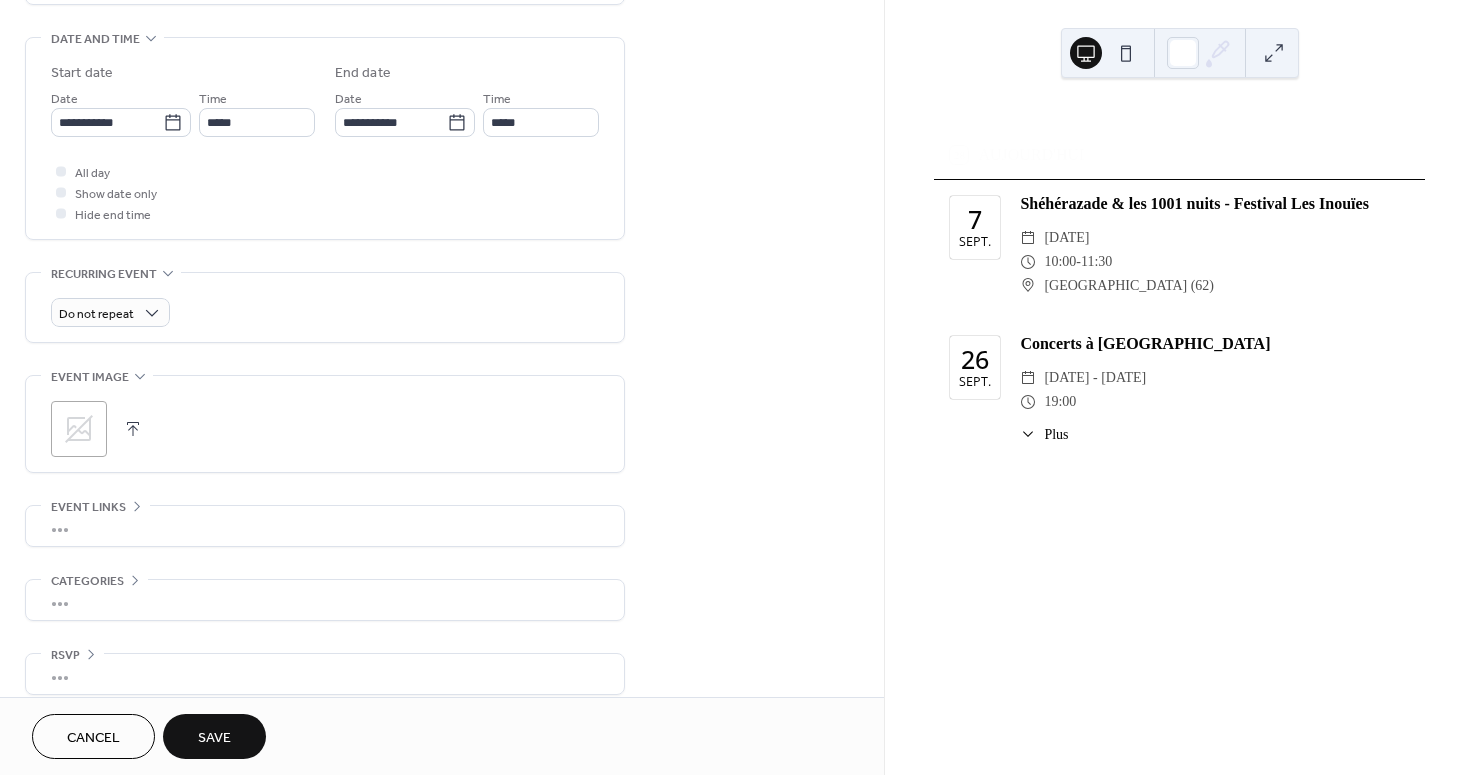 scroll, scrollTop: 619, scrollLeft: 0, axis: vertical 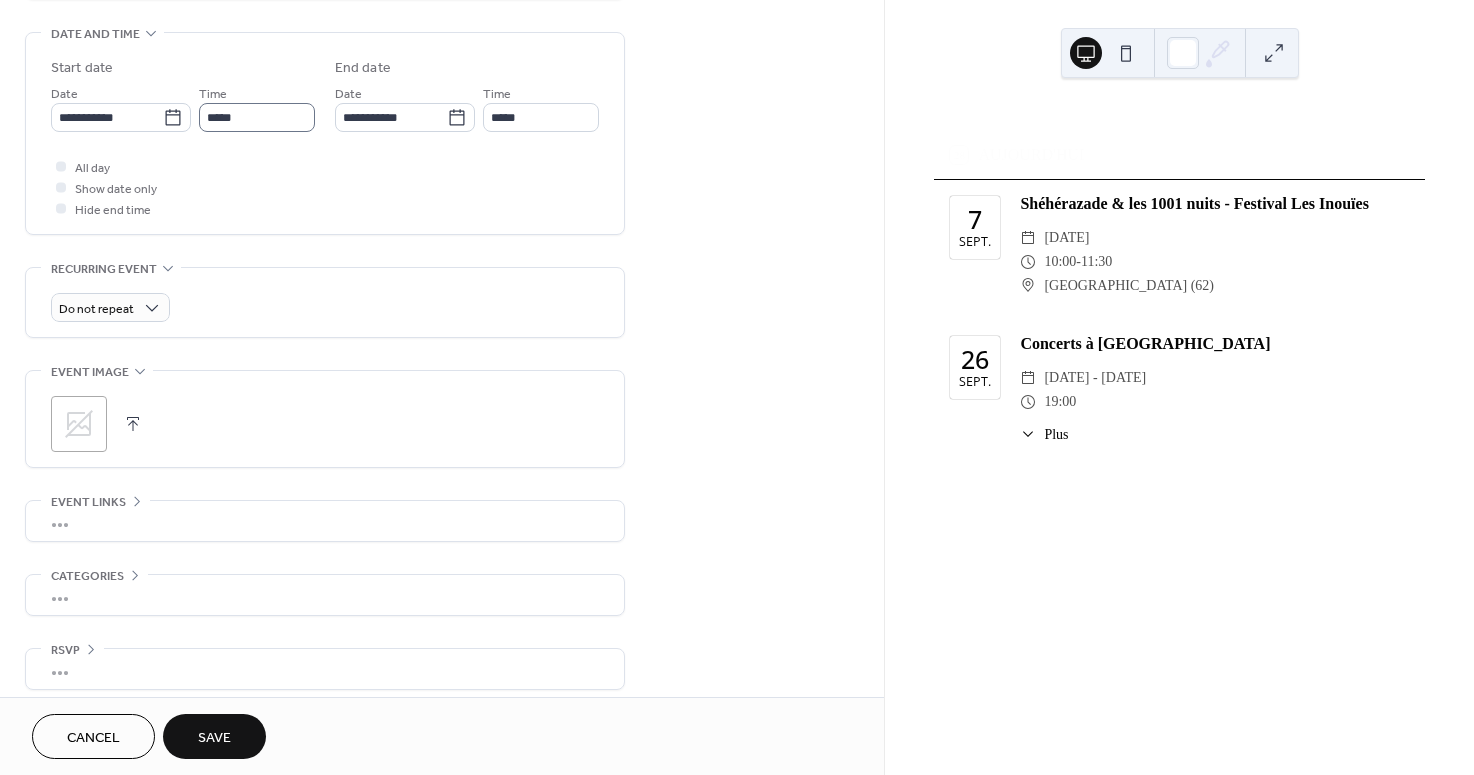 type on "**********" 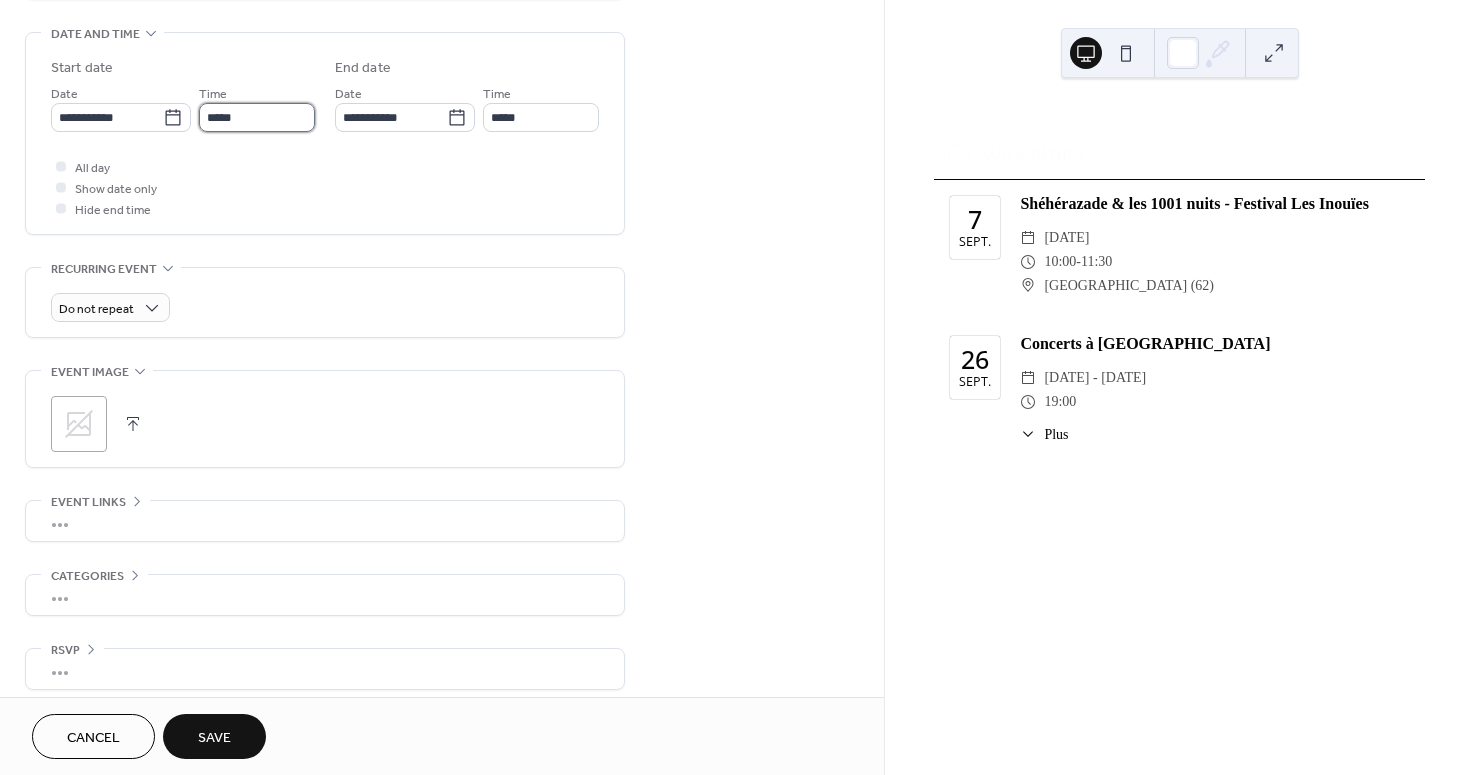click on "*****" at bounding box center (257, 117) 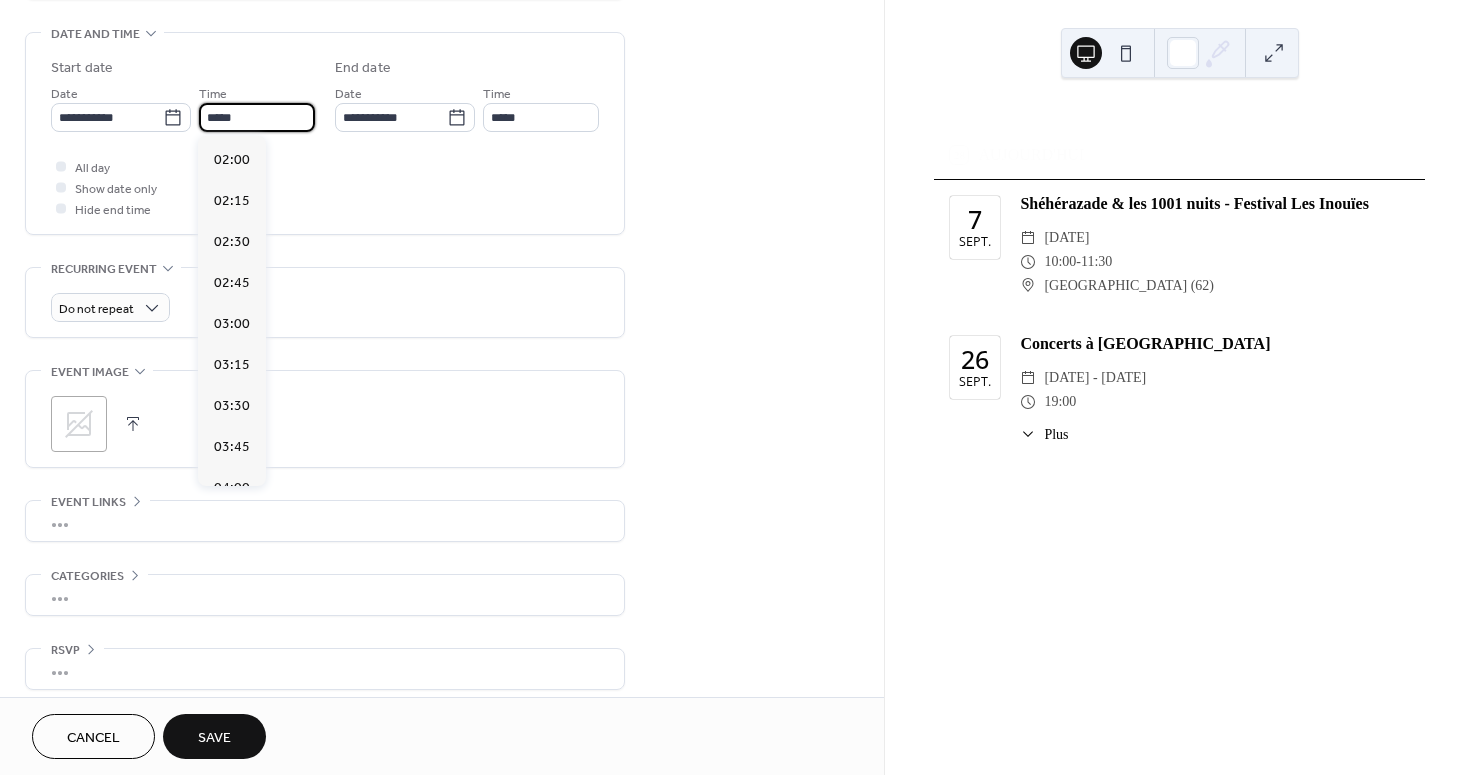 scroll, scrollTop: 3240, scrollLeft: 0, axis: vertical 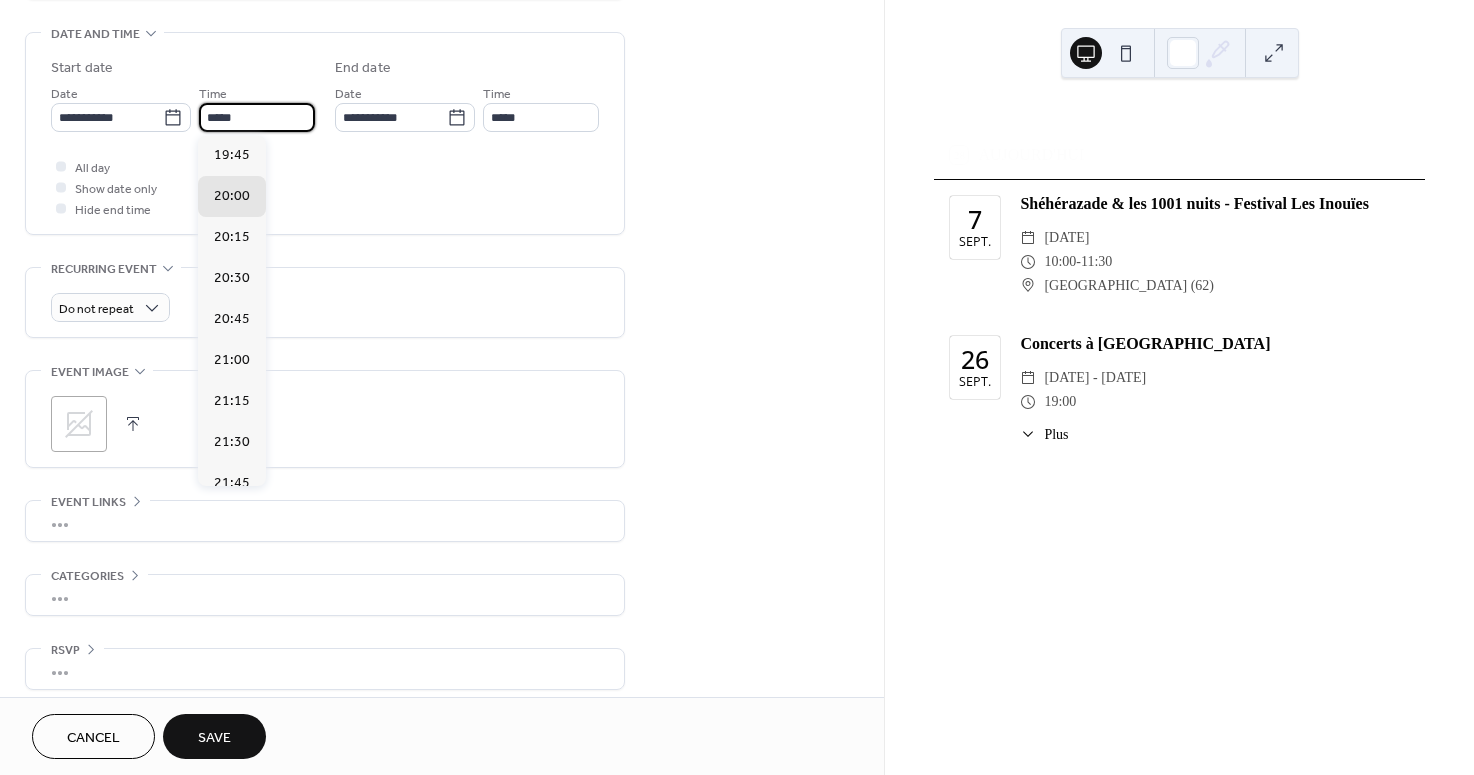 type on "*****" 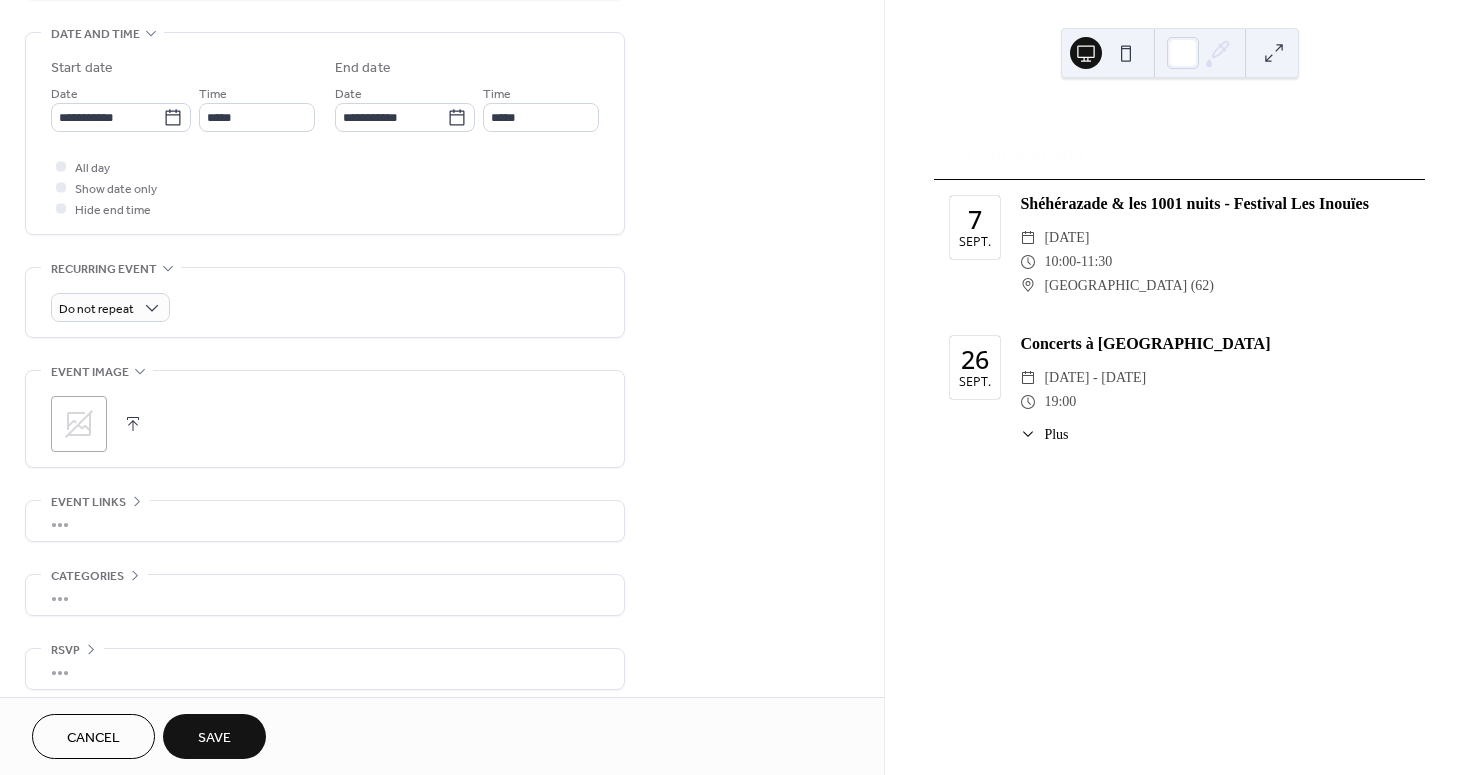 type on "*****" 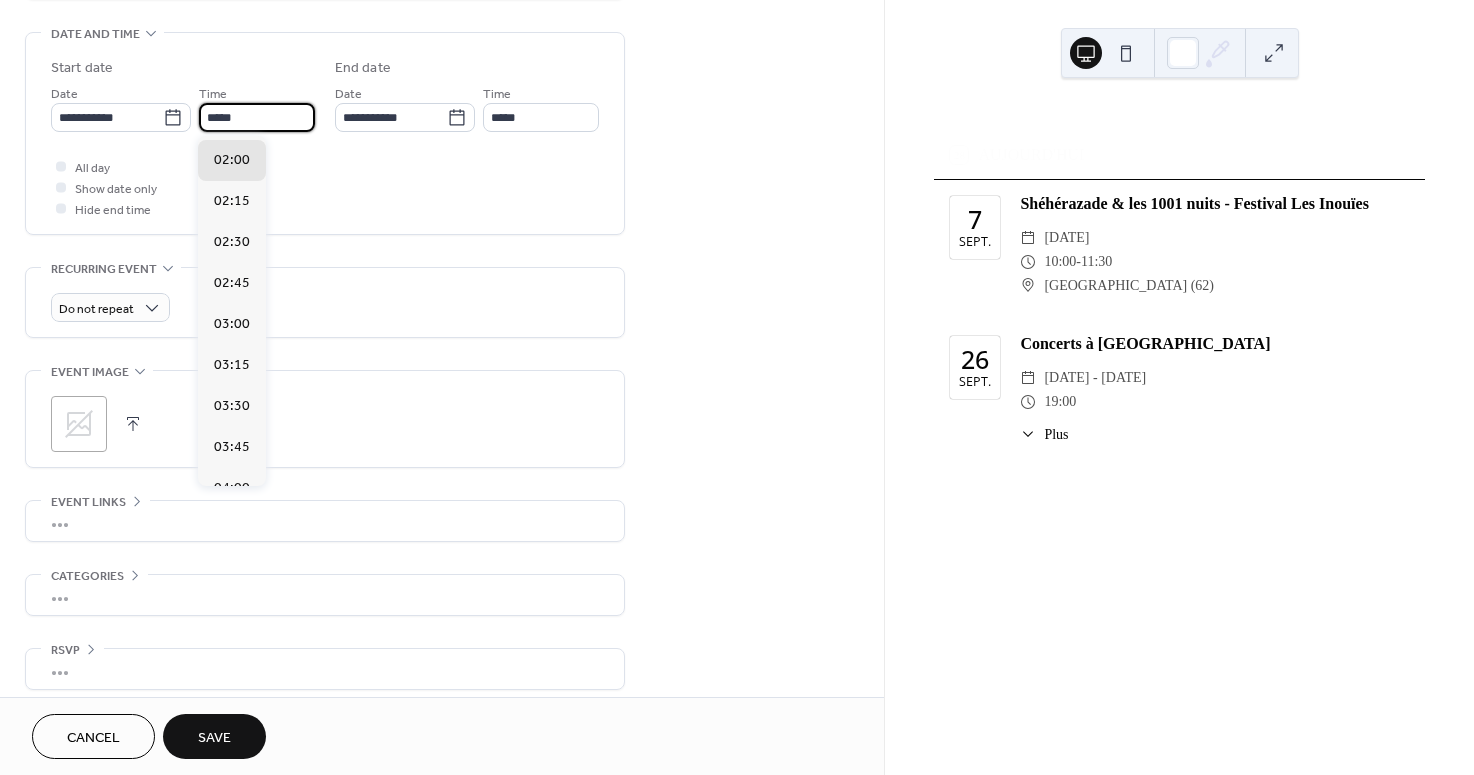 scroll, scrollTop: 3402, scrollLeft: 0, axis: vertical 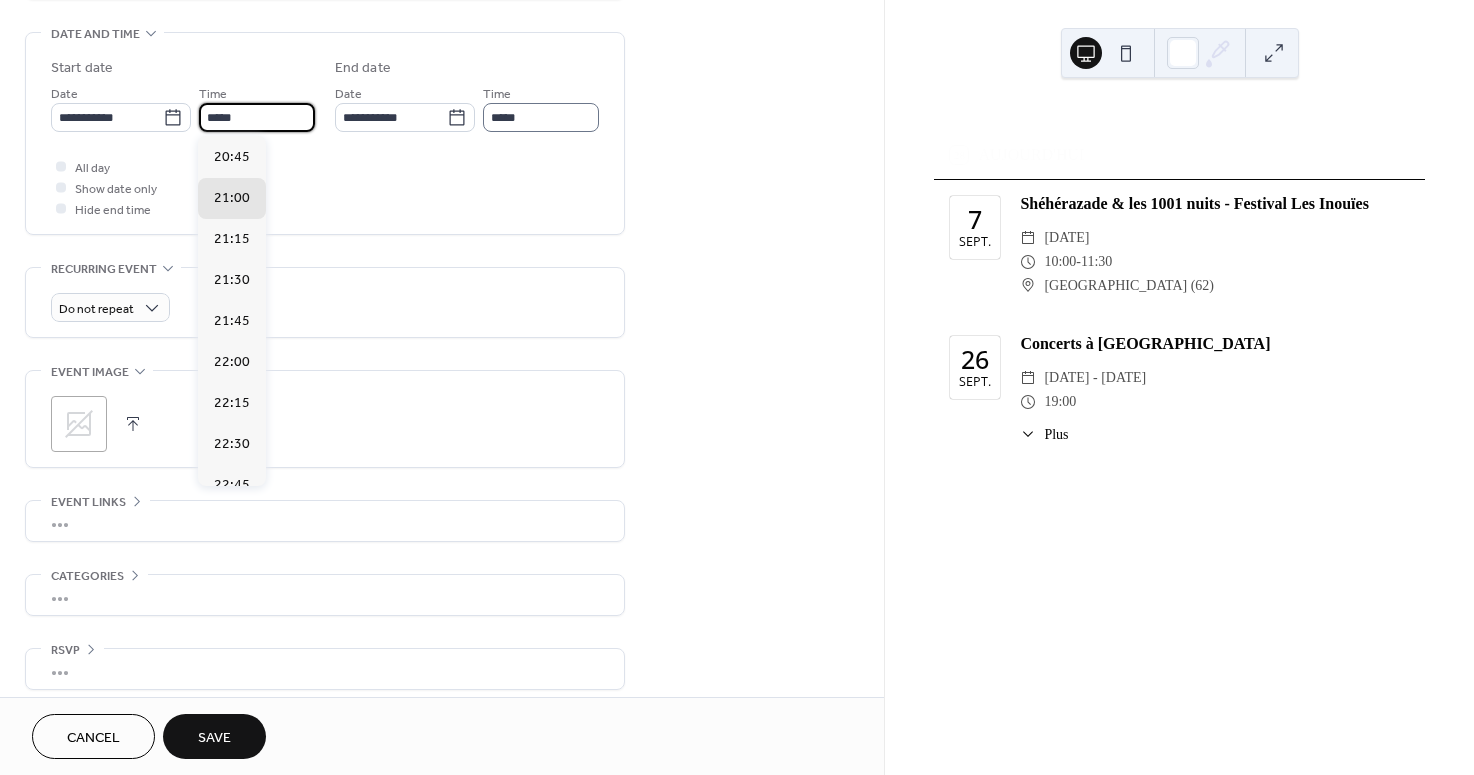 type on "*****" 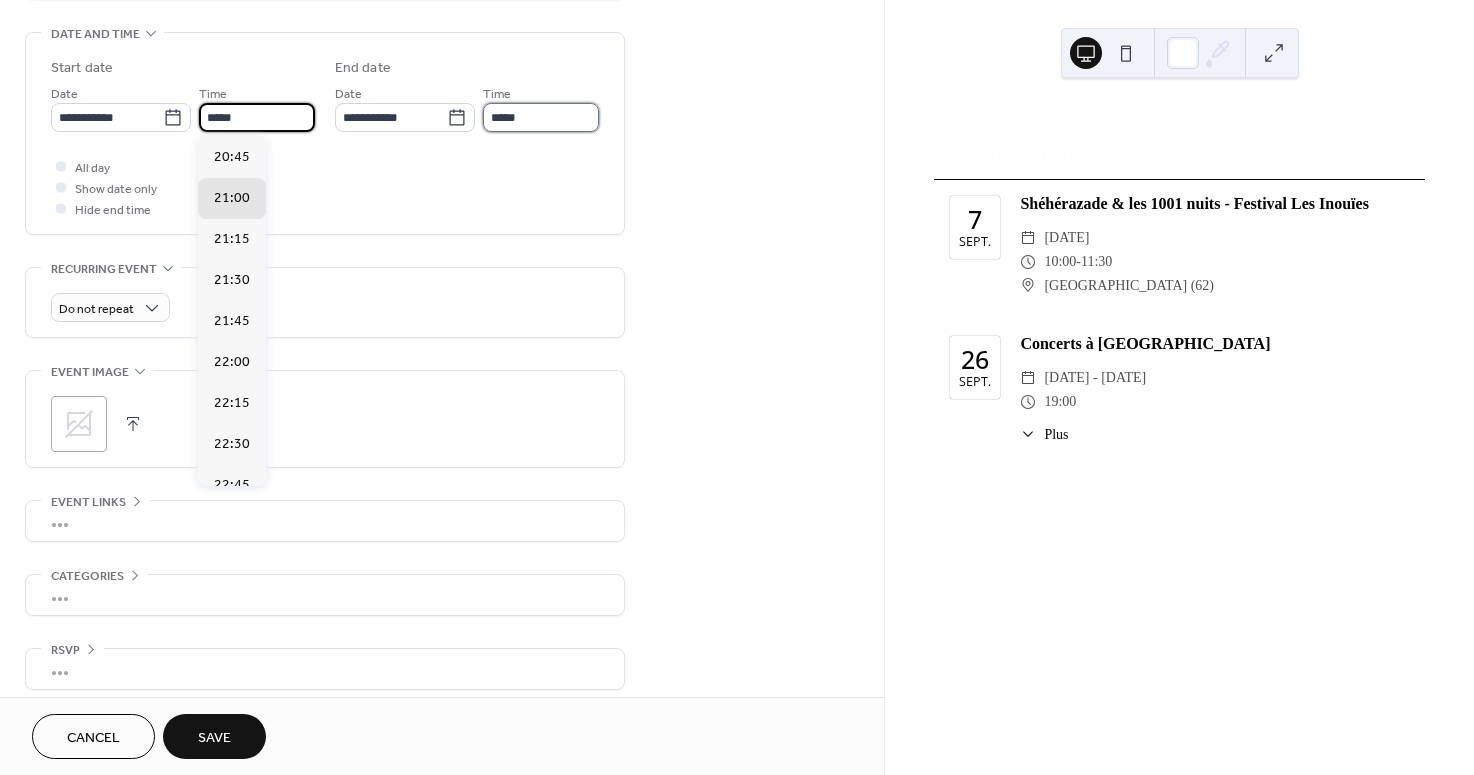 click on "*****" at bounding box center (541, 117) 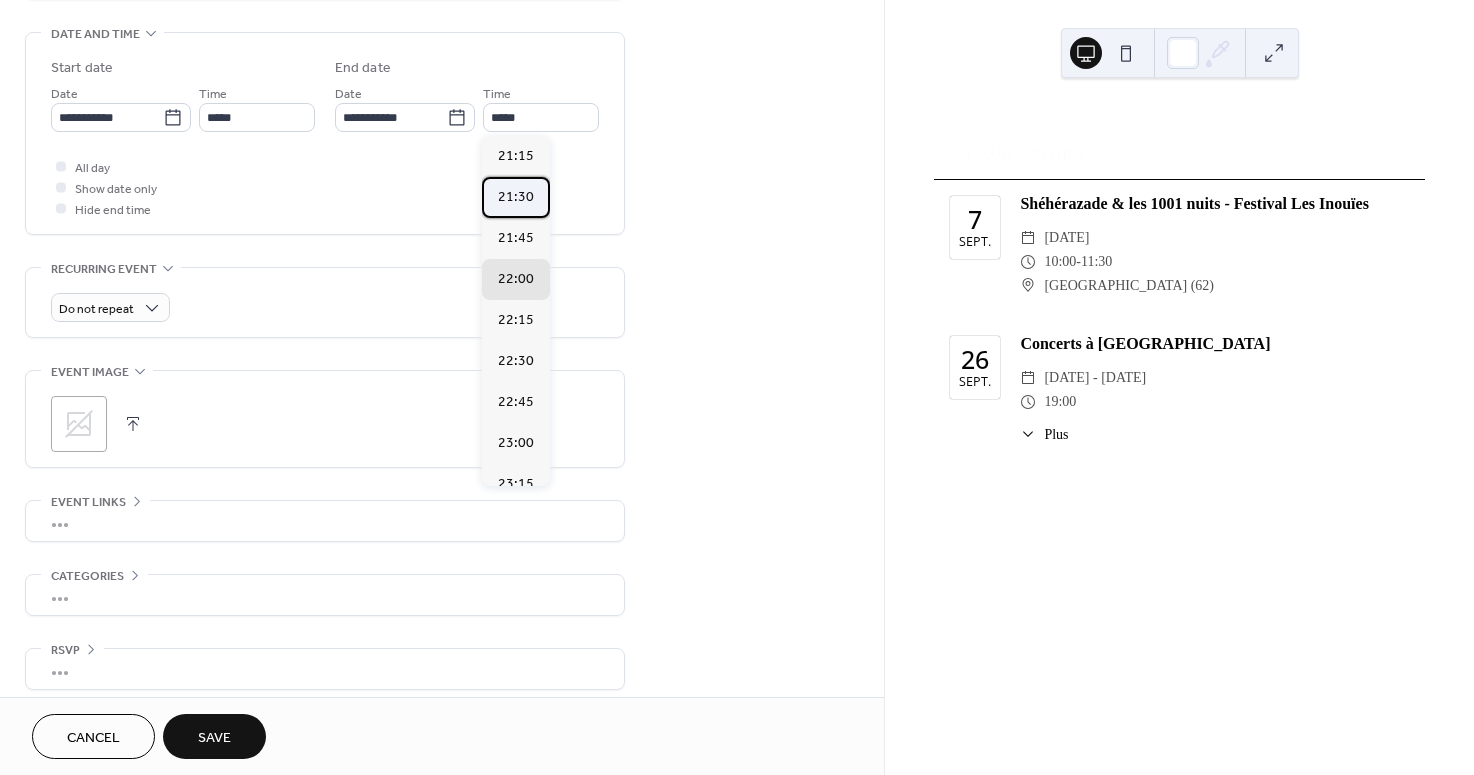 click on "21:30" at bounding box center [516, 197] 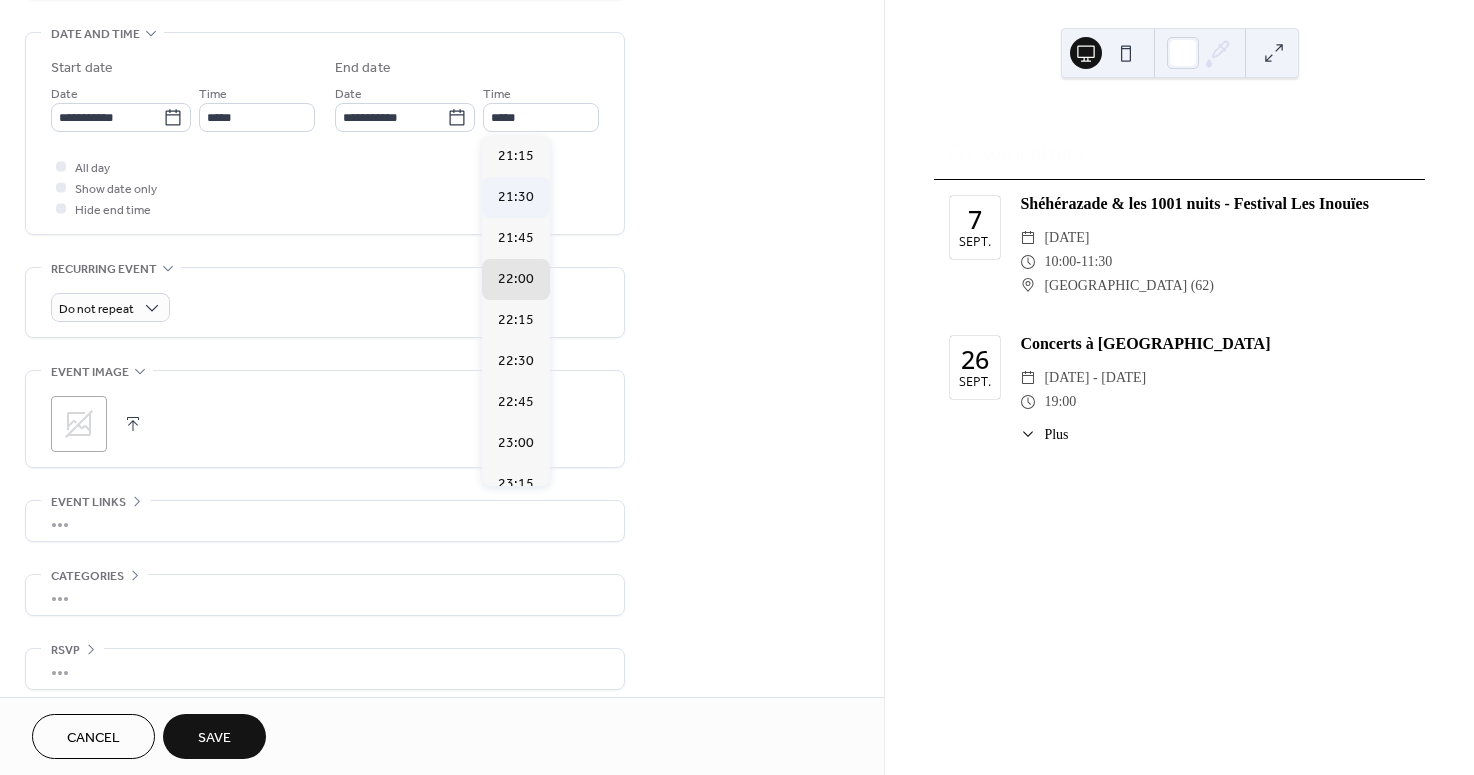 type on "*****" 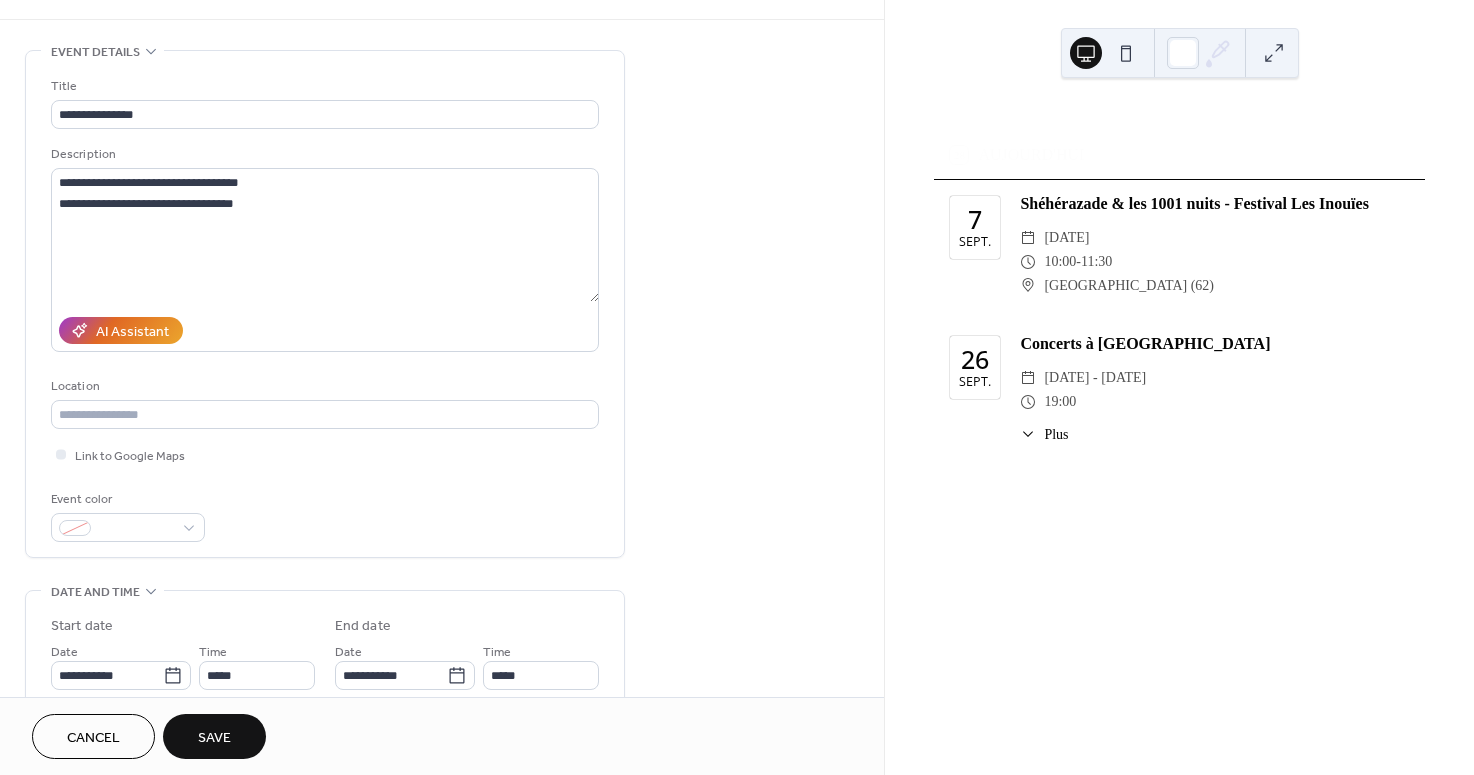 scroll, scrollTop: 0, scrollLeft: 0, axis: both 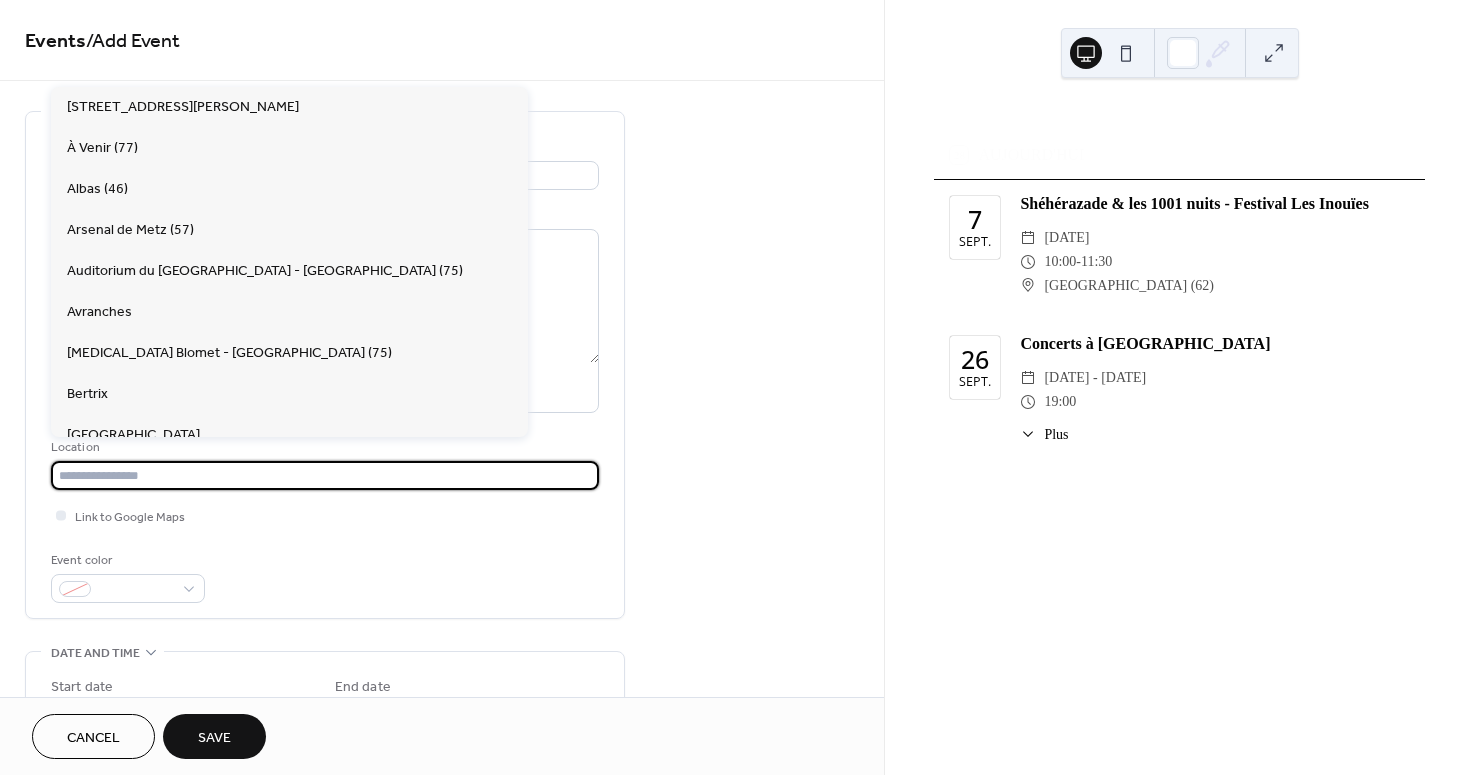 click at bounding box center [325, 475] 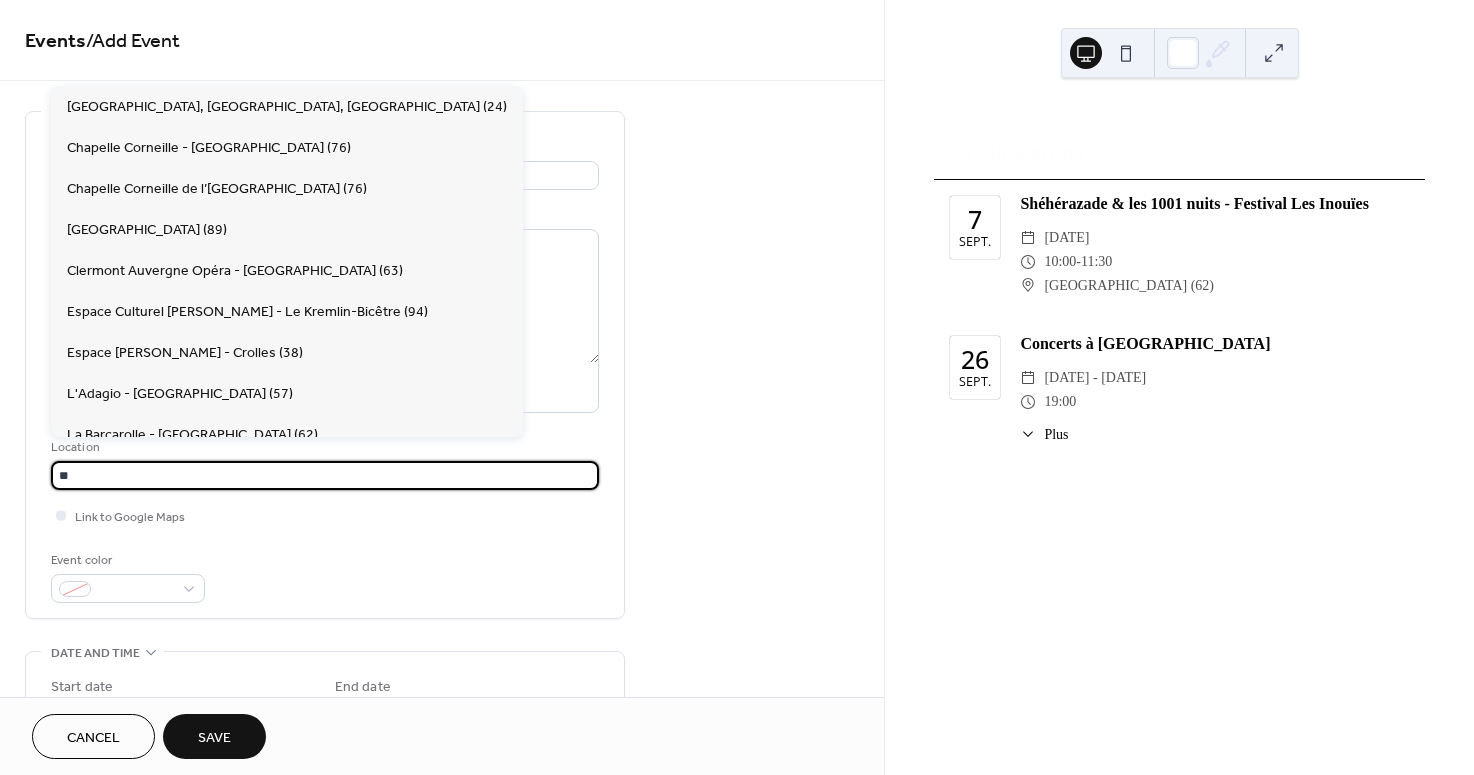 type on "*" 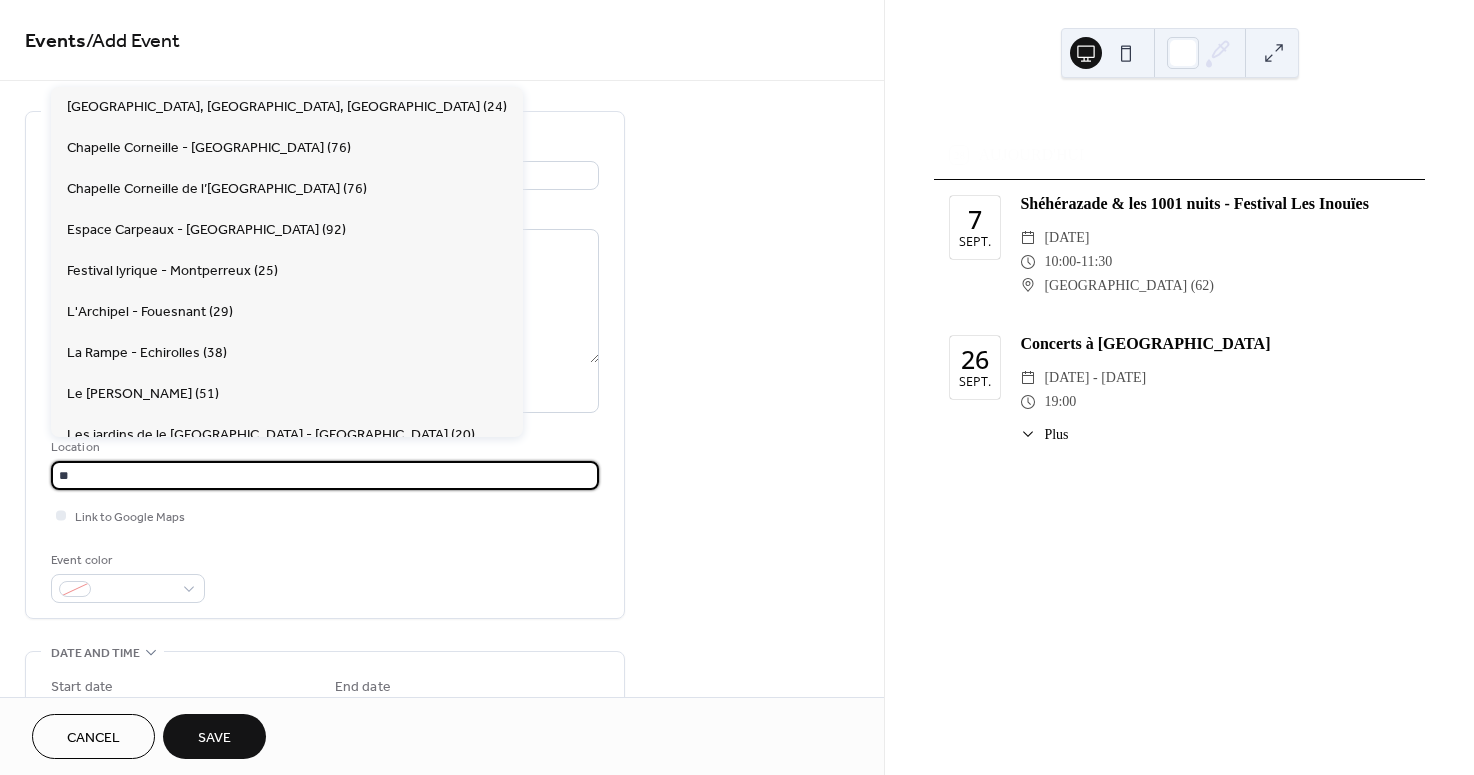 type on "*" 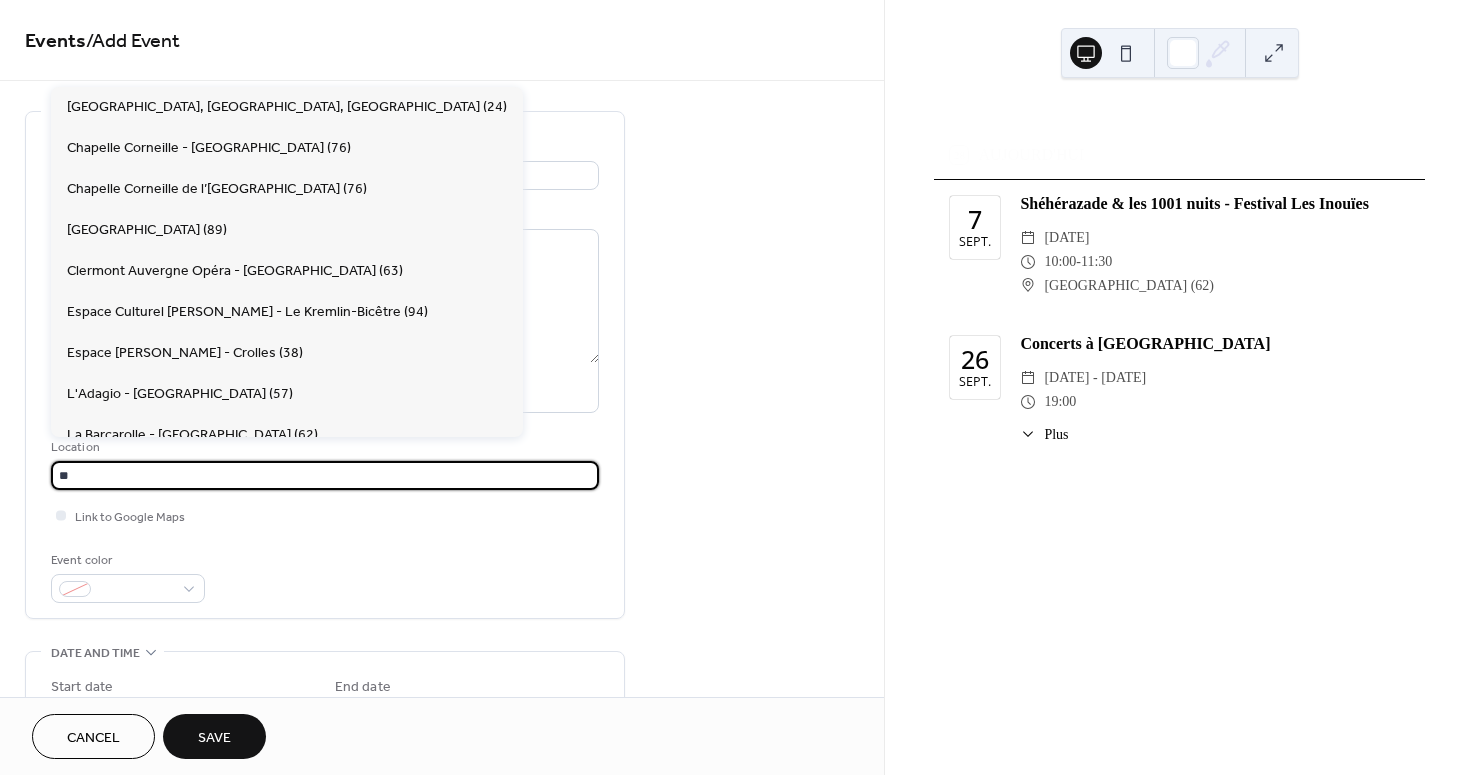 type on "*" 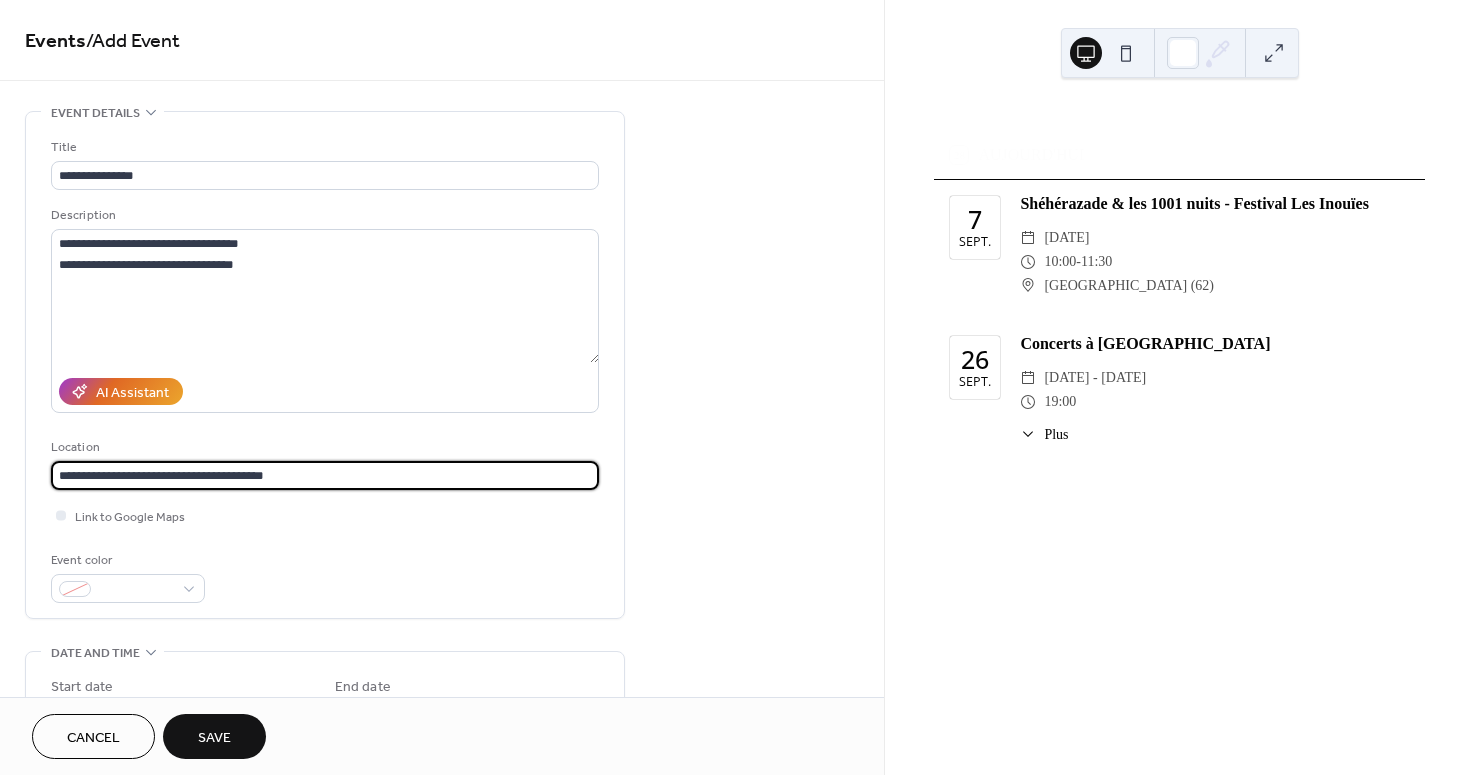 type on "**********" 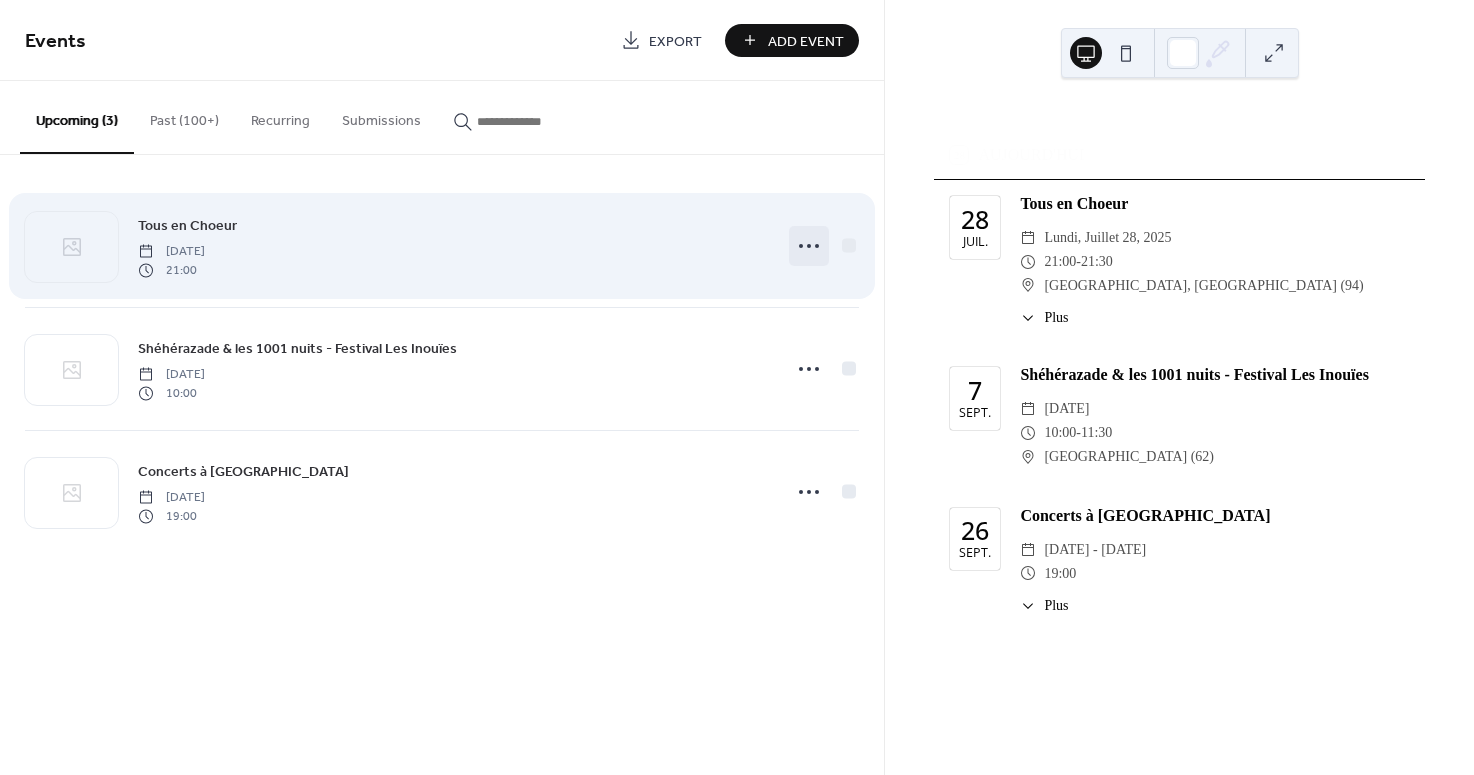 click 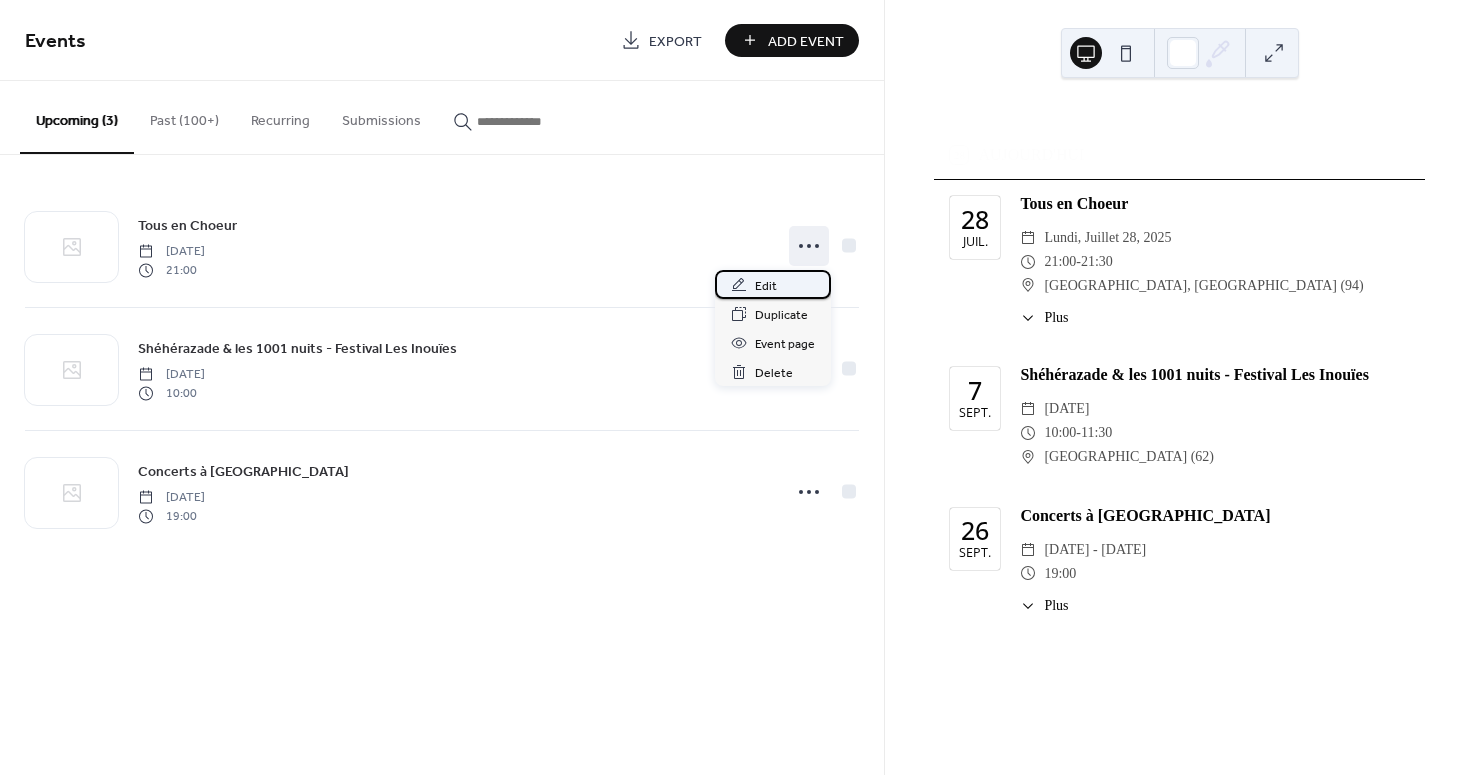 click on "Edit" at bounding box center [773, 284] 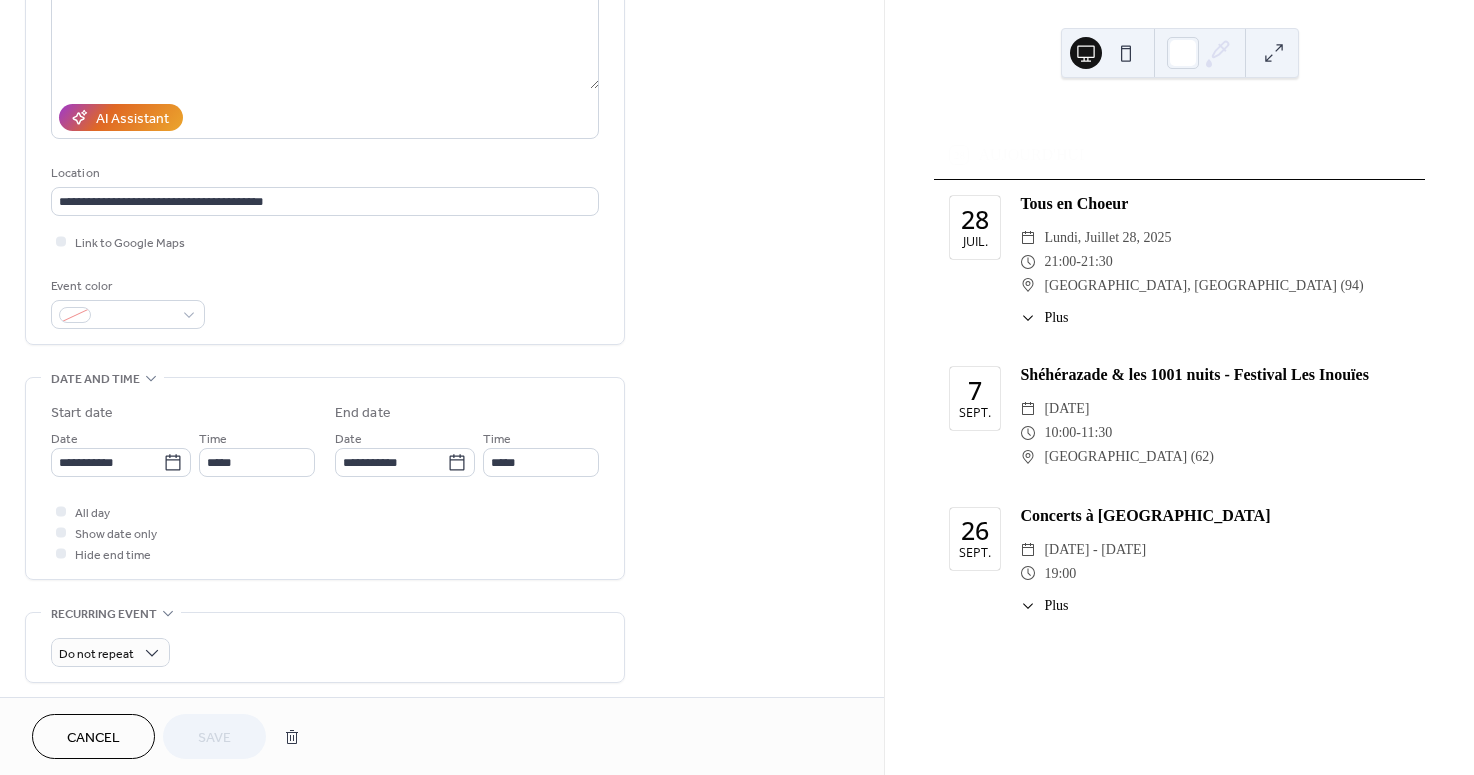 scroll, scrollTop: 547, scrollLeft: 0, axis: vertical 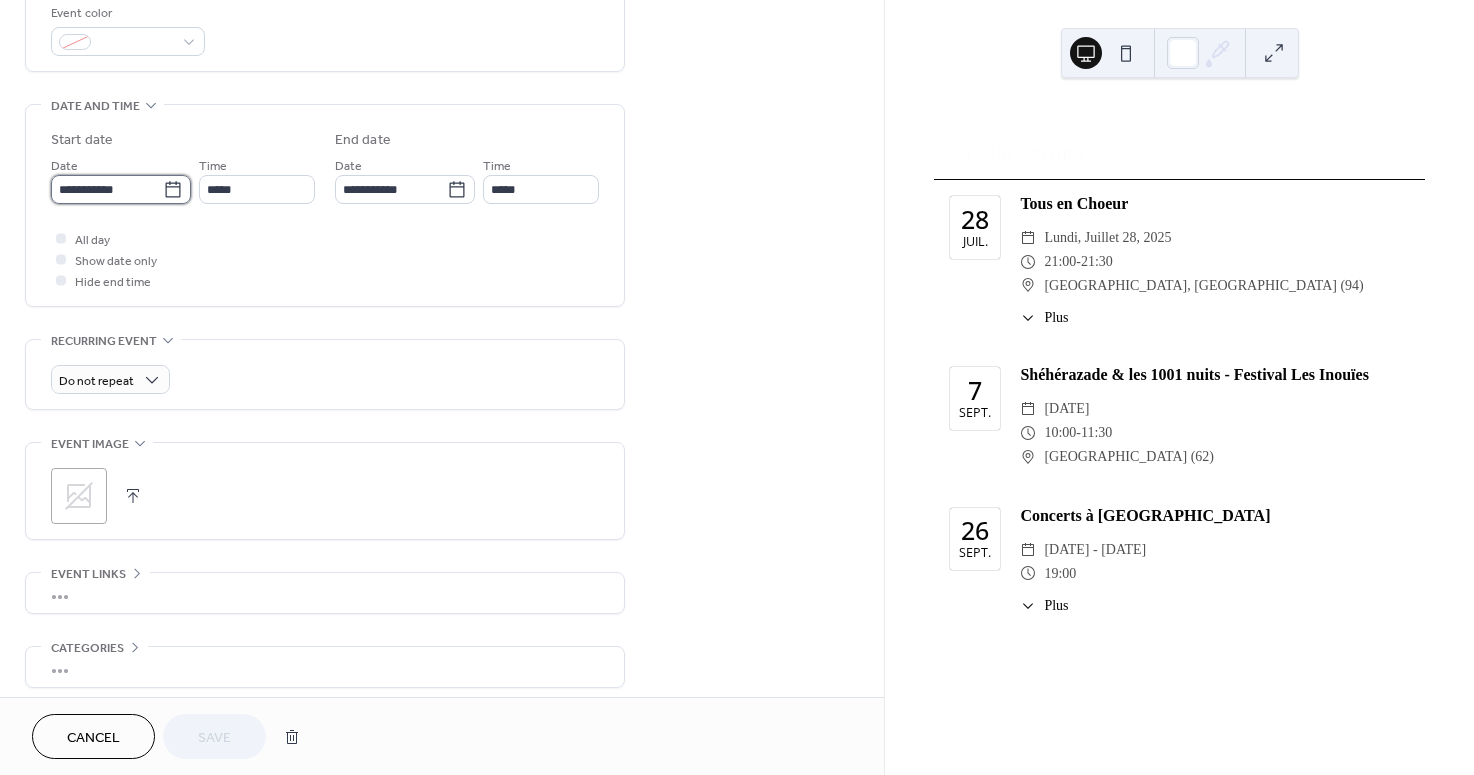 click on "**********" at bounding box center [107, 189] 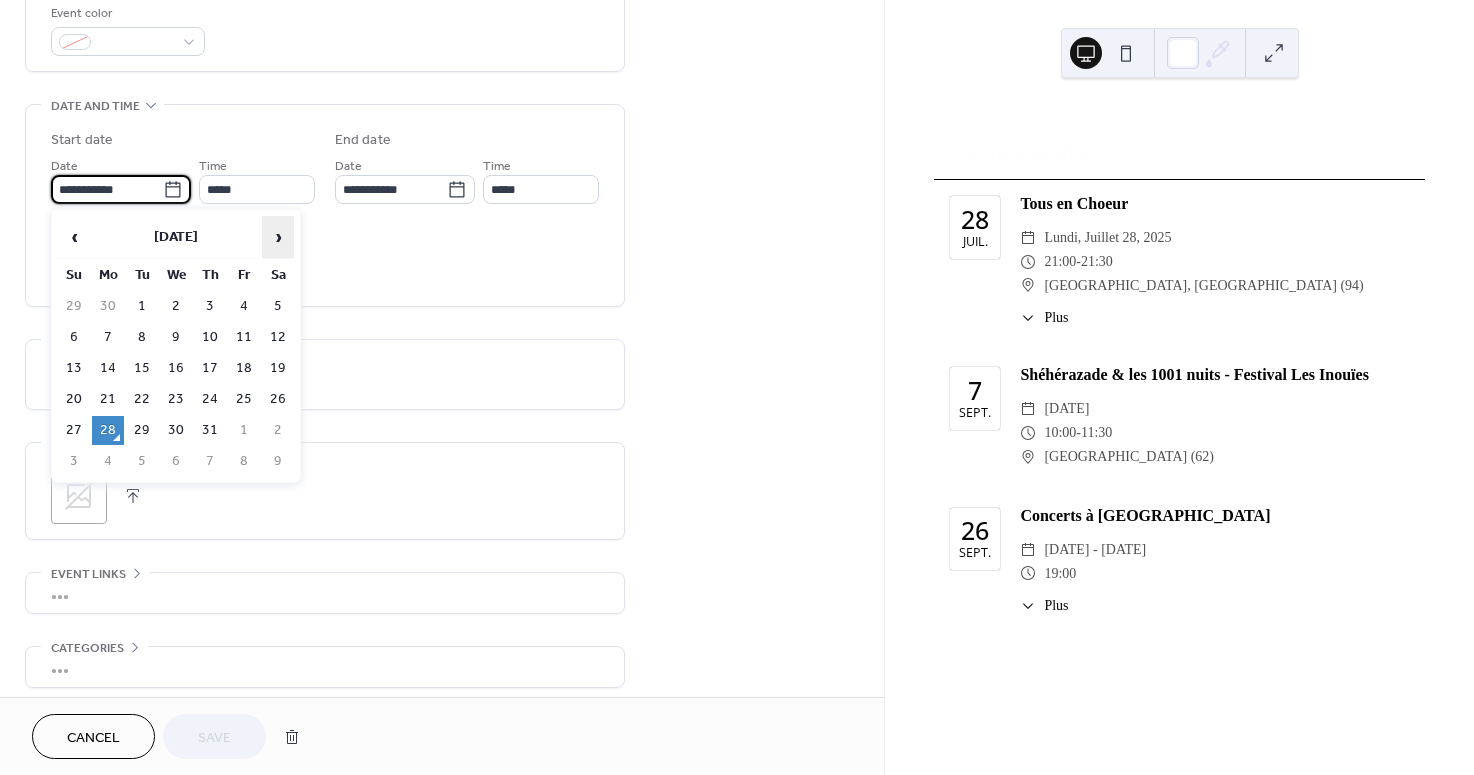 click on "›" at bounding box center (278, 237) 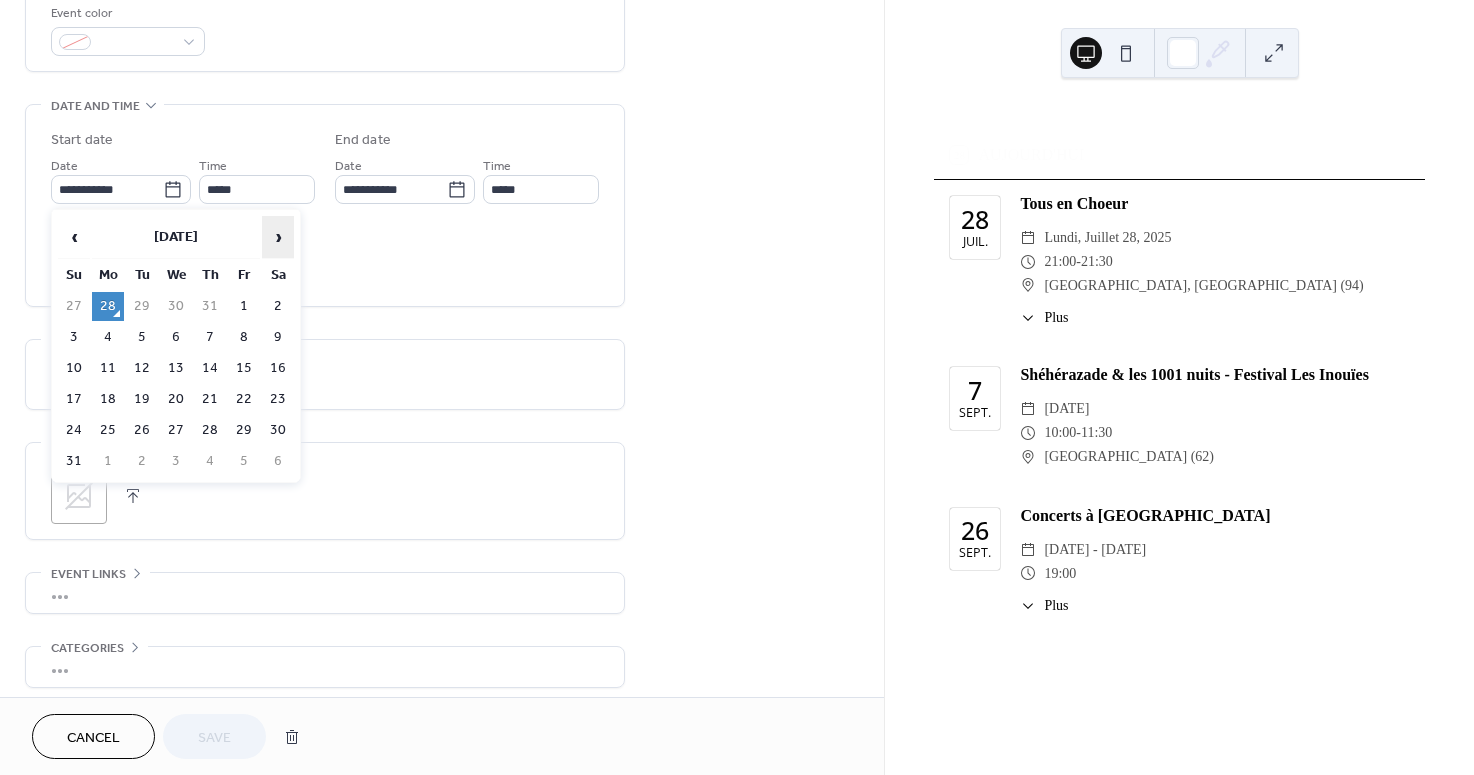 click on "›" at bounding box center (278, 237) 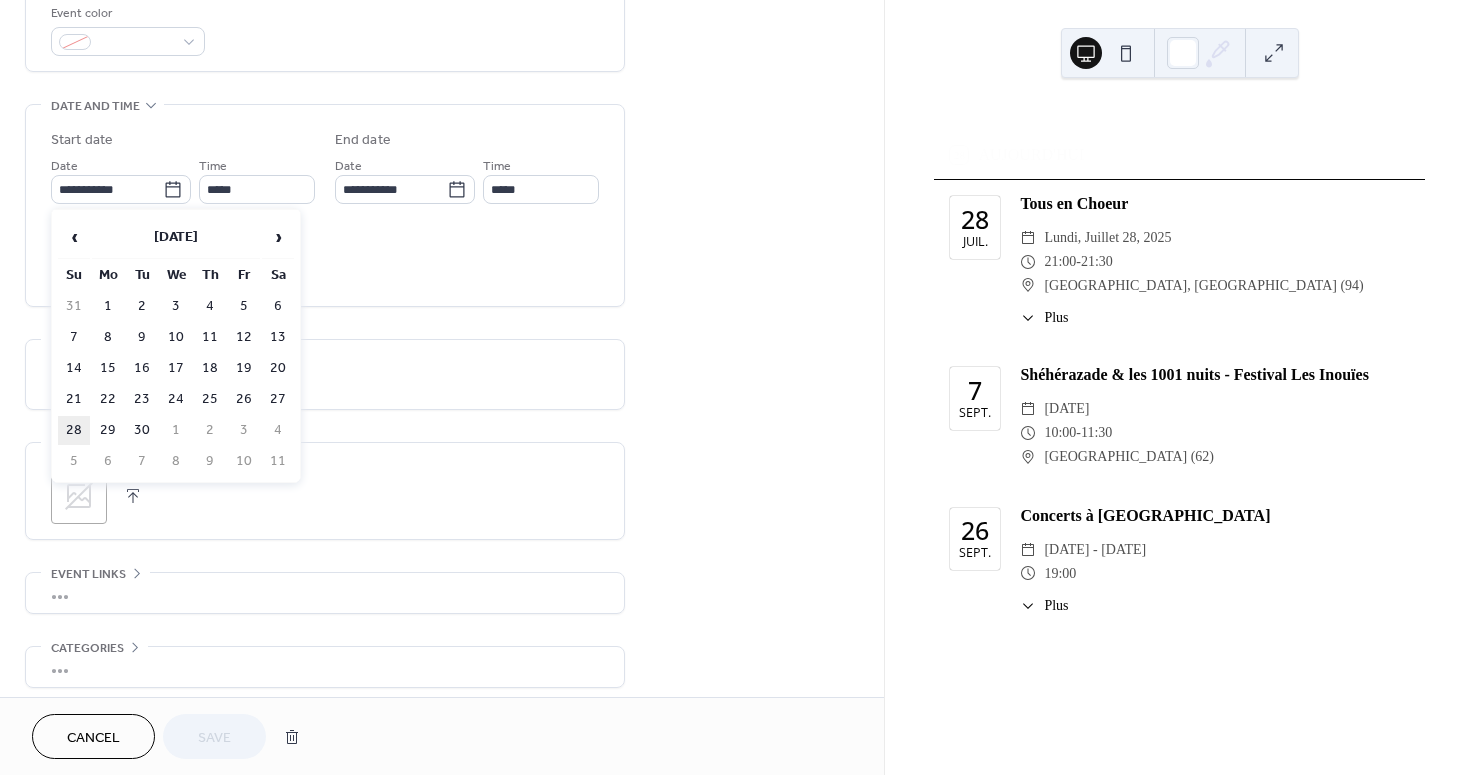 click on "28" at bounding box center [74, 430] 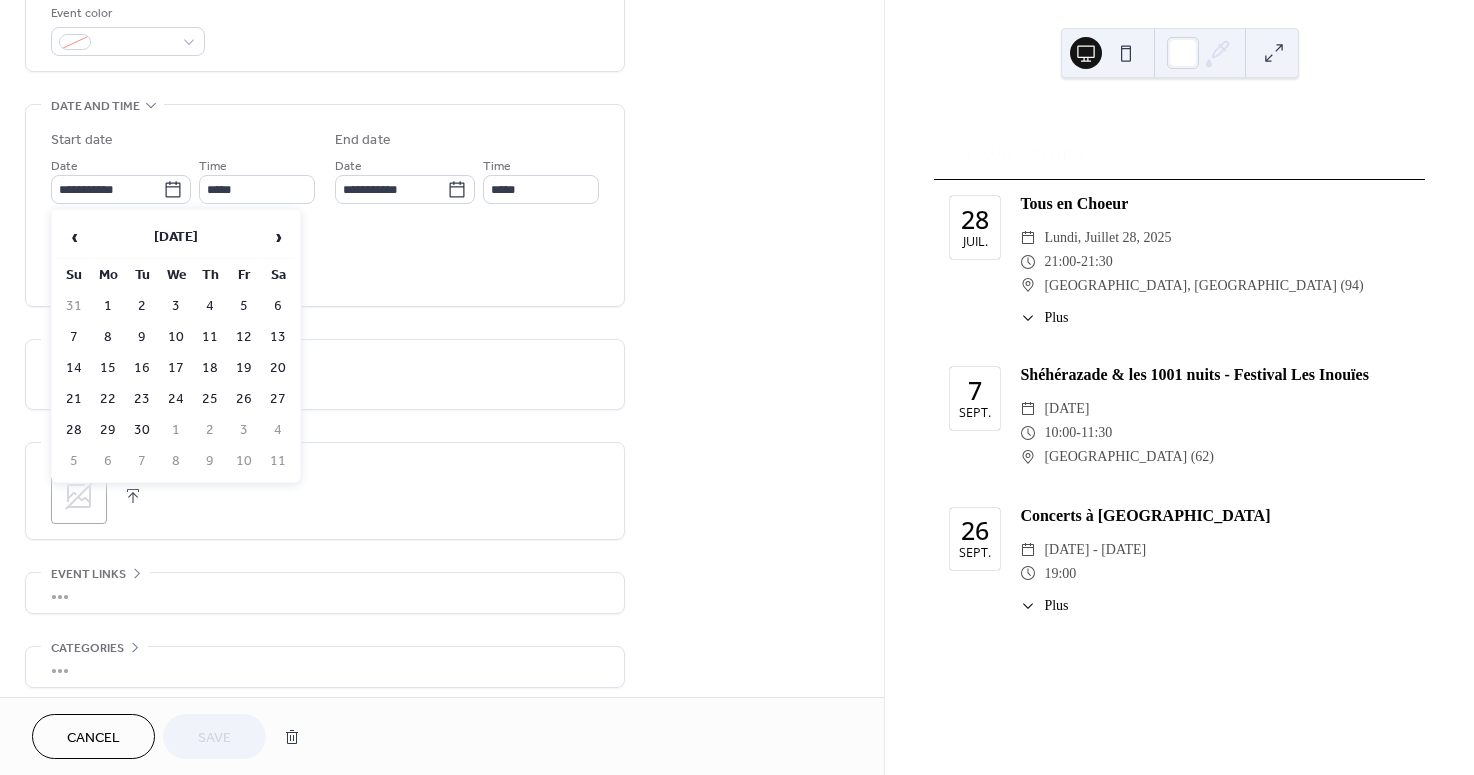 type on "**********" 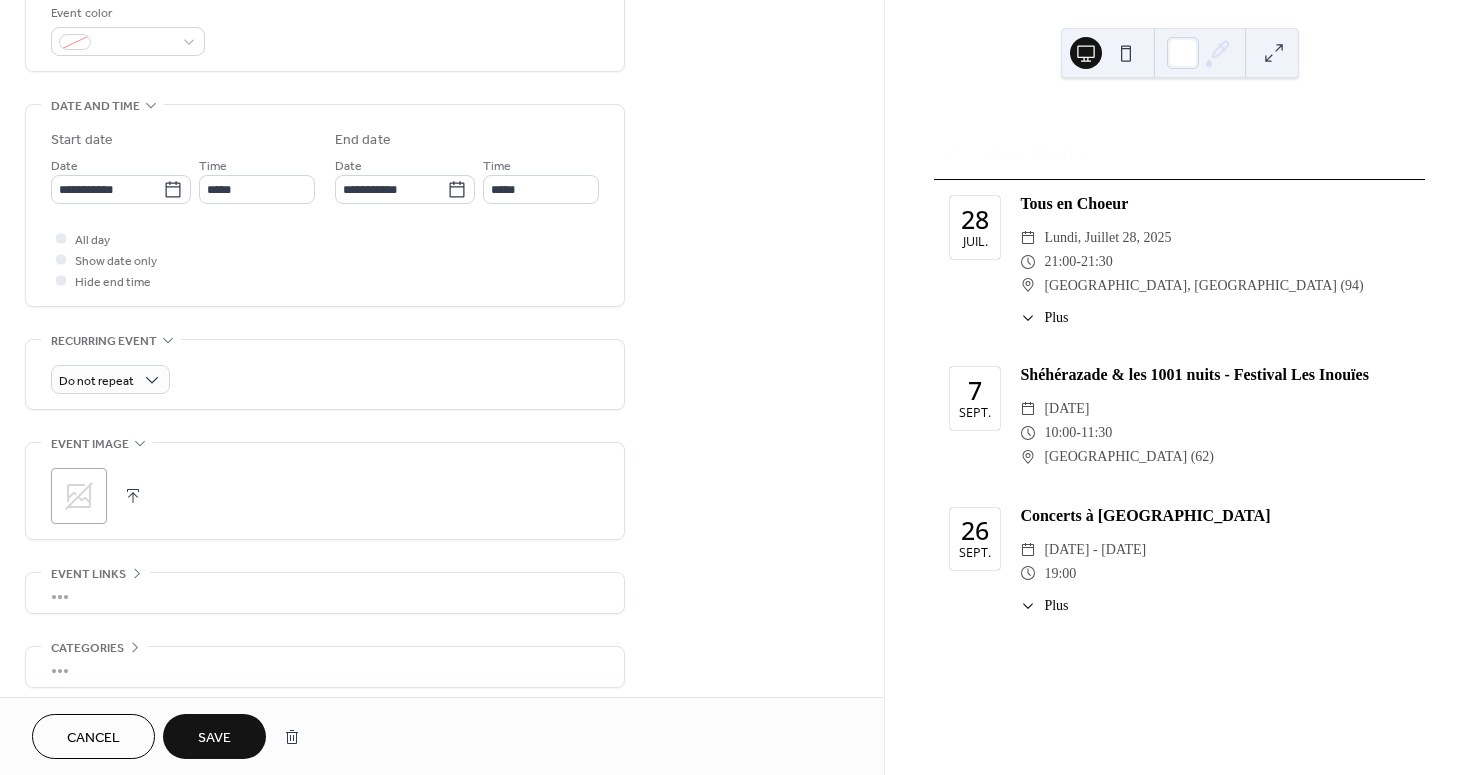 click on "Save" at bounding box center [214, 738] 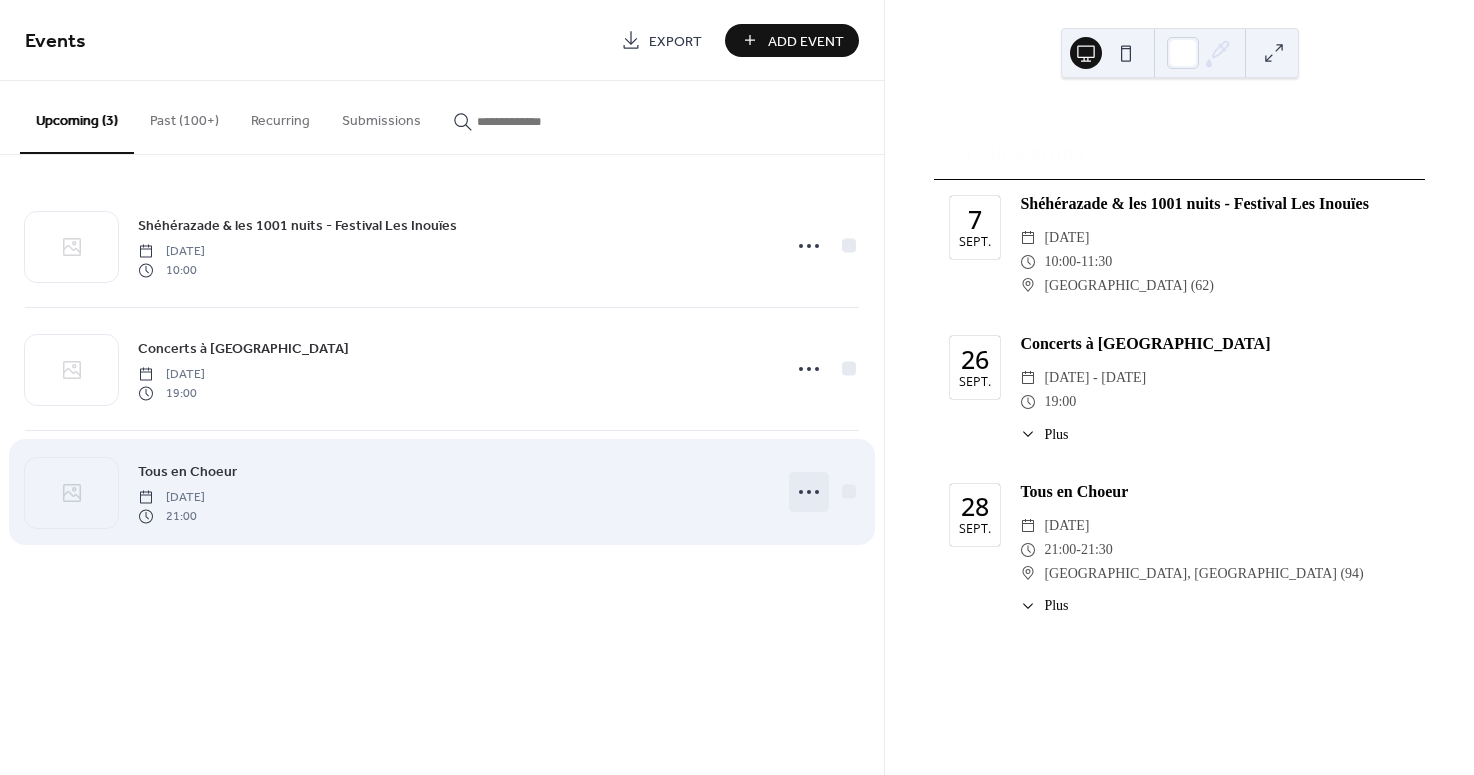 click 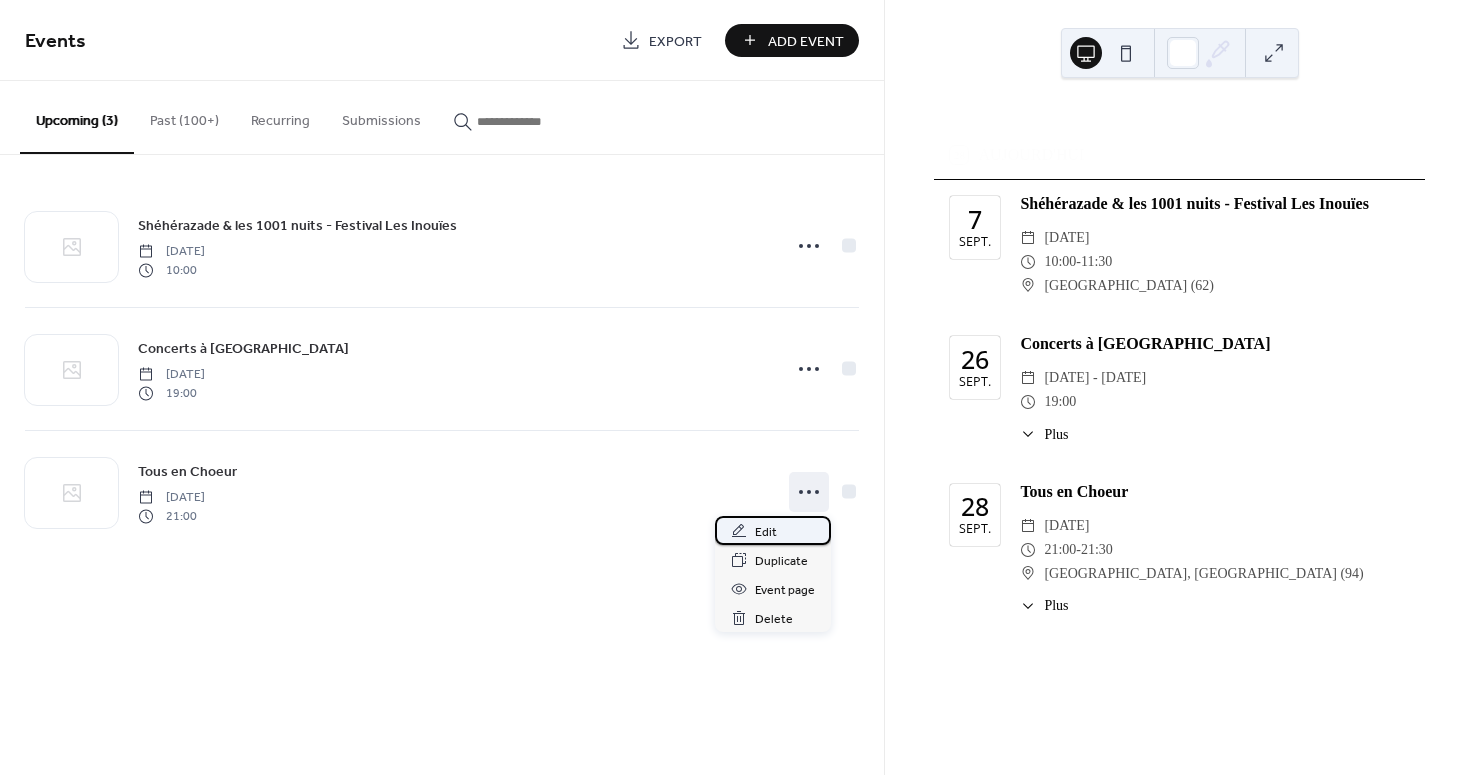 click on "Edit" at bounding box center [773, 530] 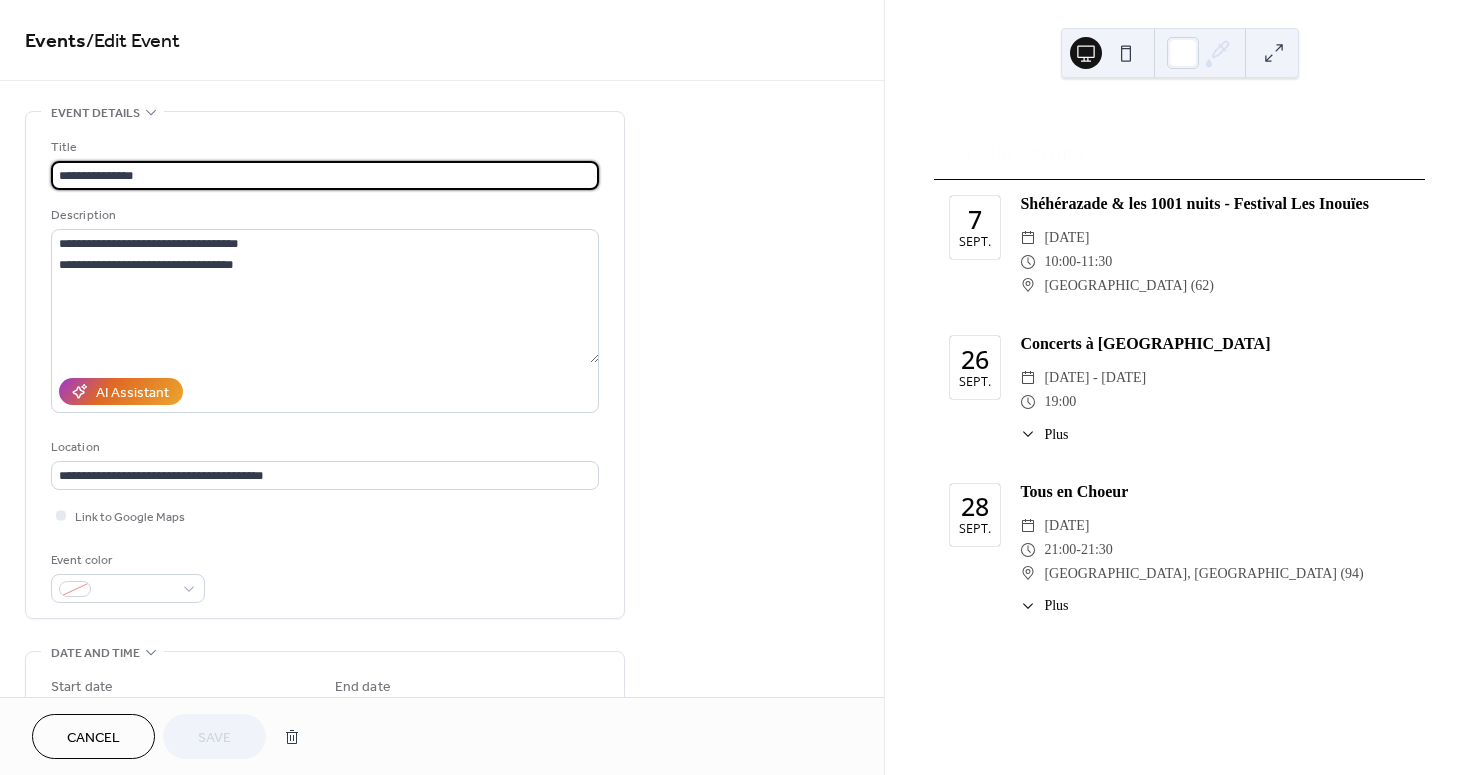 scroll, scrollTop: 1, scrollLeft: 0, axis: vertical 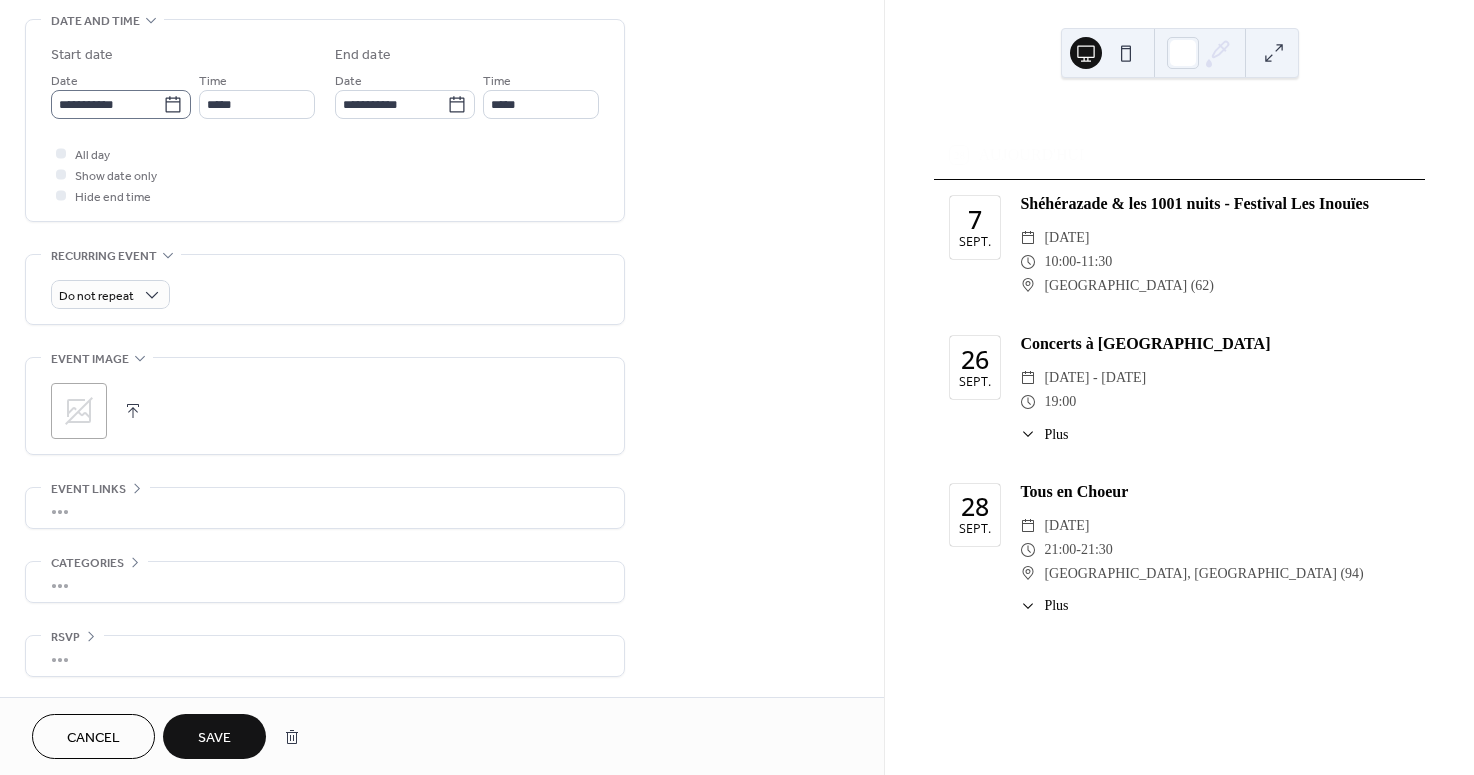 type on "**********" 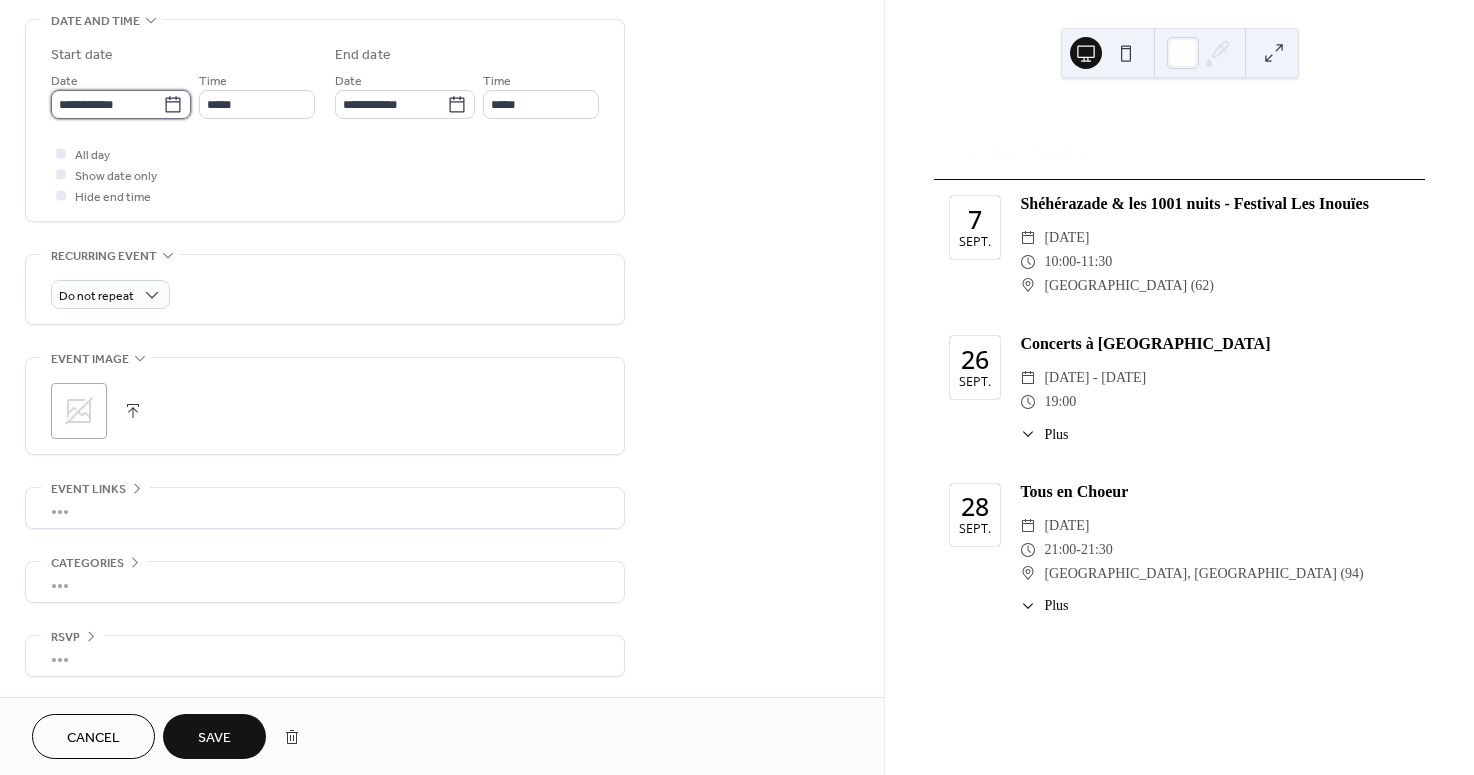 click on "**********" at bounding box center (107, 104) 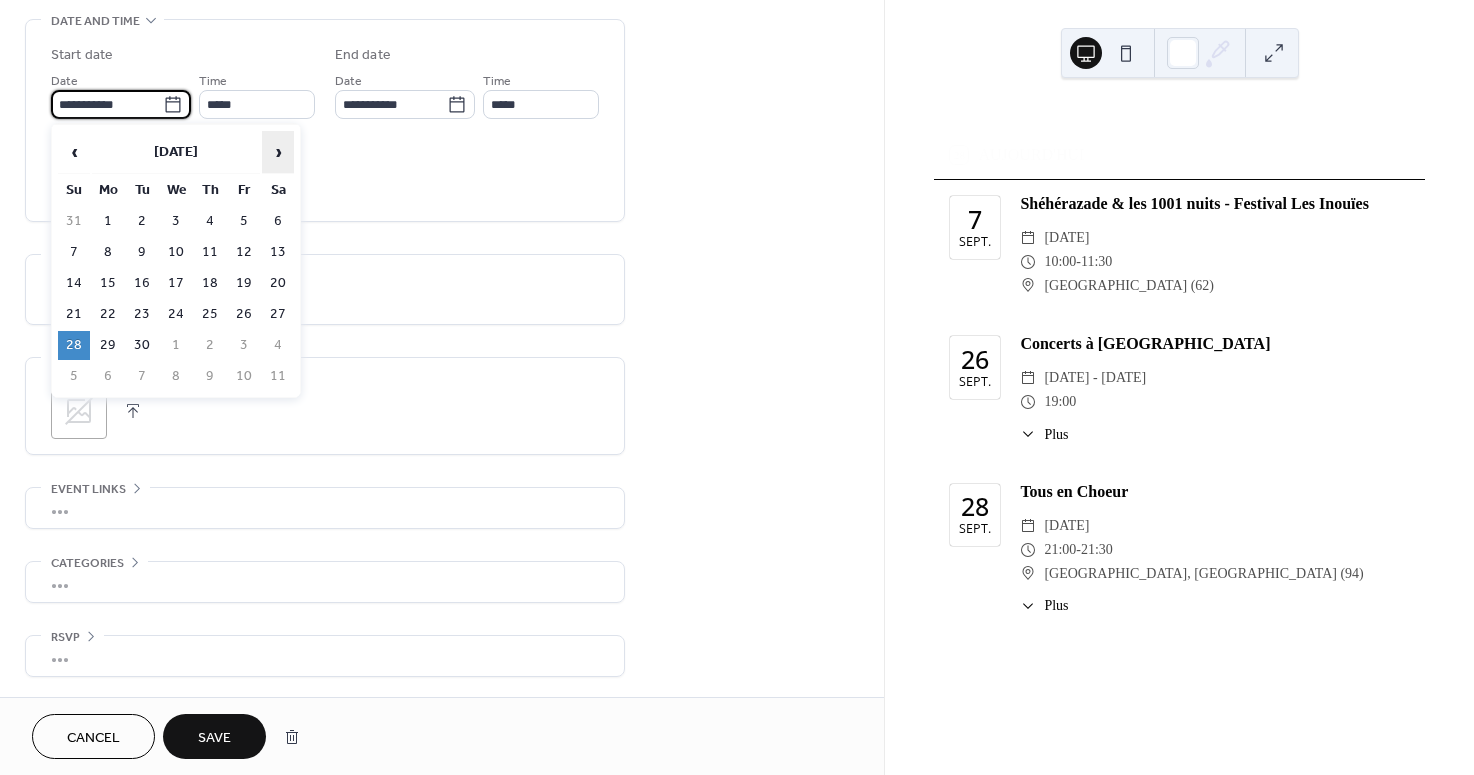 click on "›" at bounding box center [278, 152] 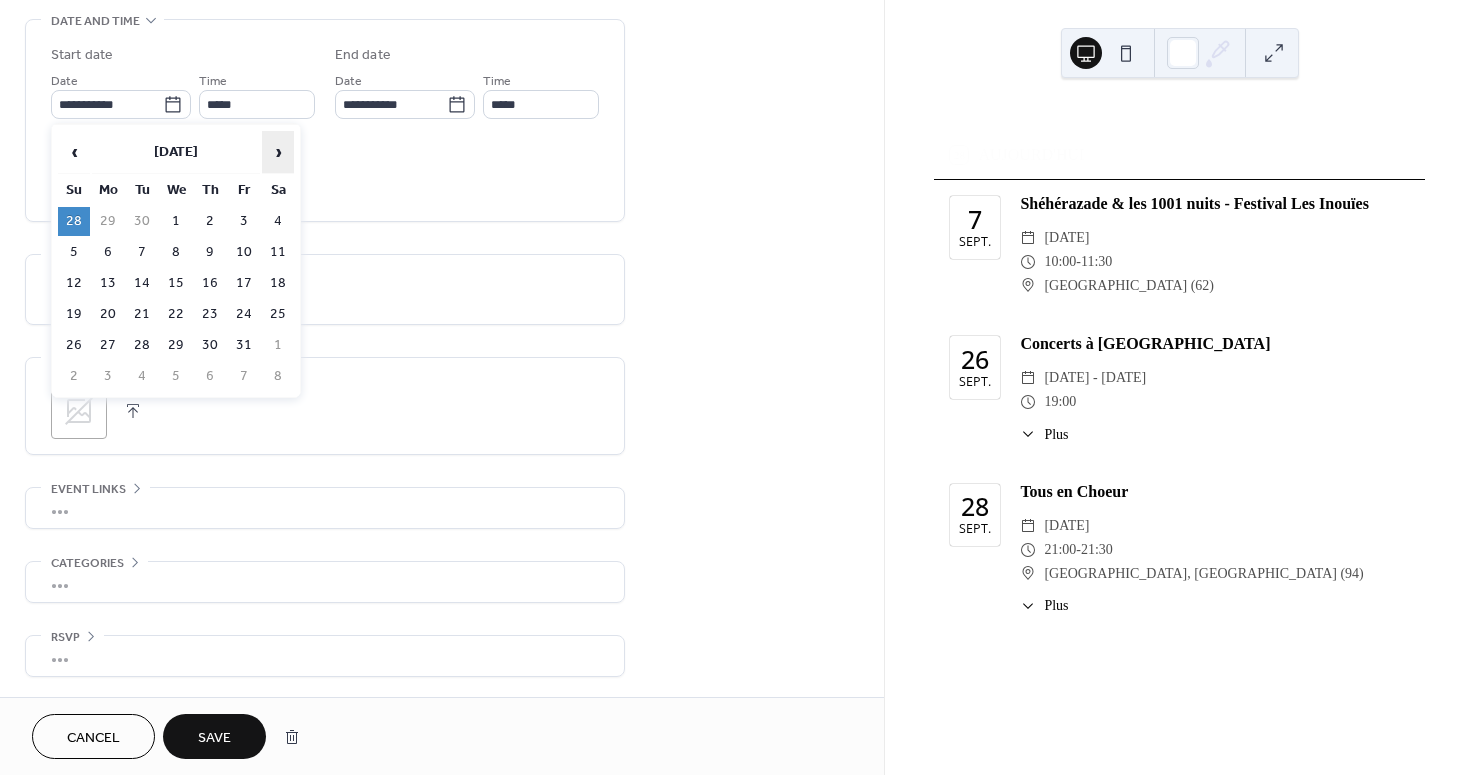 click on "›" at bounding box center (278, 152) 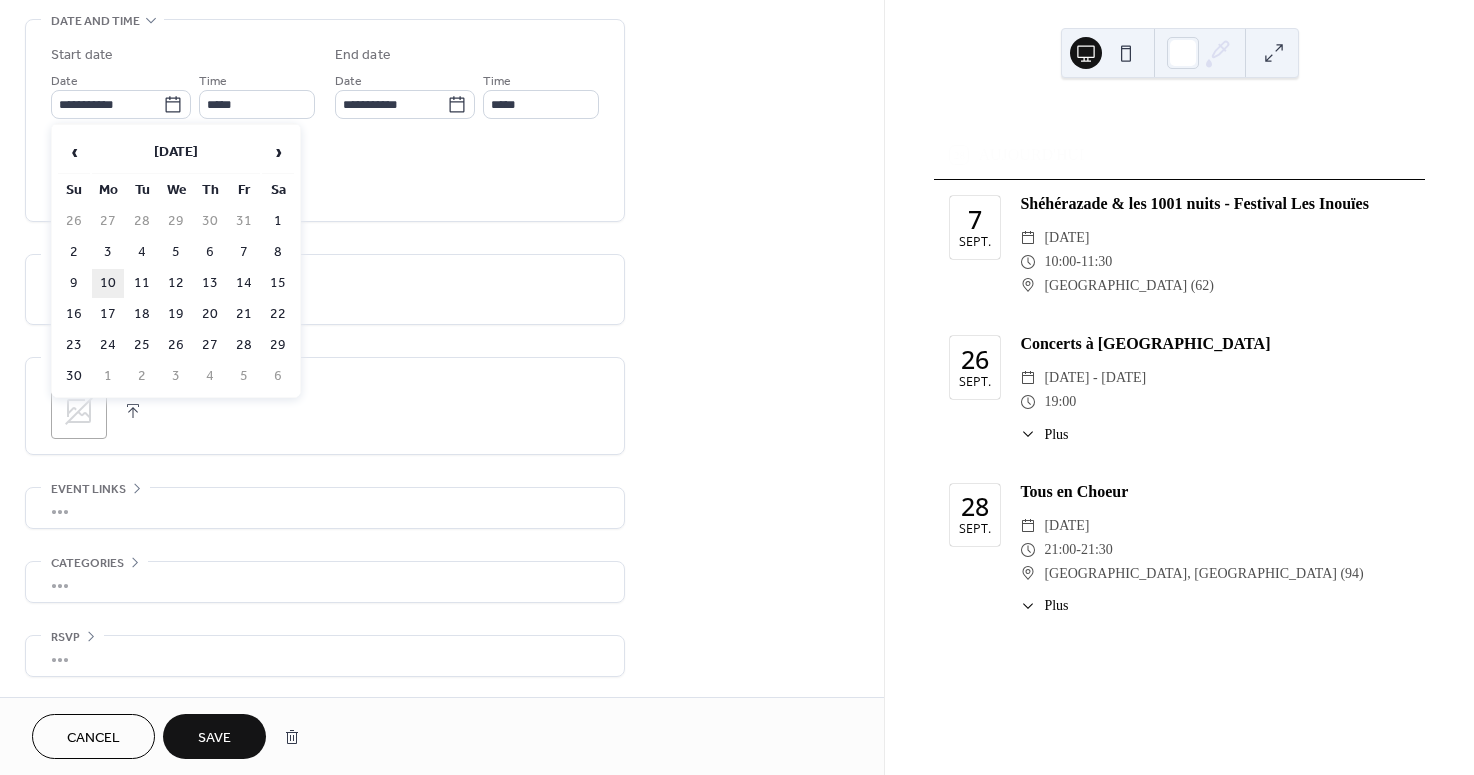 click on "10" at bounding box center (108, 283) 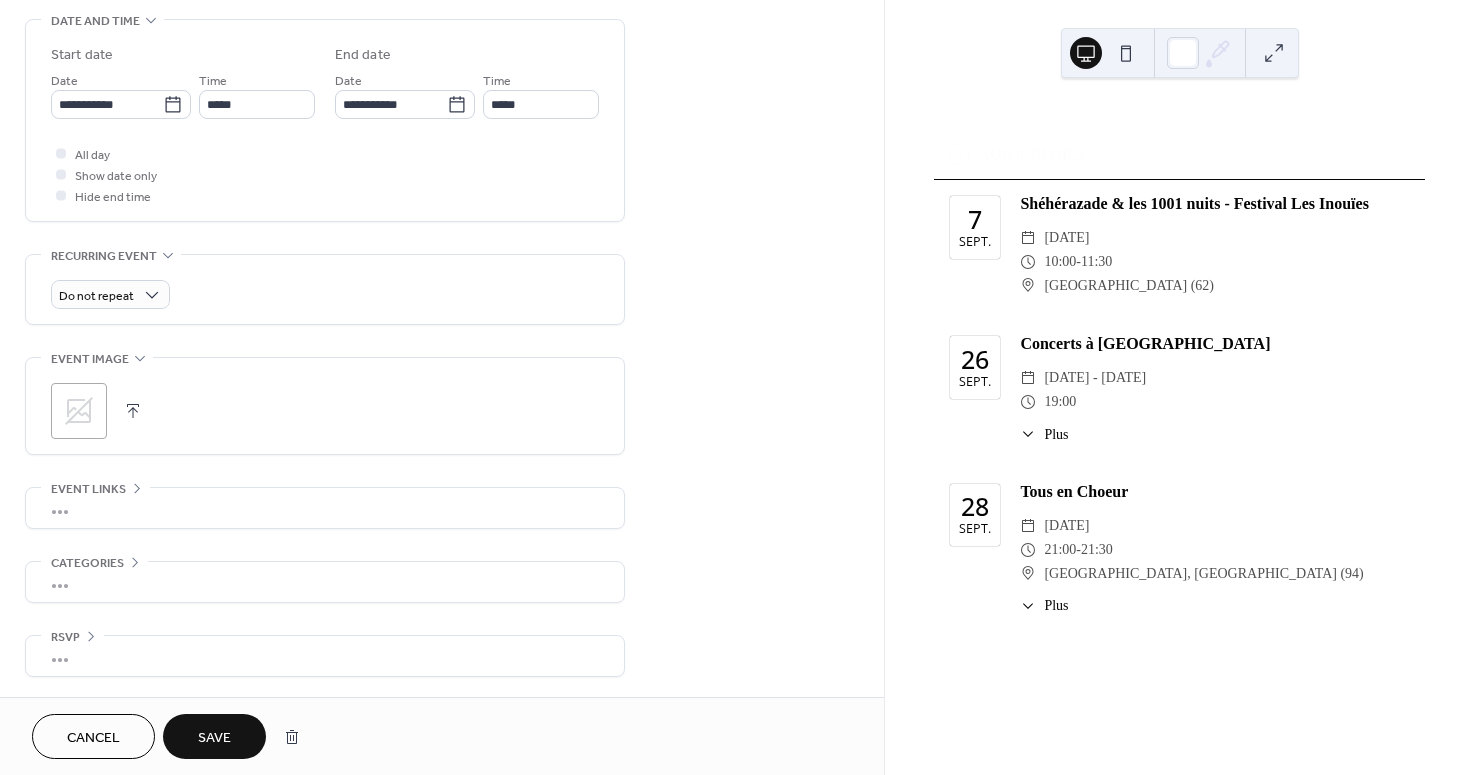 click on "Save" at bounding box center [214, 738] 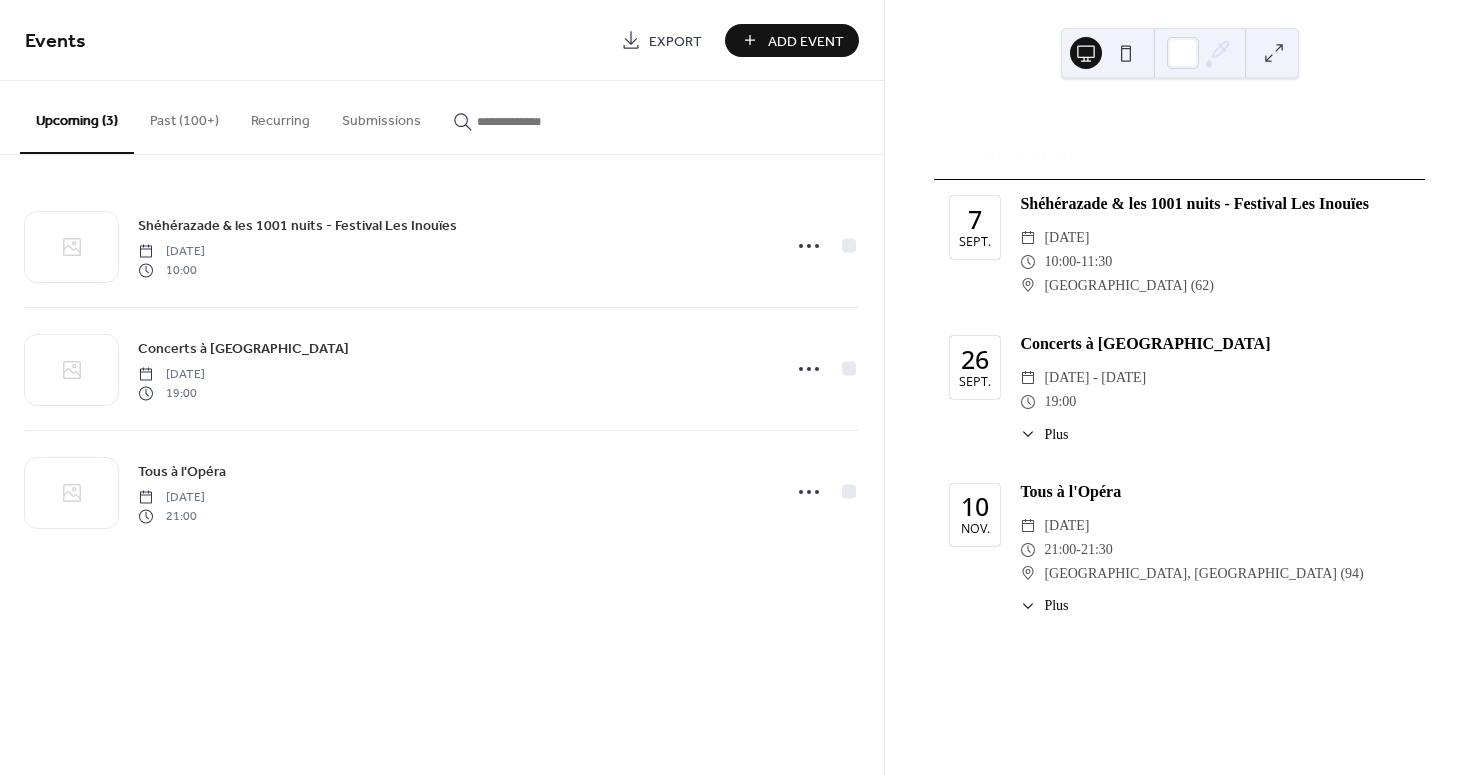 click on "Add Event" at bounding box center [806, 41] 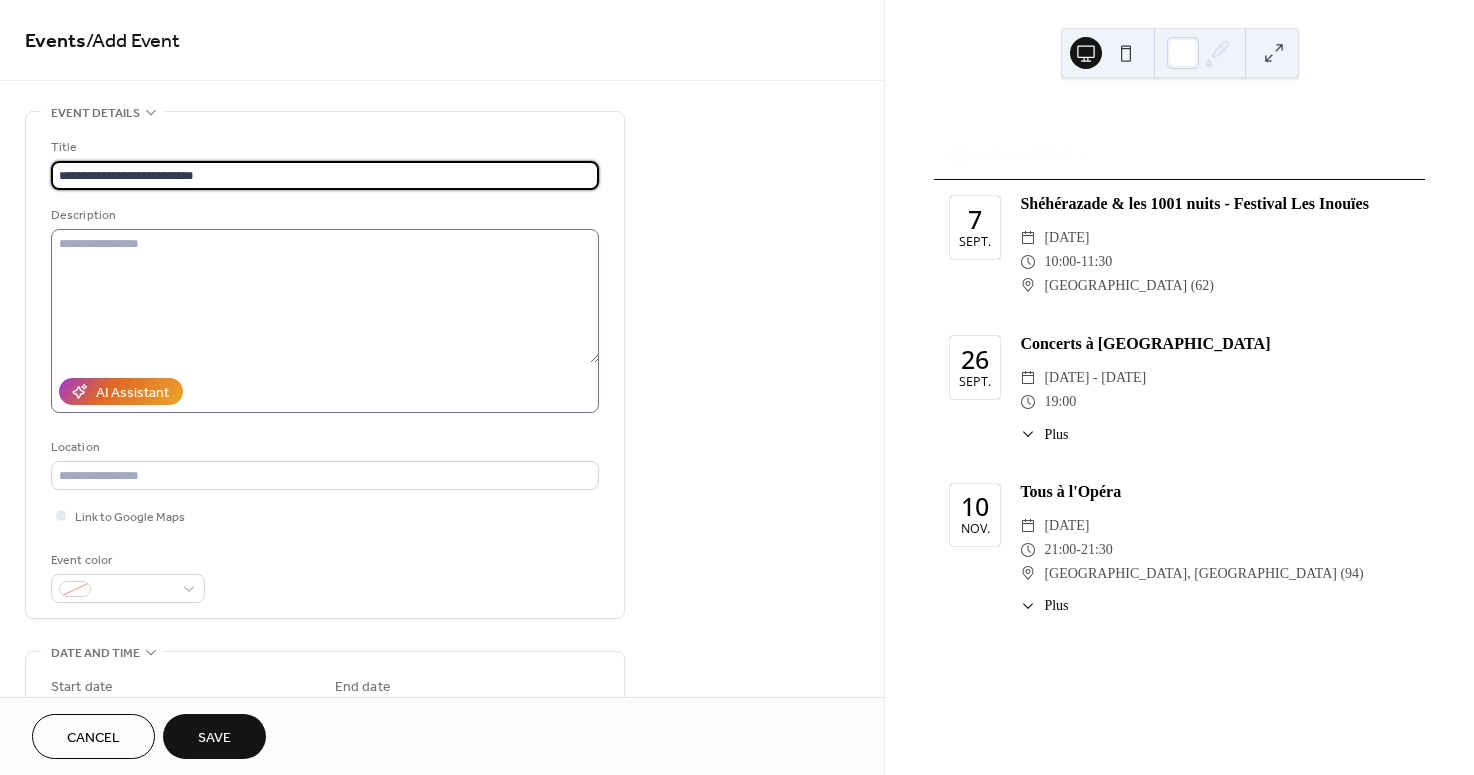 type on "**********" 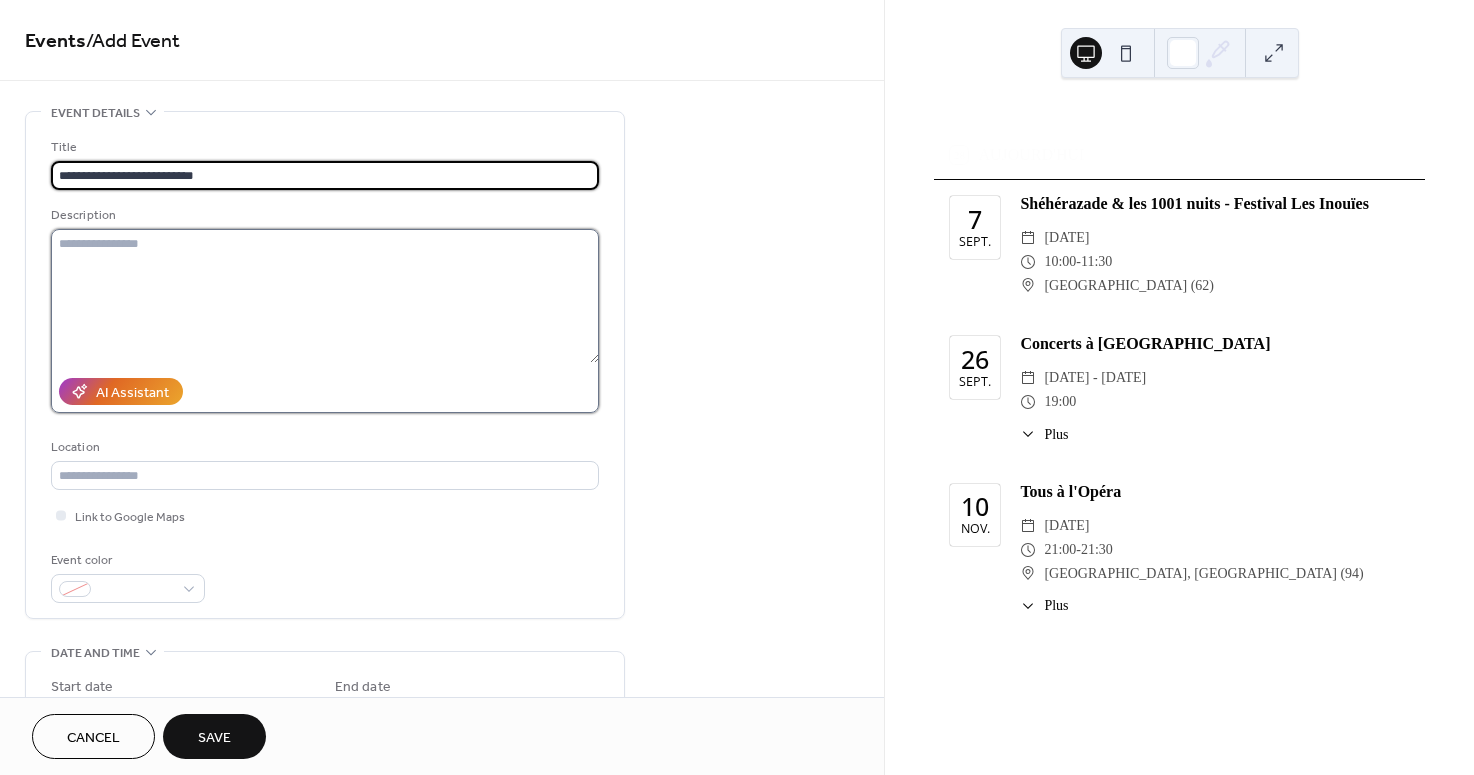 click at bounding box center (325, 296) 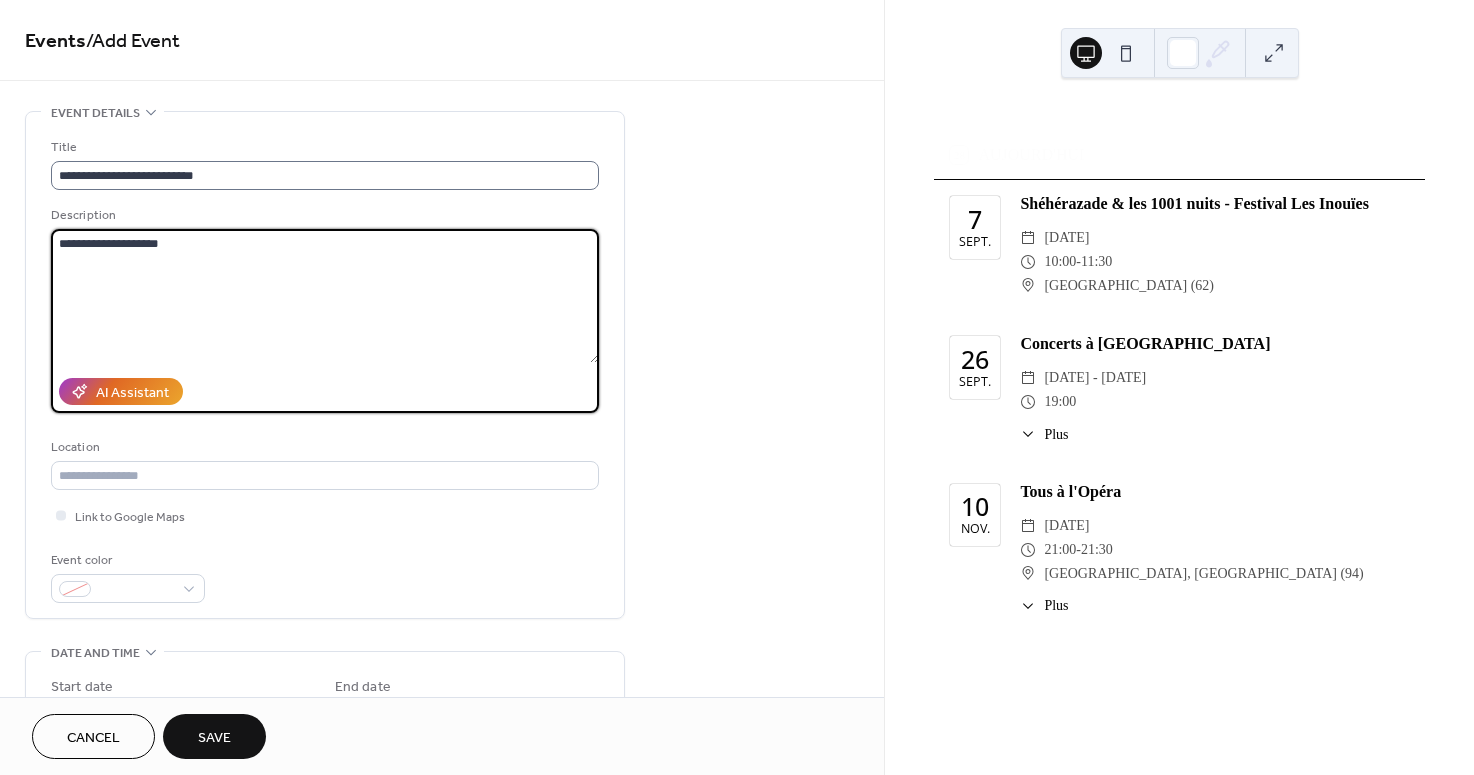 type on "**********" 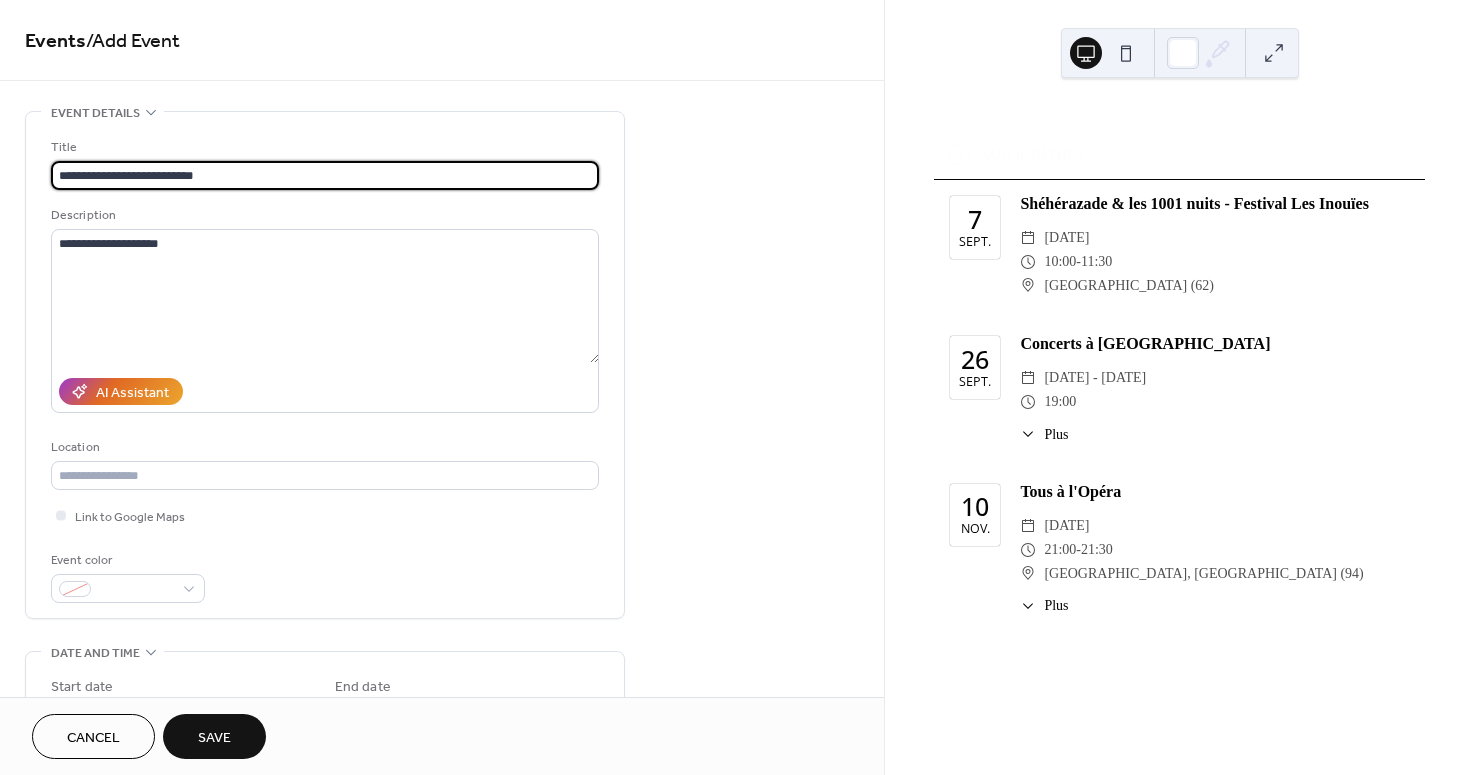 click on "**********" at bounding box center [325, 175] 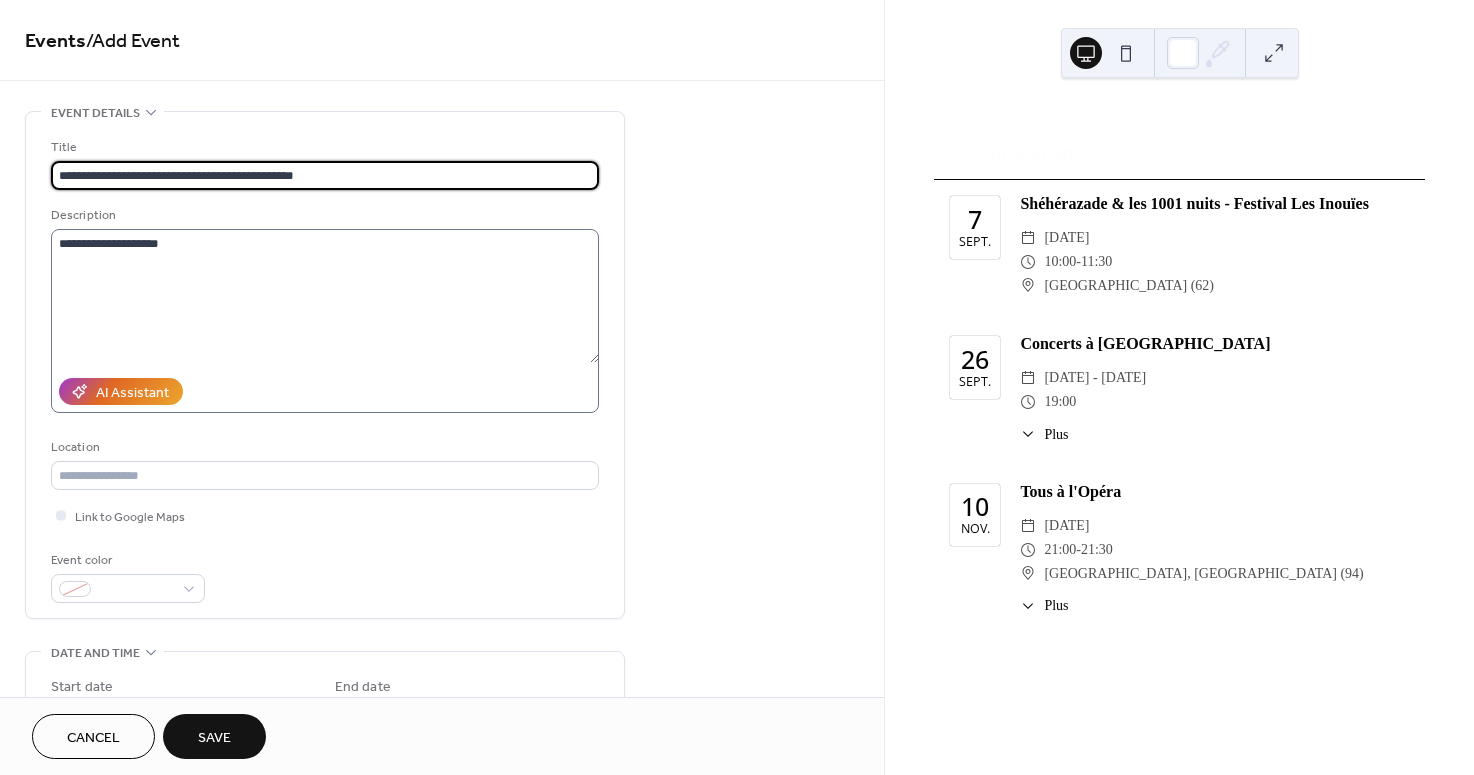 type on "**********" 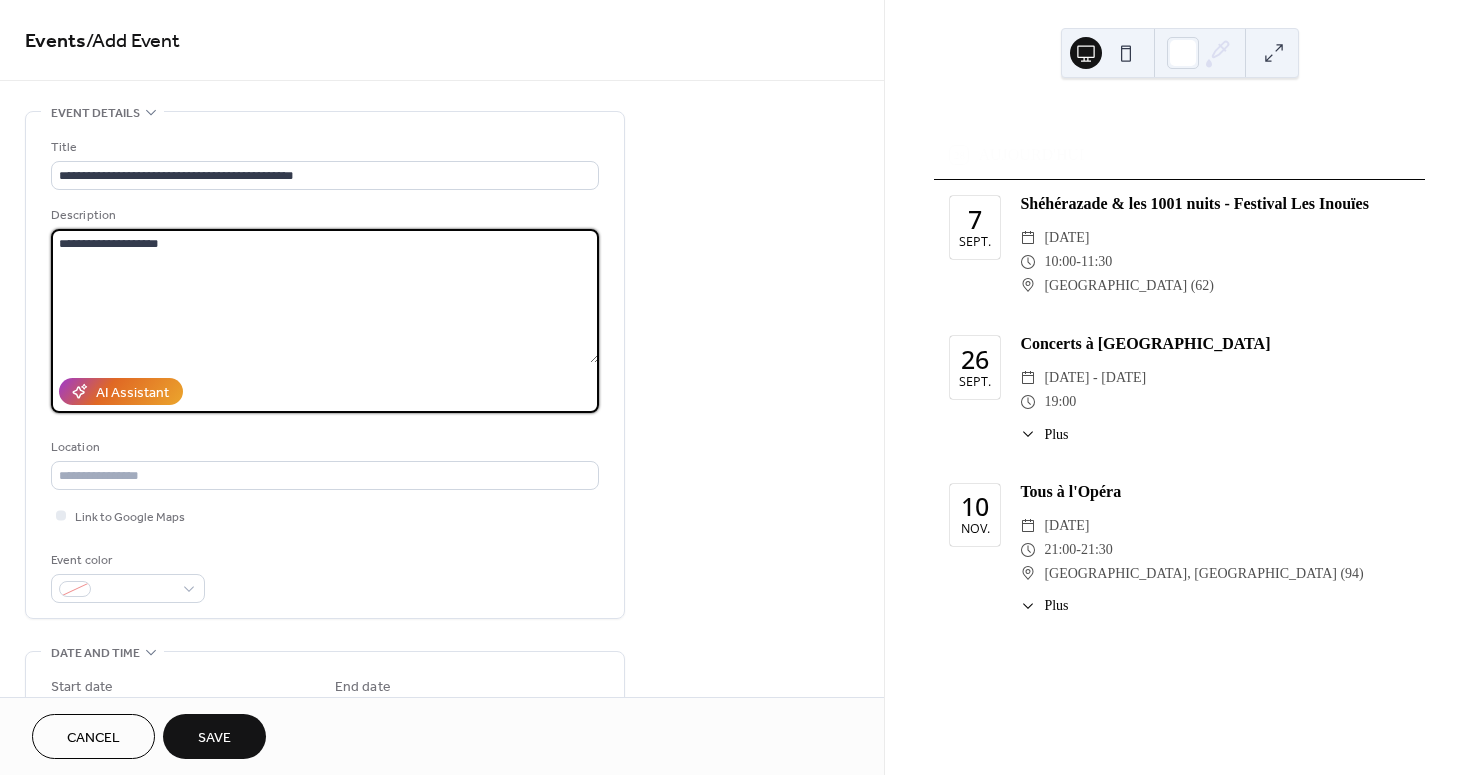 click on "**********" at bounding box center (325, 296) 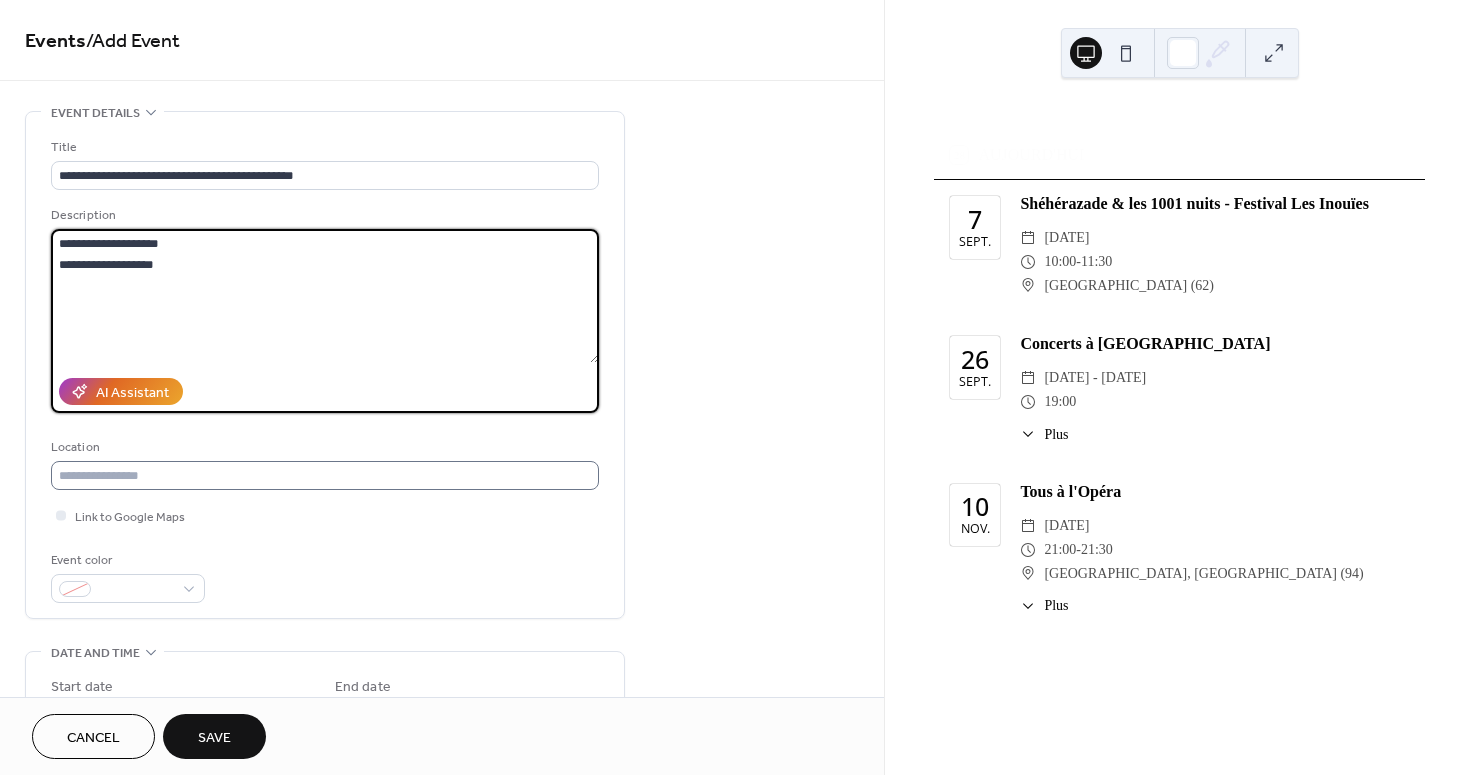 type on "**********" 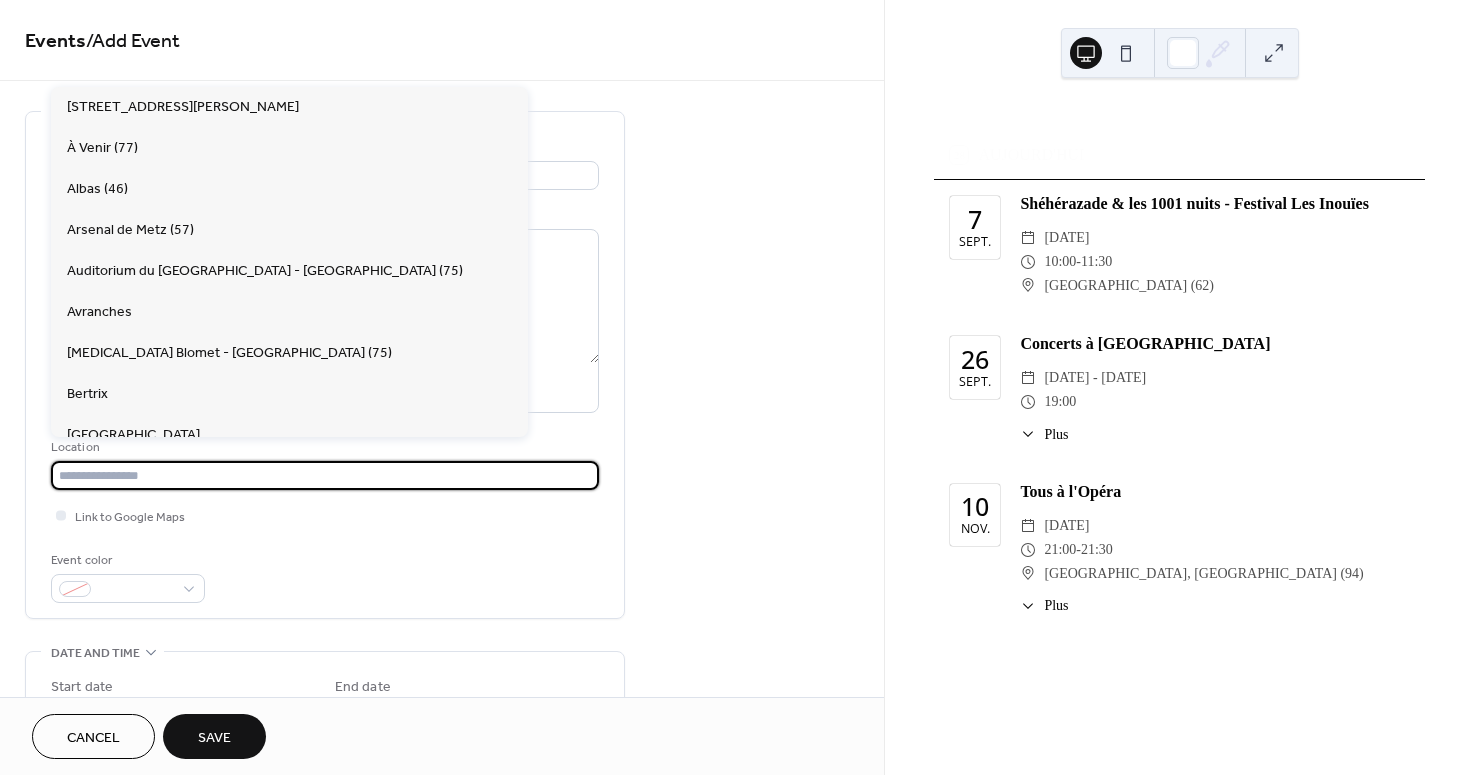 click at bounding box center [325, 475] 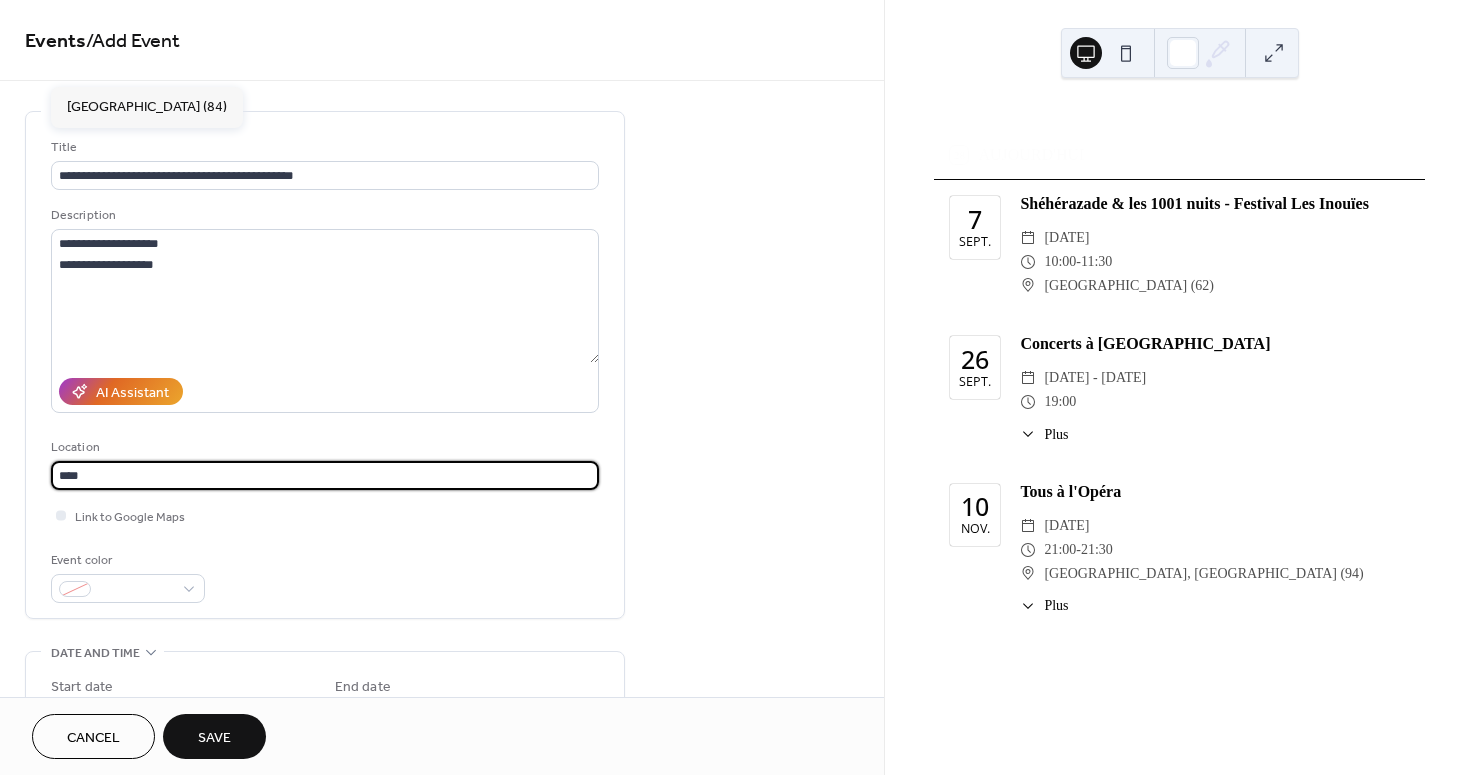 type on "*****" 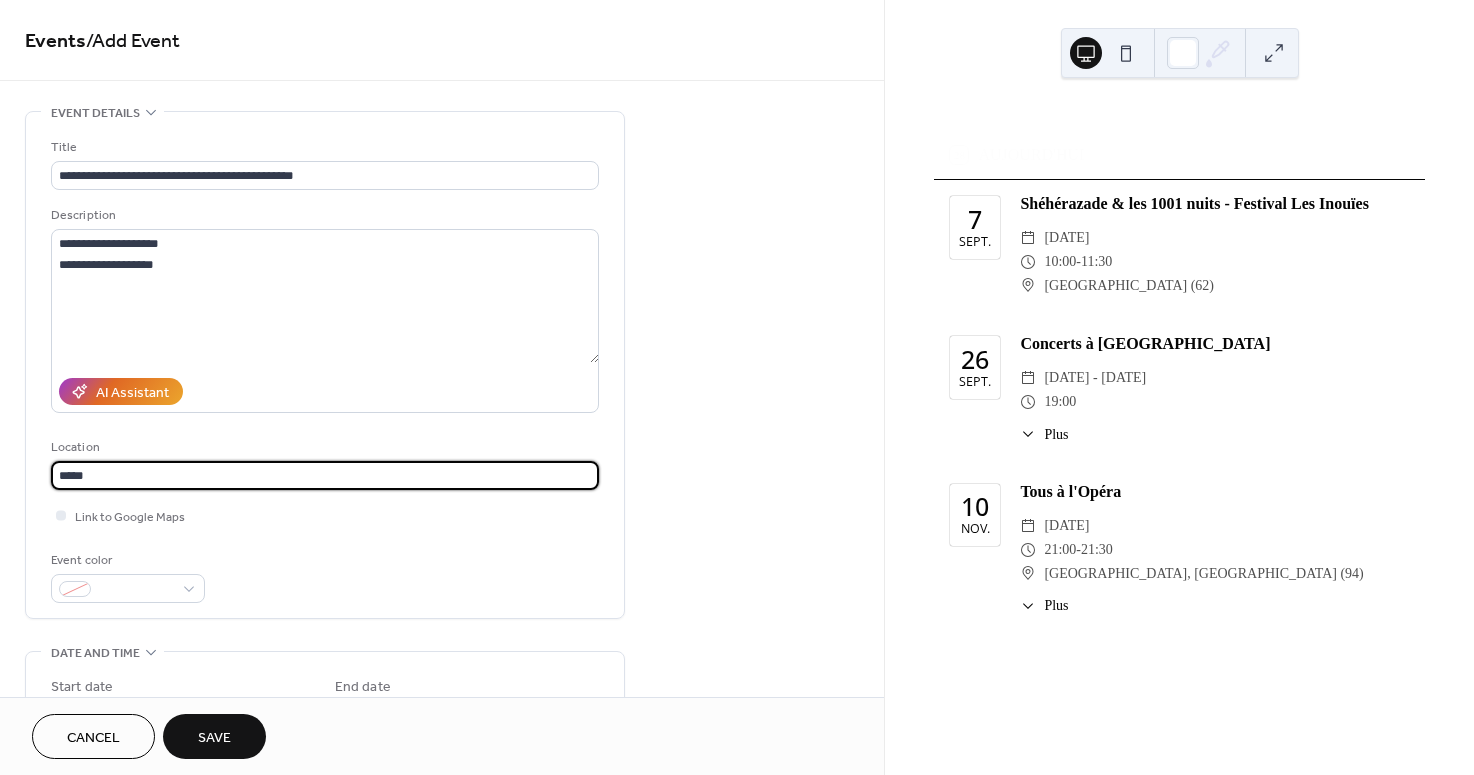 drag, startPoint x: 165, startPoint y: 472, endPoint x: 20, endPoint y: 472, distance: 145 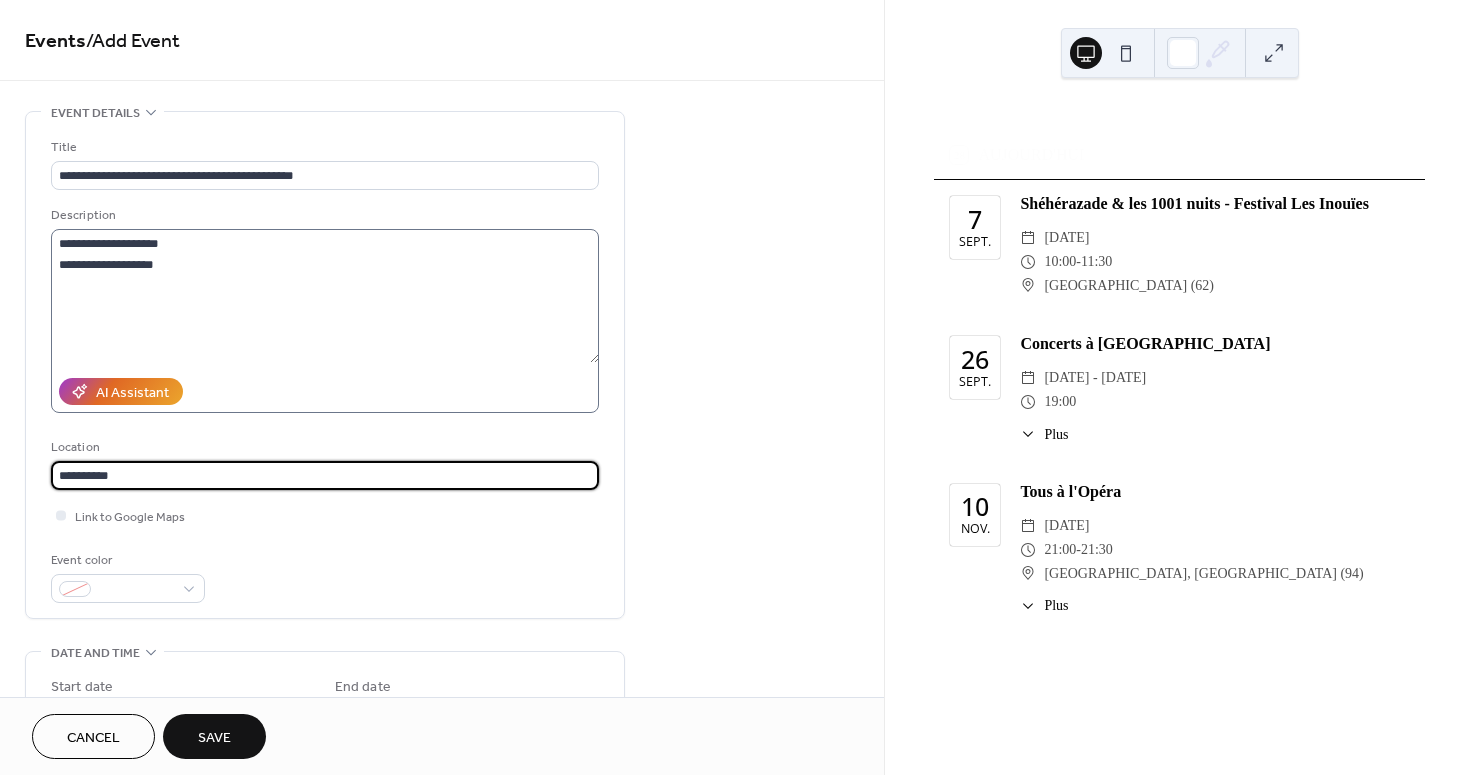 type on "**********" 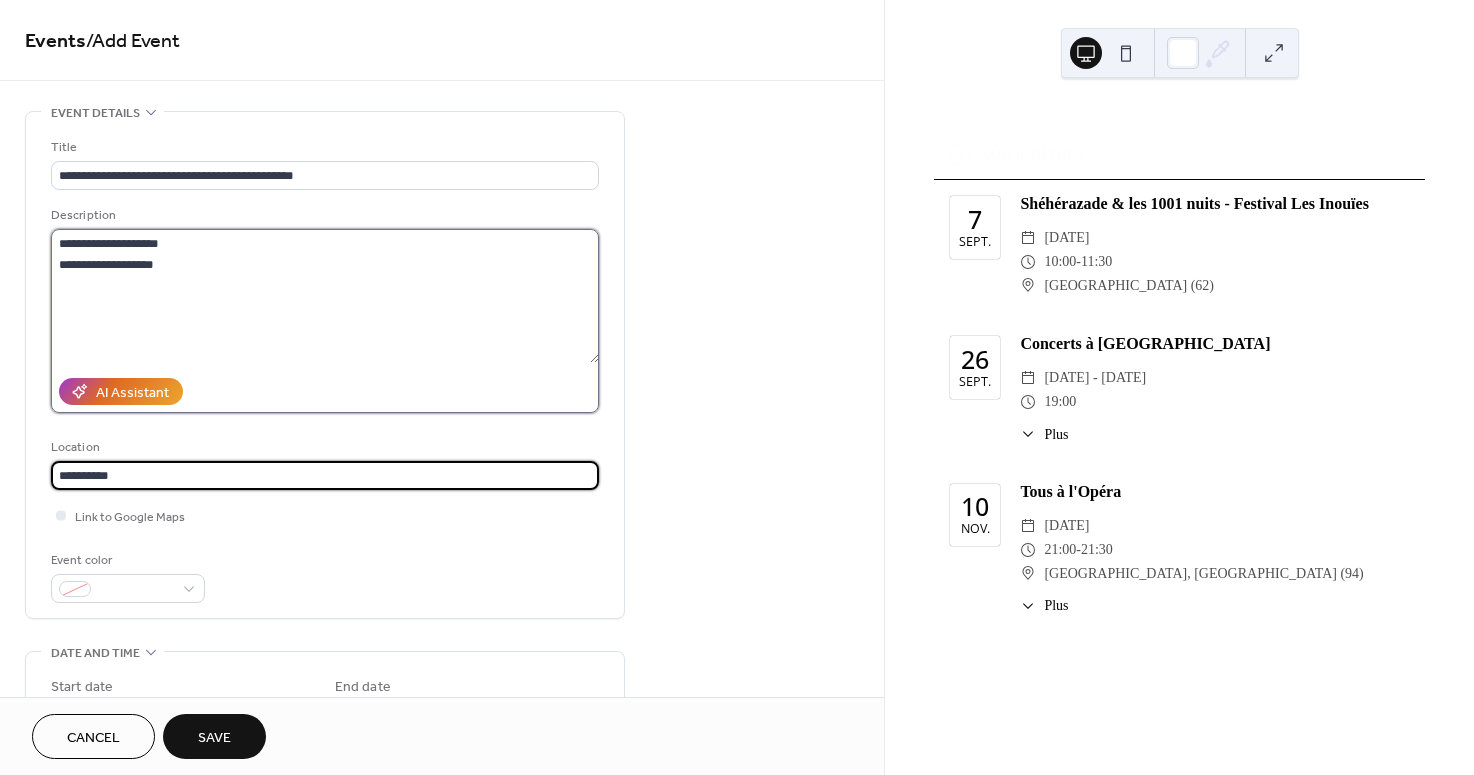 click on "**********" at bounding box center [325, 296] 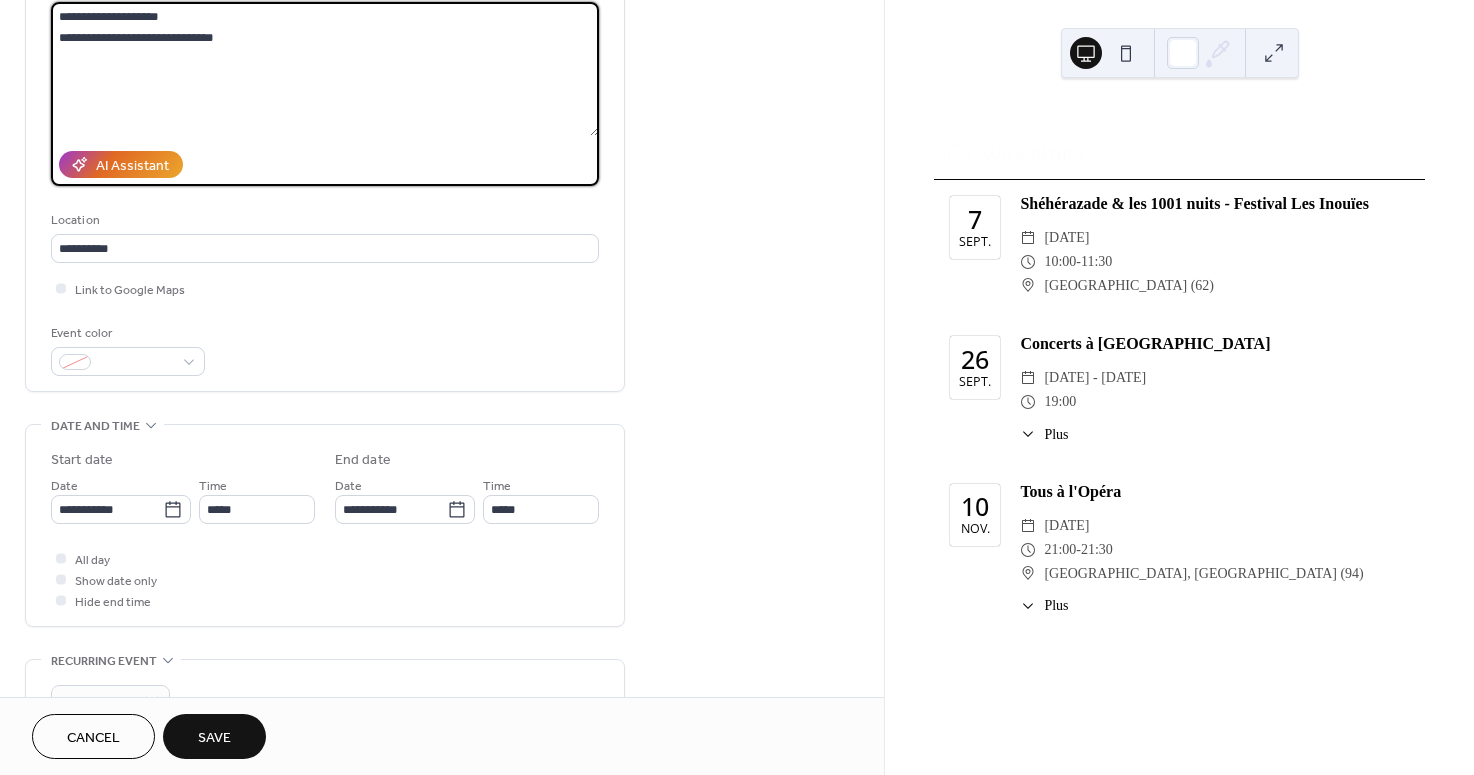 scroll, scrollTop: 285, scrollLeft: 0, axis: vertical 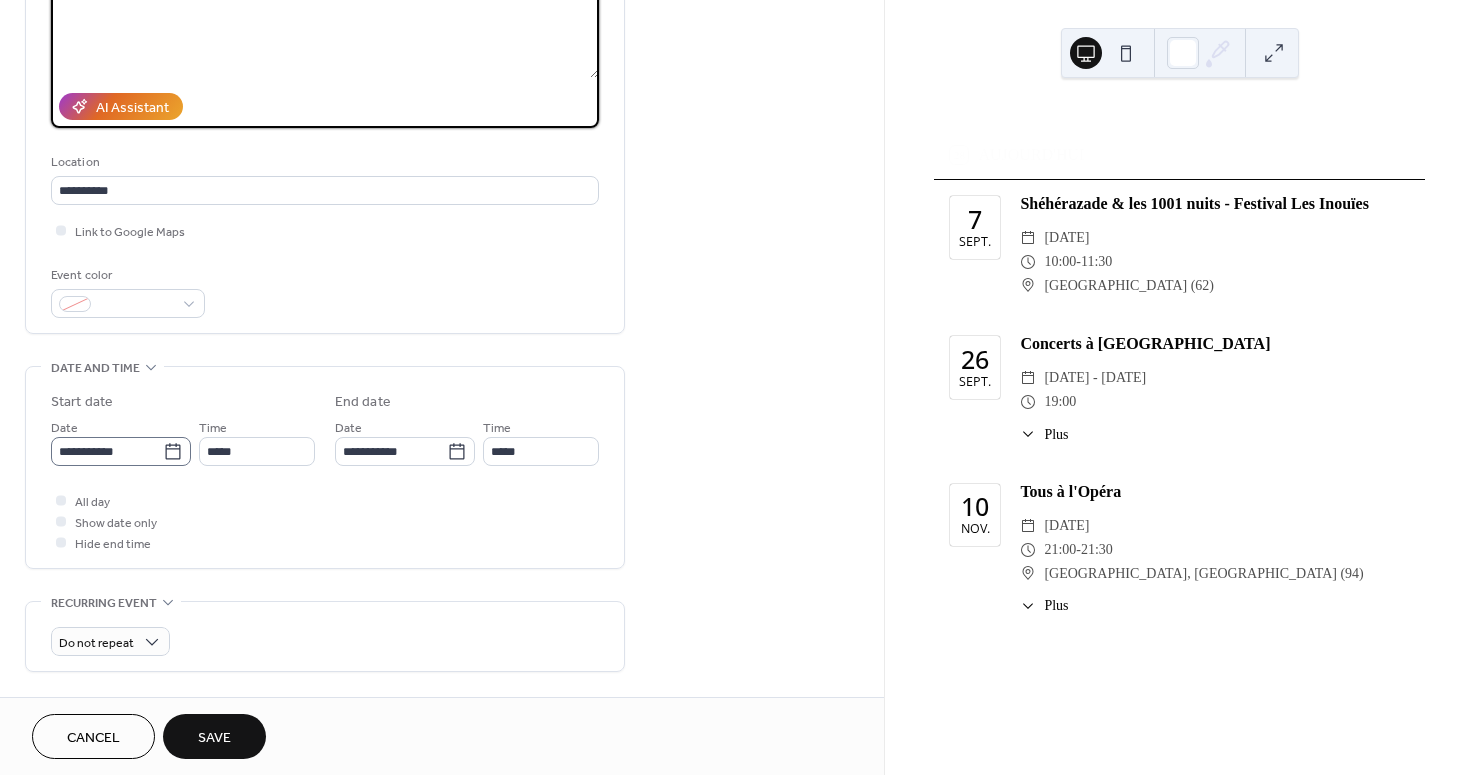 type on "**********" 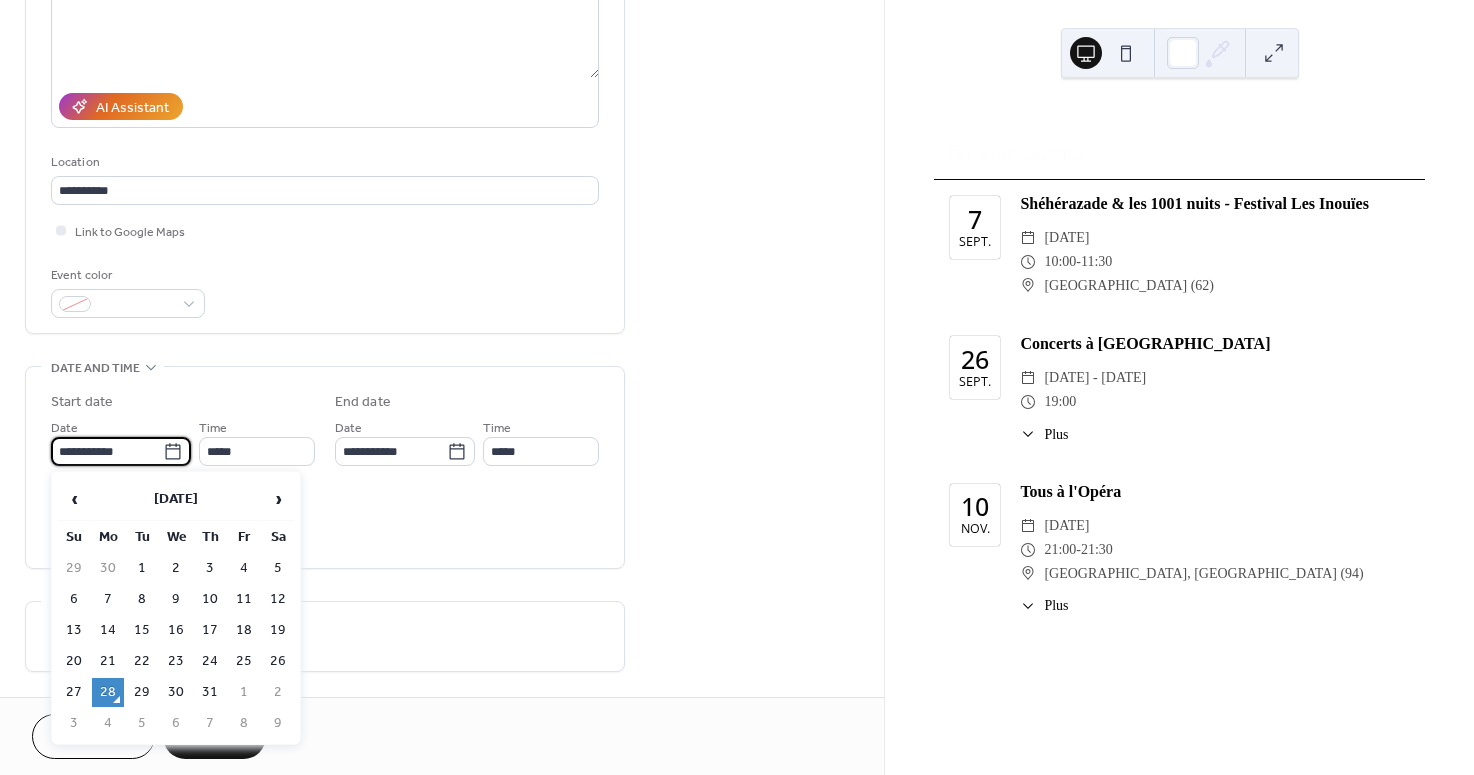 click on "**********" at bounding box center (107, 451) 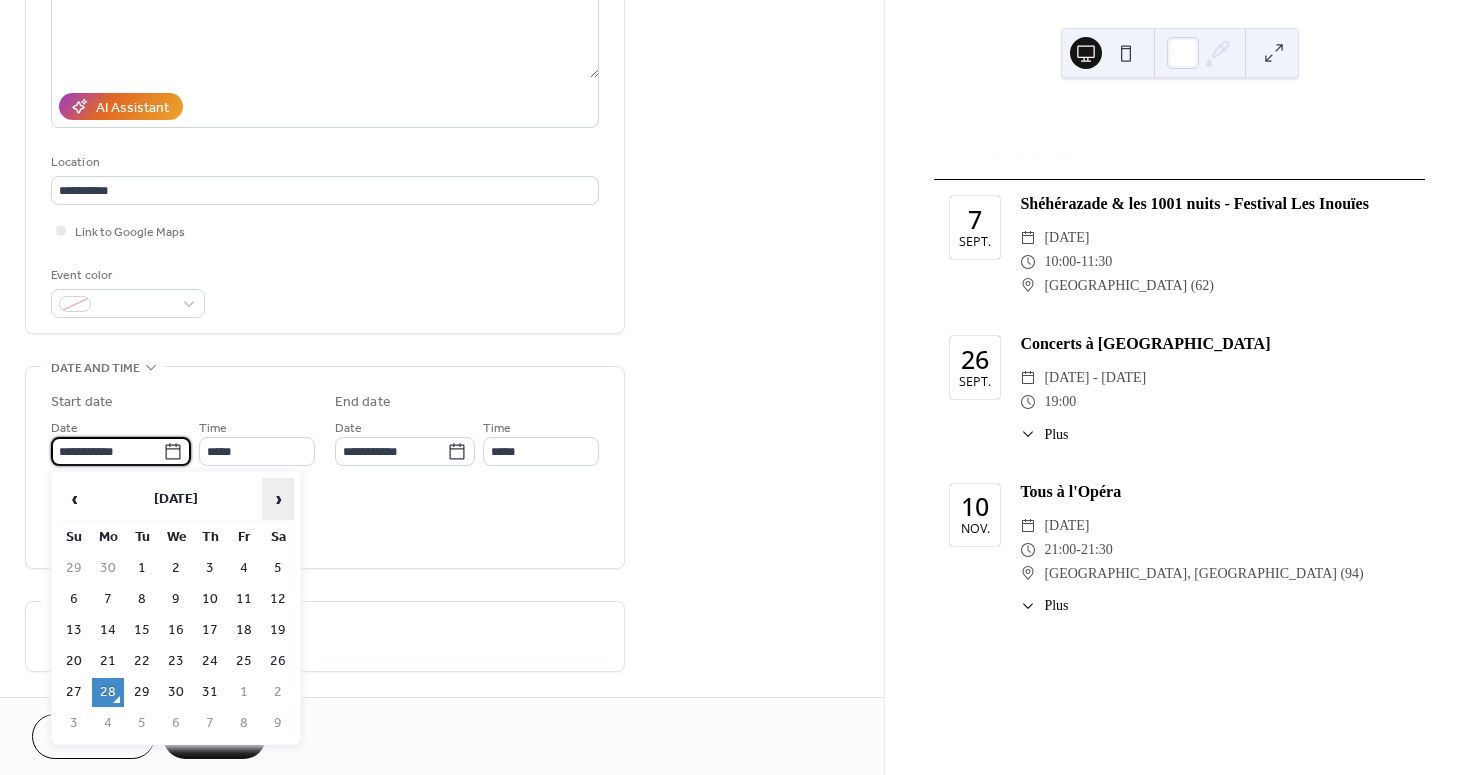 click on "›" at bounding box center (278, 499) 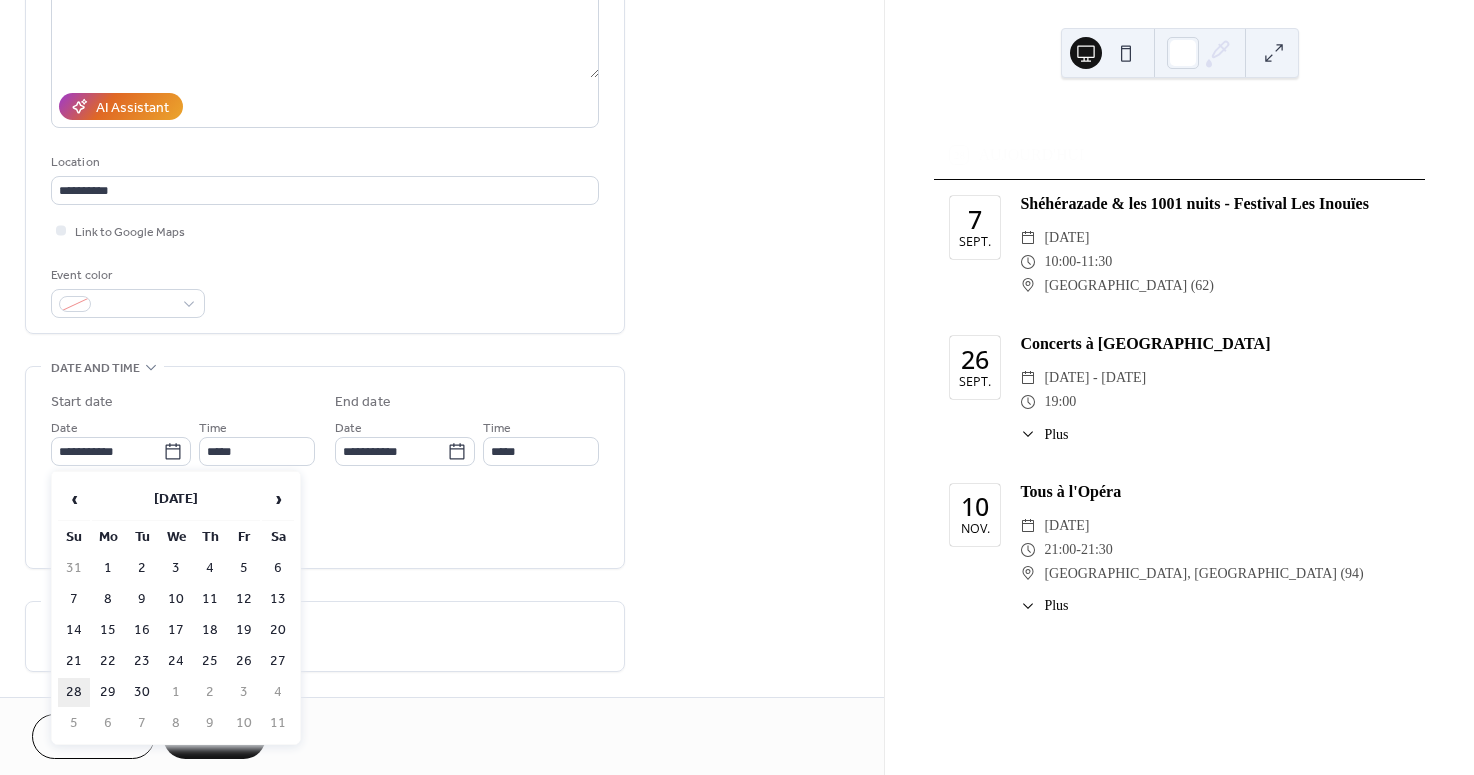 click on "28" at bounding box center [74, 692] 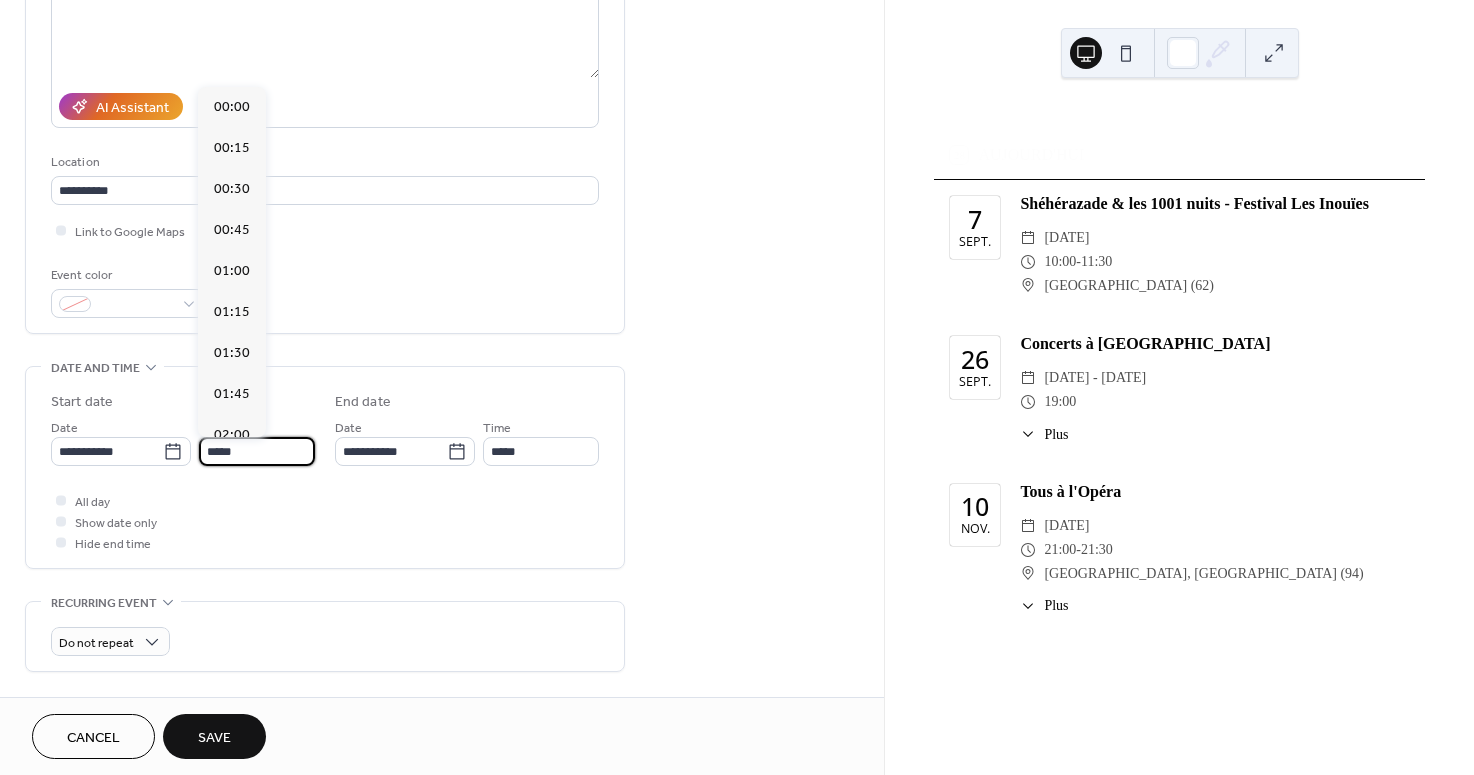 click on "*****" at bounding box center [257, 451] 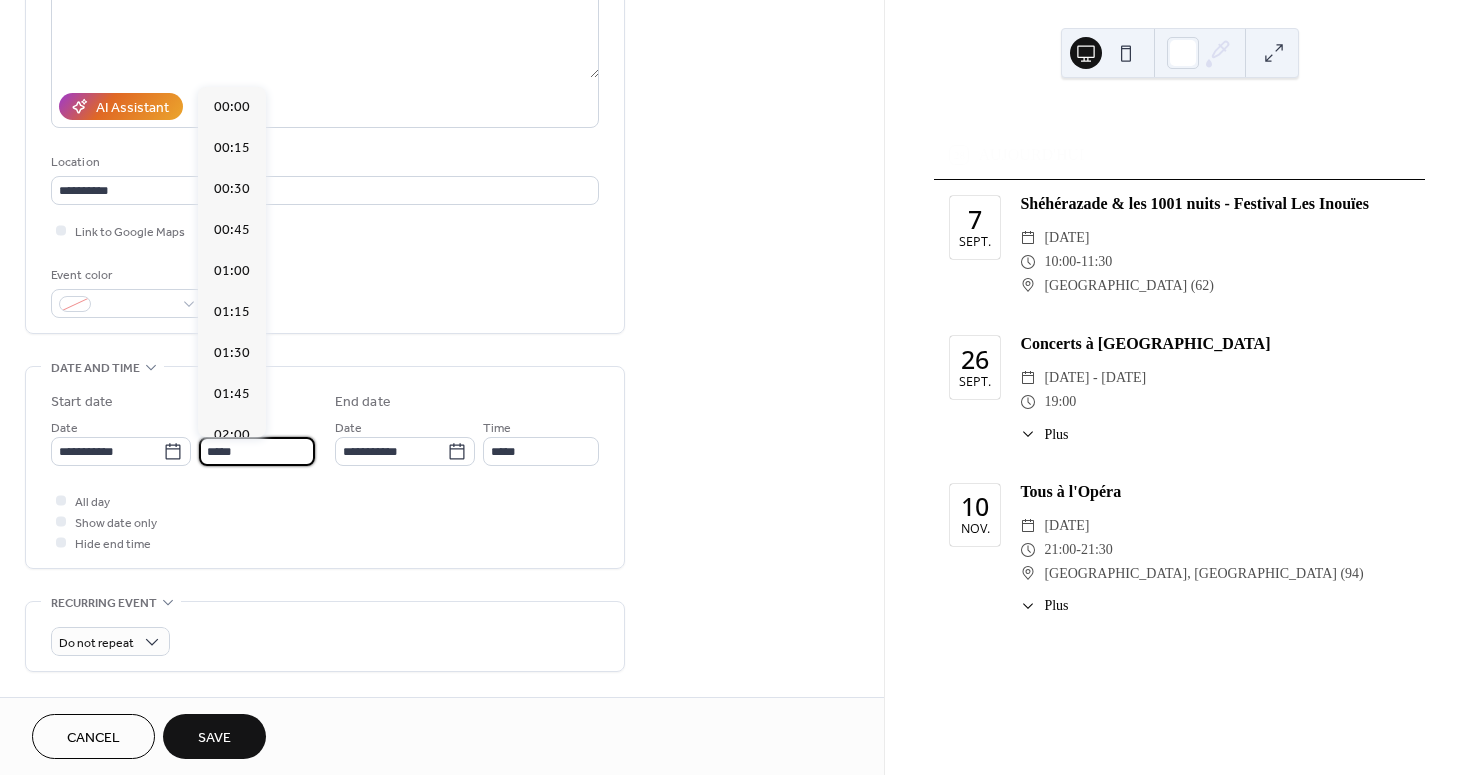 scroll, scrollTop: 1944, scrollLeft: 0, axis: vertical 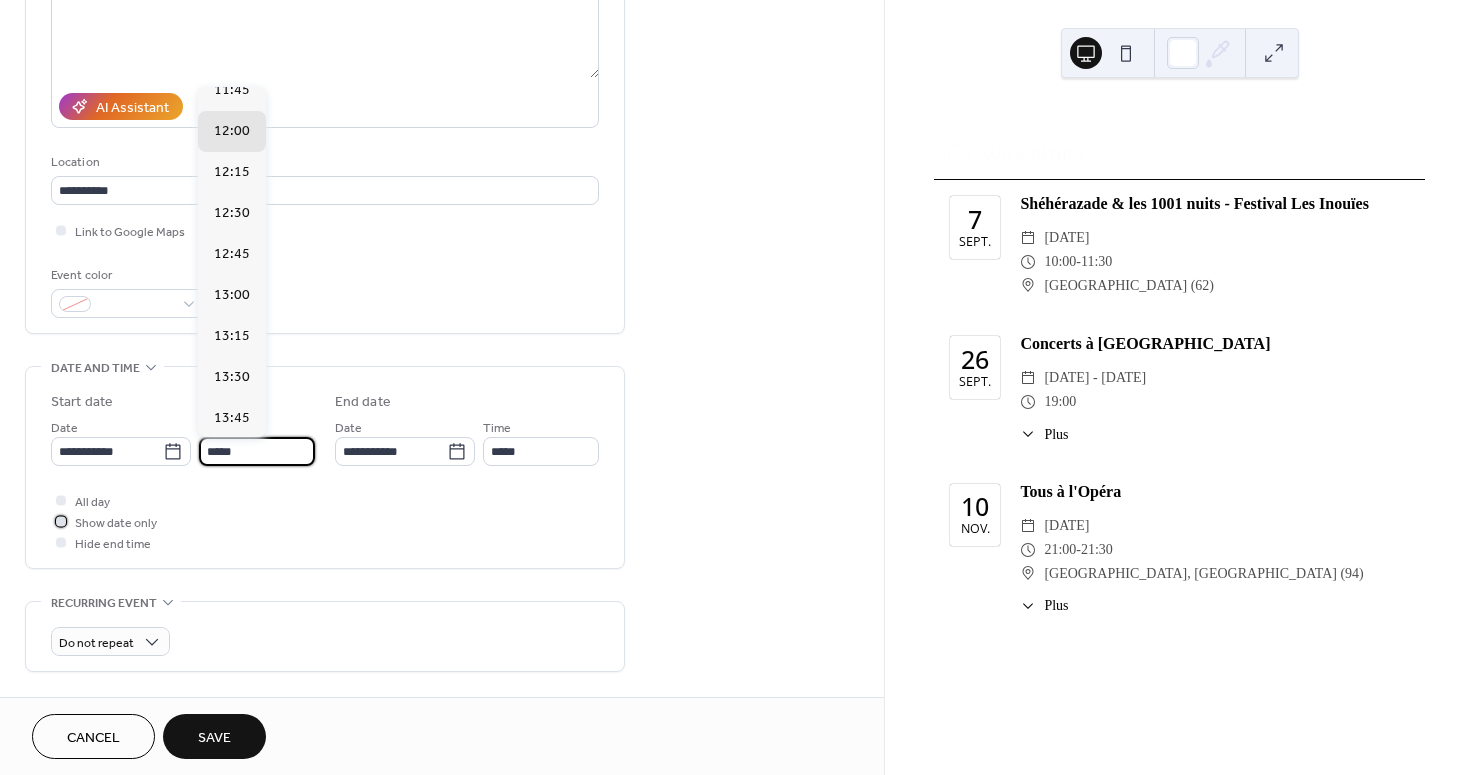 click at bounding box center (61, 521) 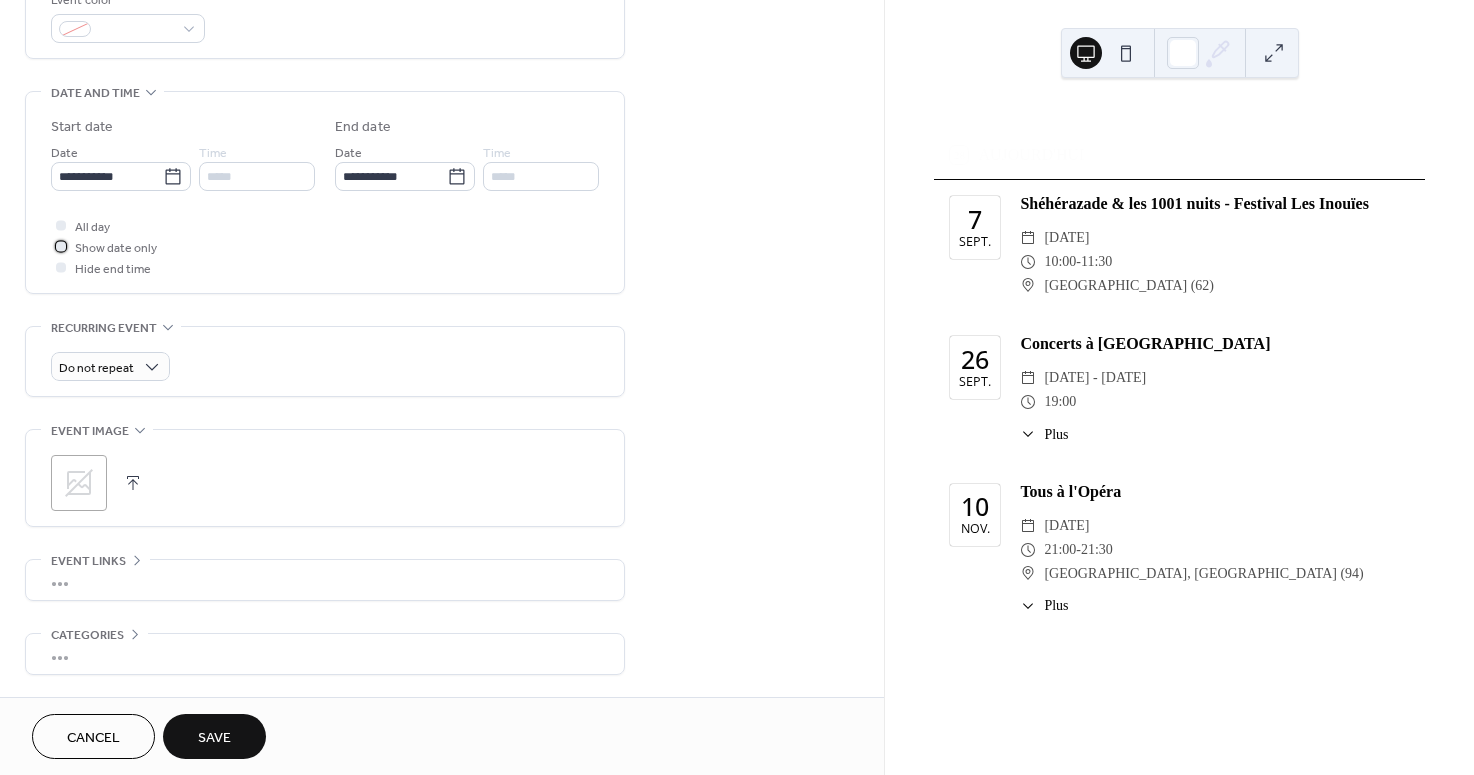 scroll, scrollTop: 632, scrollLeft: 0, axis: vertical 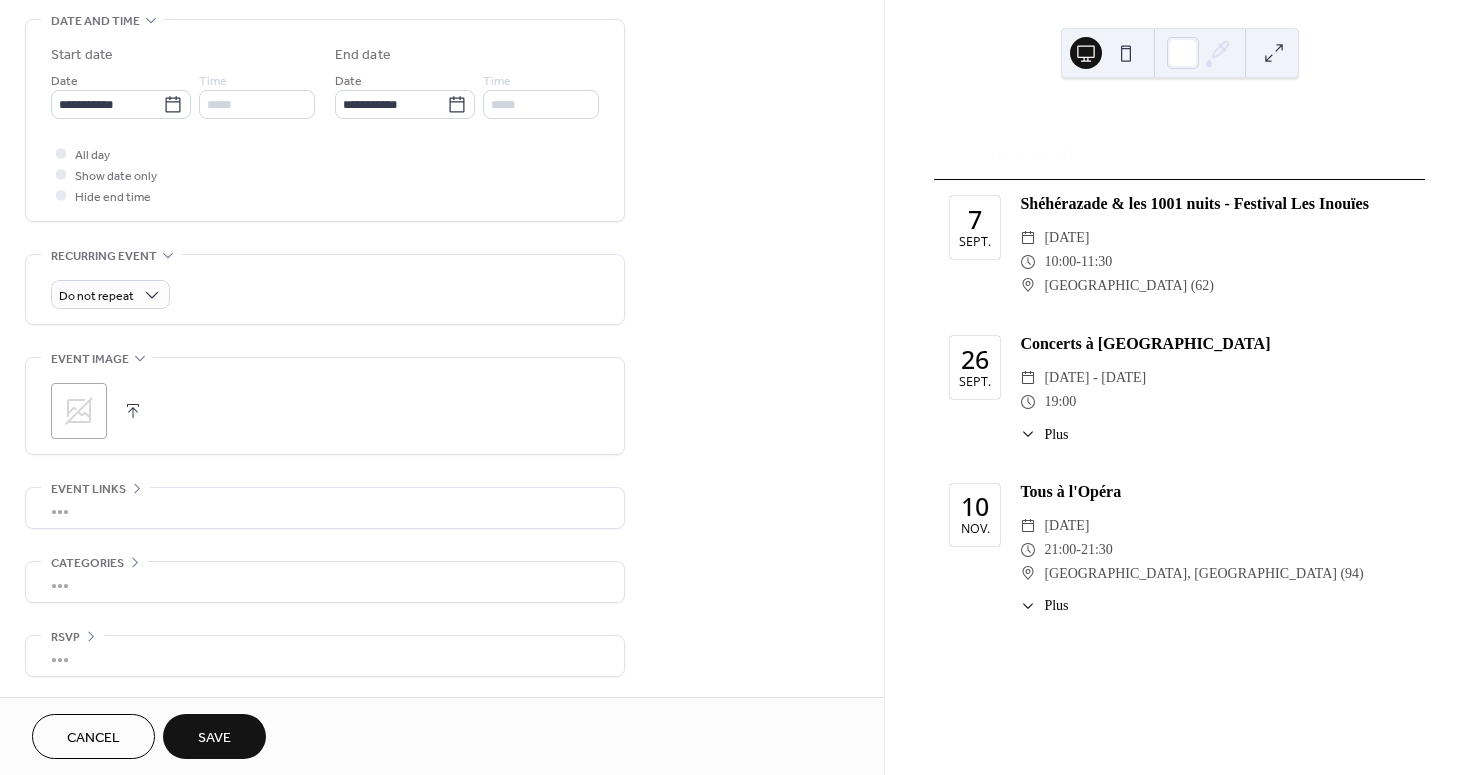 click on "Save" at bounding box center [214, 738] 